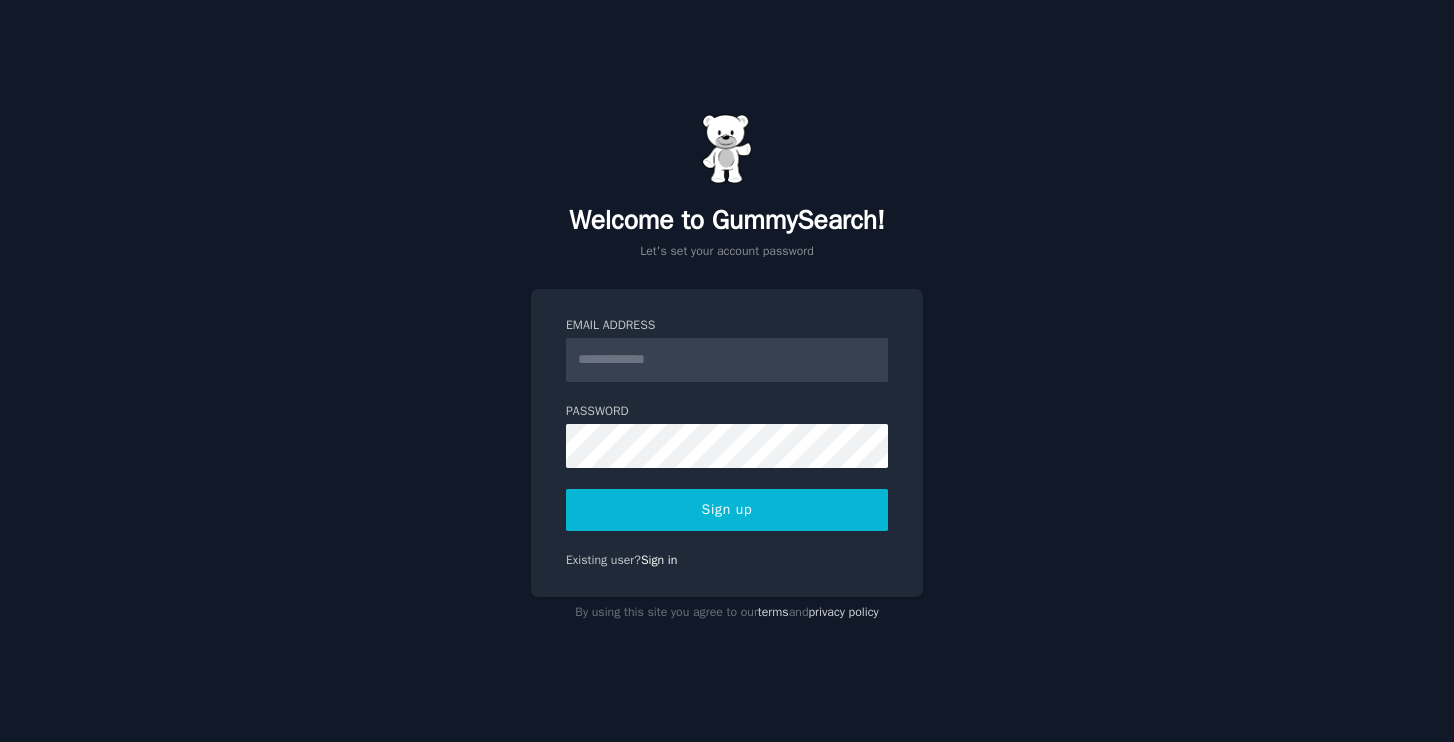 scroll, scrollTop: 0, scrollLeft: 0, axis: both 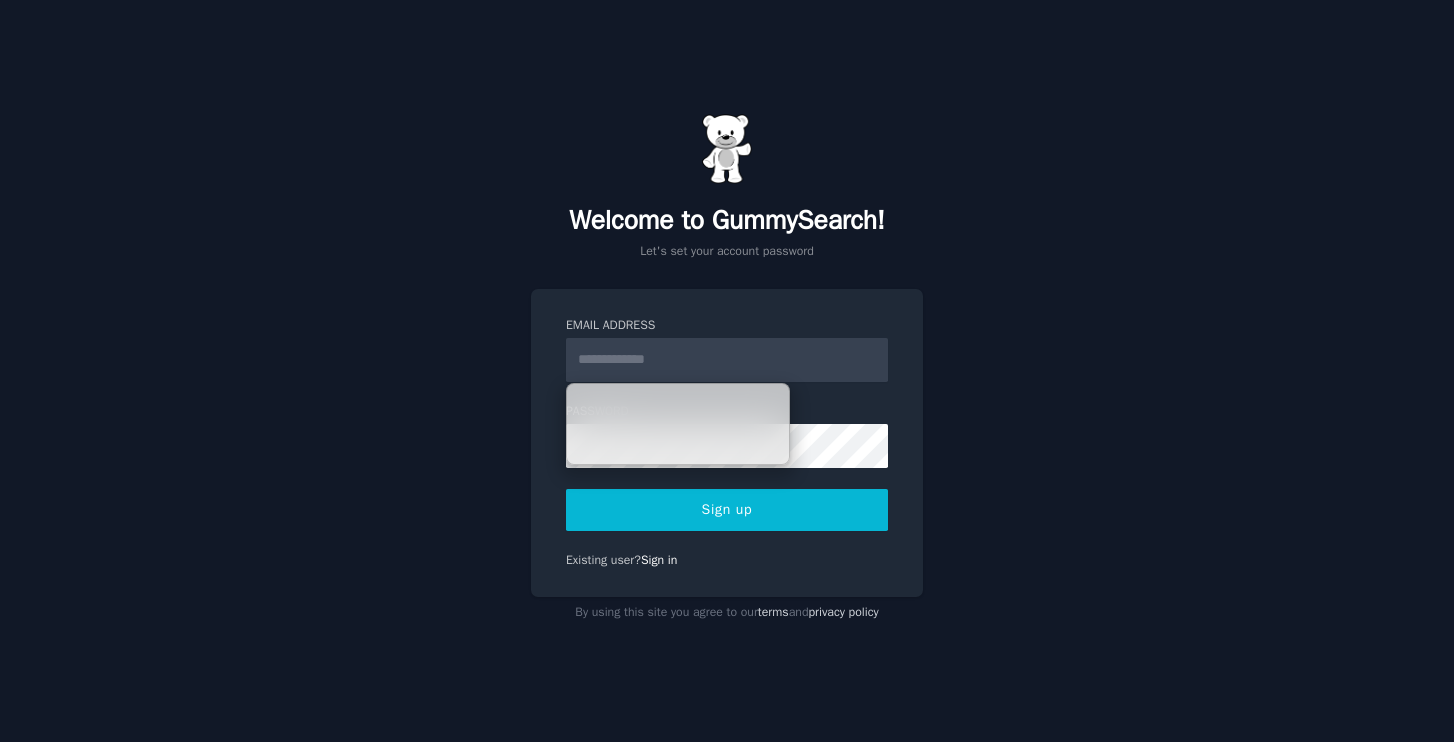 click on "Email Address" at bounding box center (727, 360) 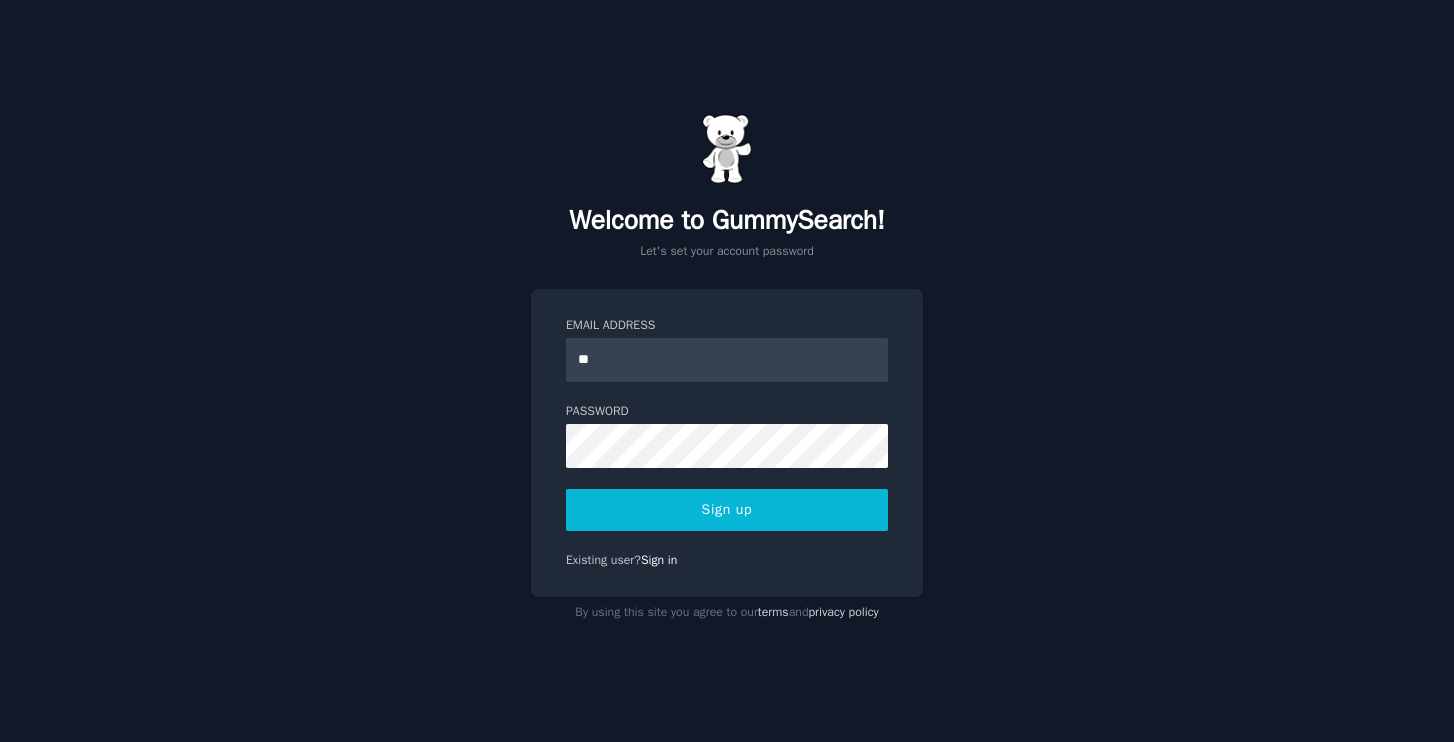 type on "*" 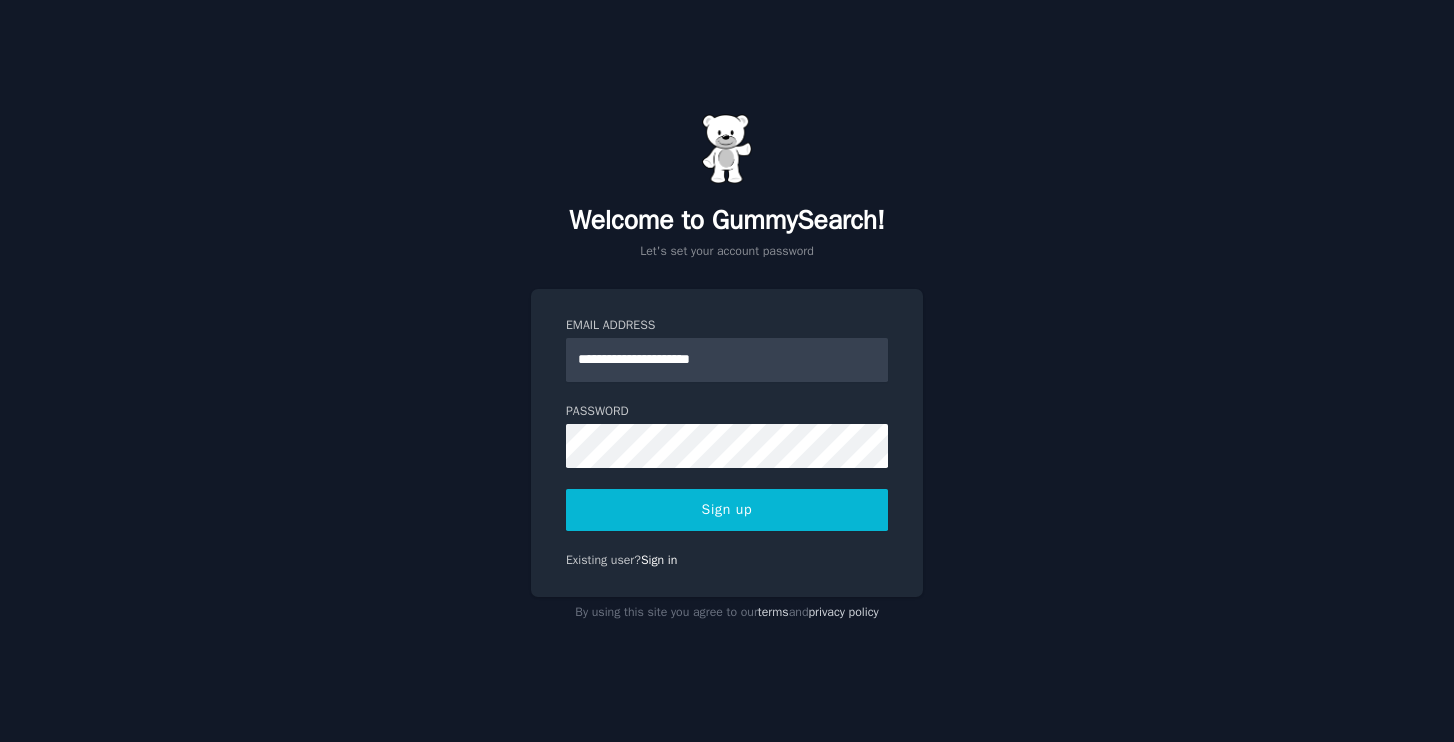 type on "**********" 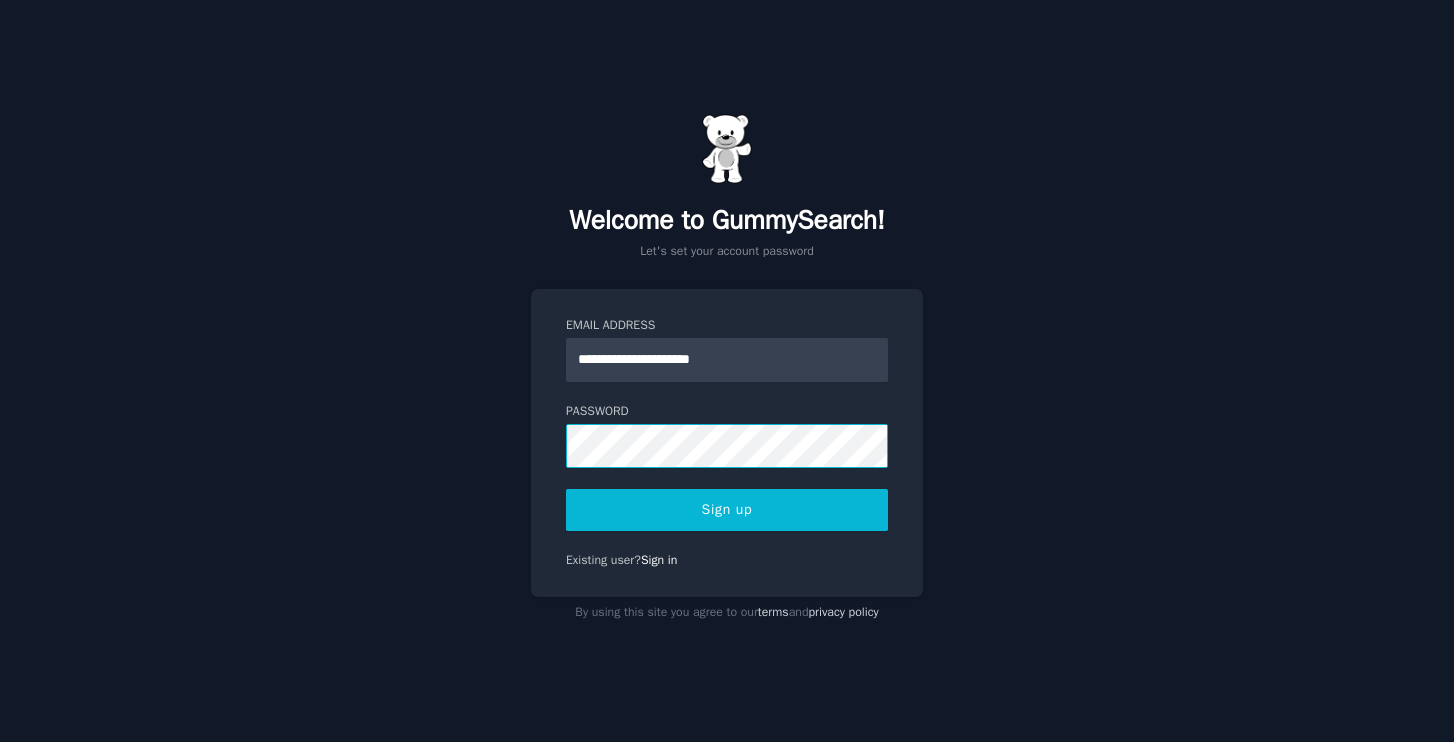click on "Sign up" at bounding box center [727, 510] 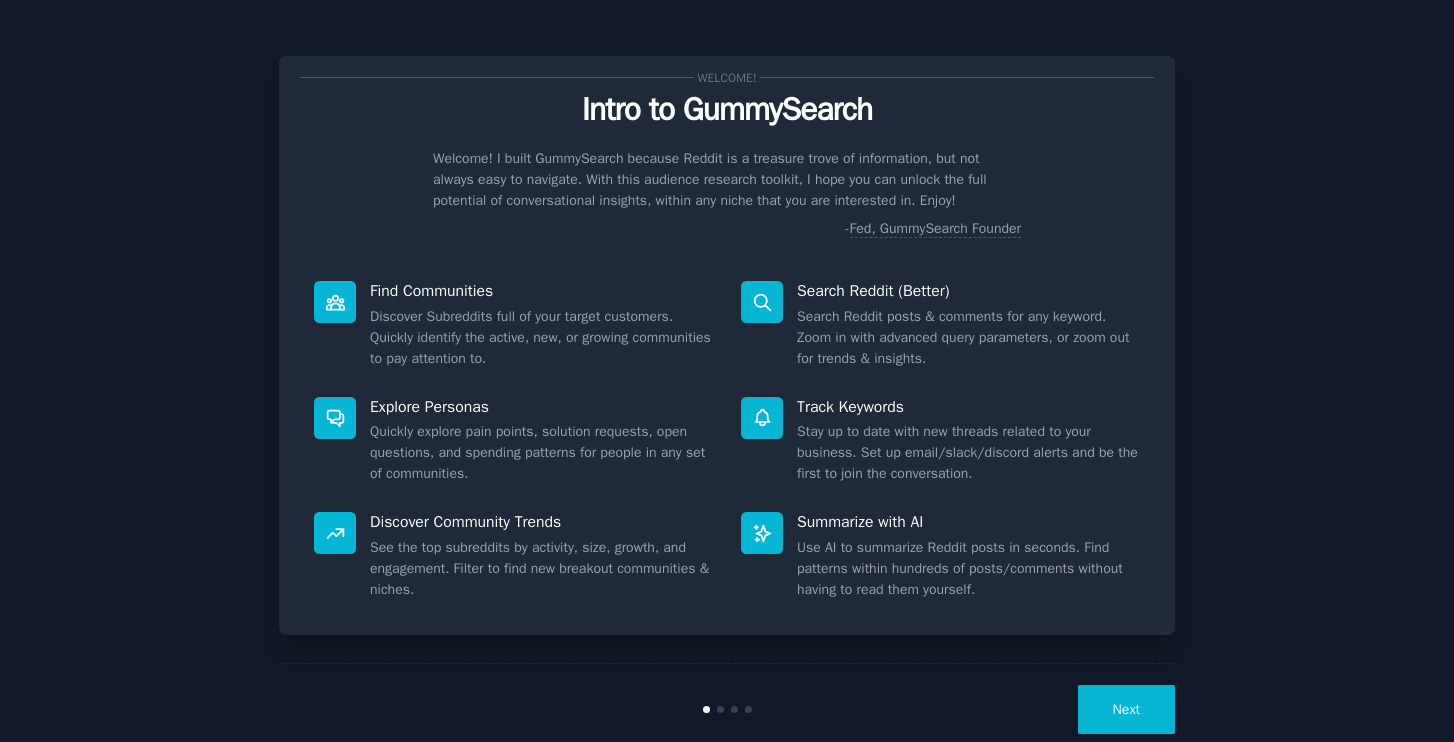 scroll, scrollTop: 0, scrollLeft: 0, axis: both 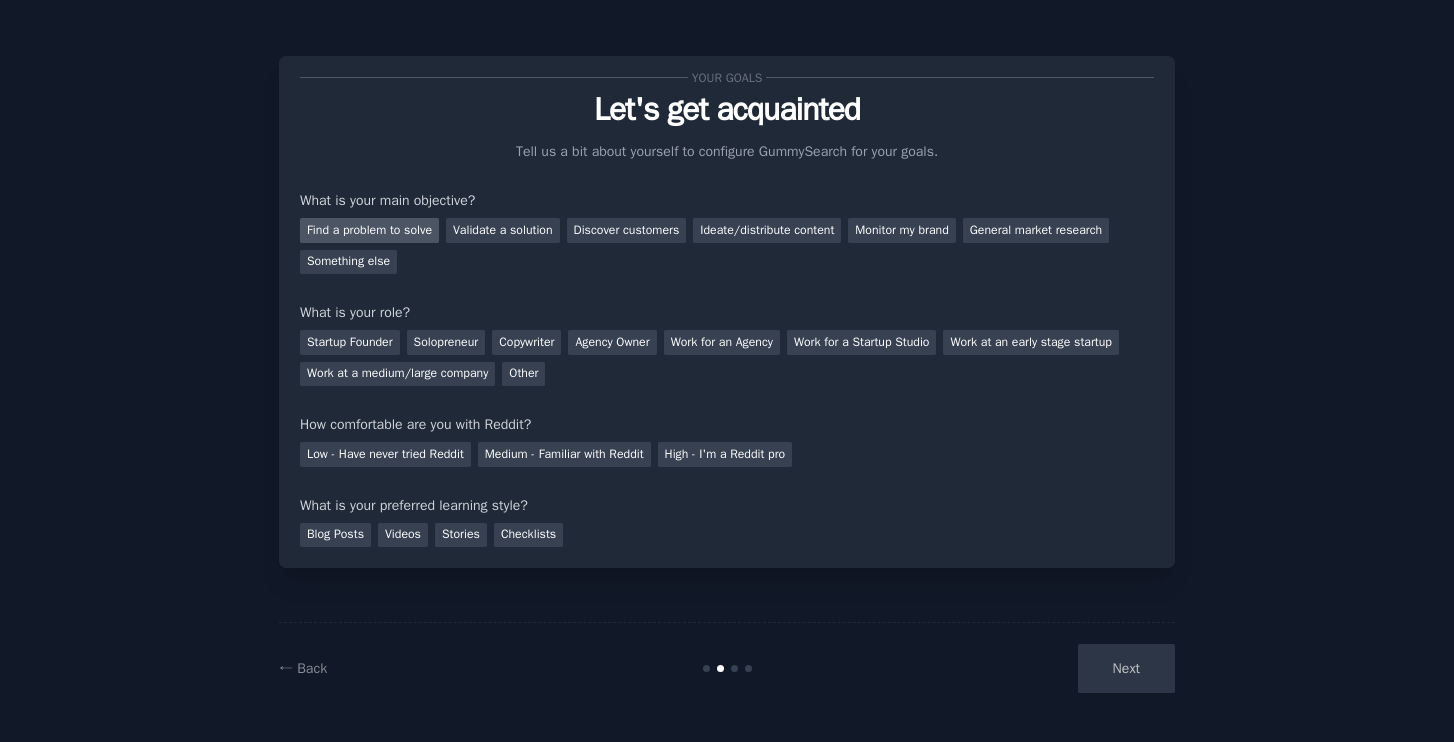 click on "Find a problem to solve" at bounding box center [369, 230] 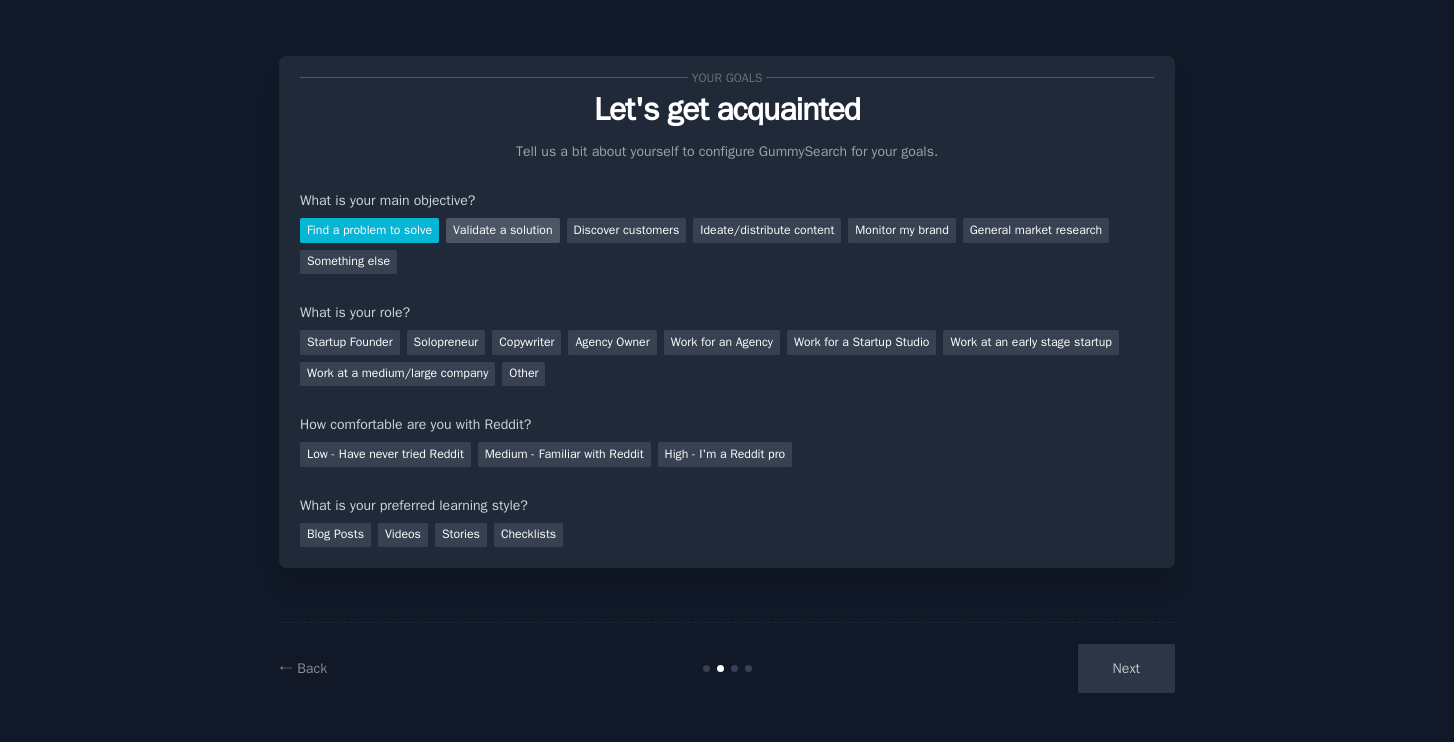 click on "Validate a solution" at bounding box center (503, 230) 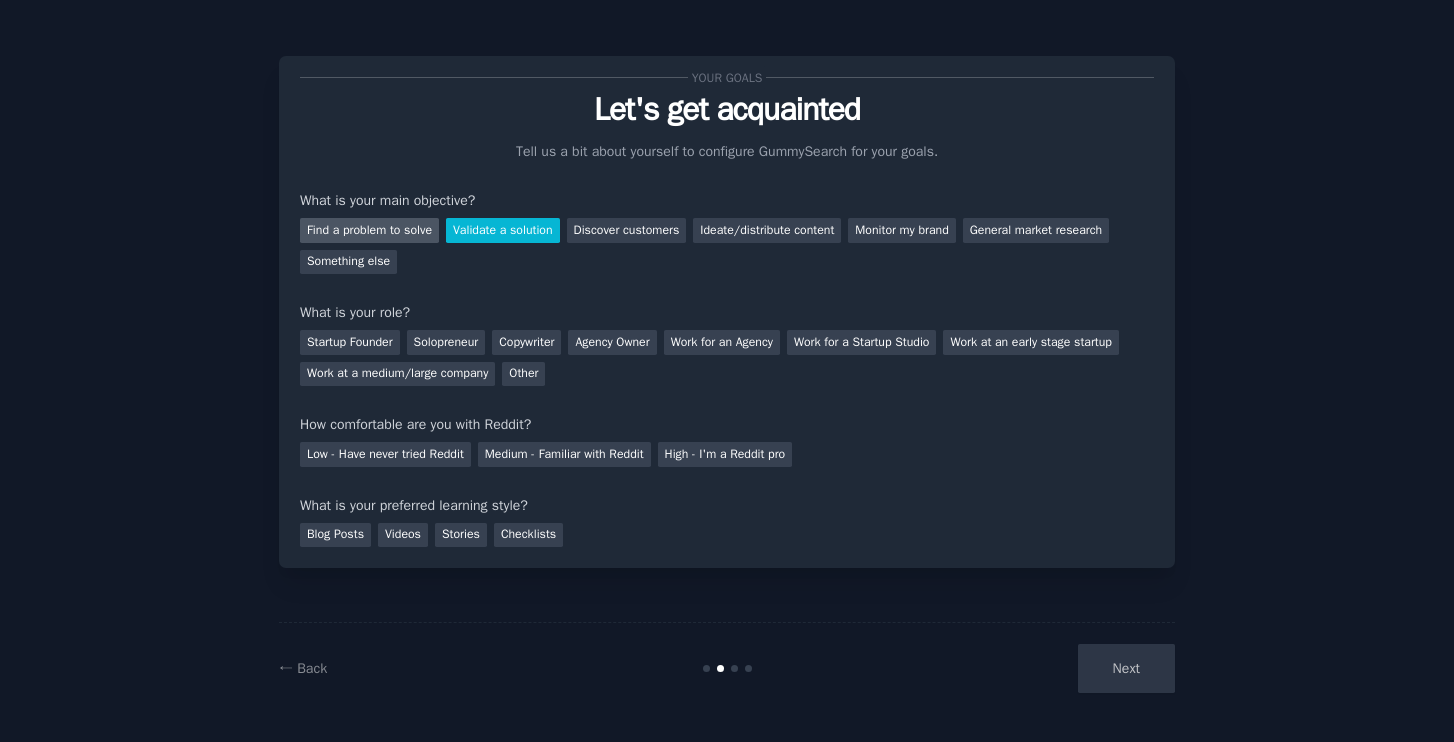 click on "Find a problem to solve" at bounding box center [369, 230] 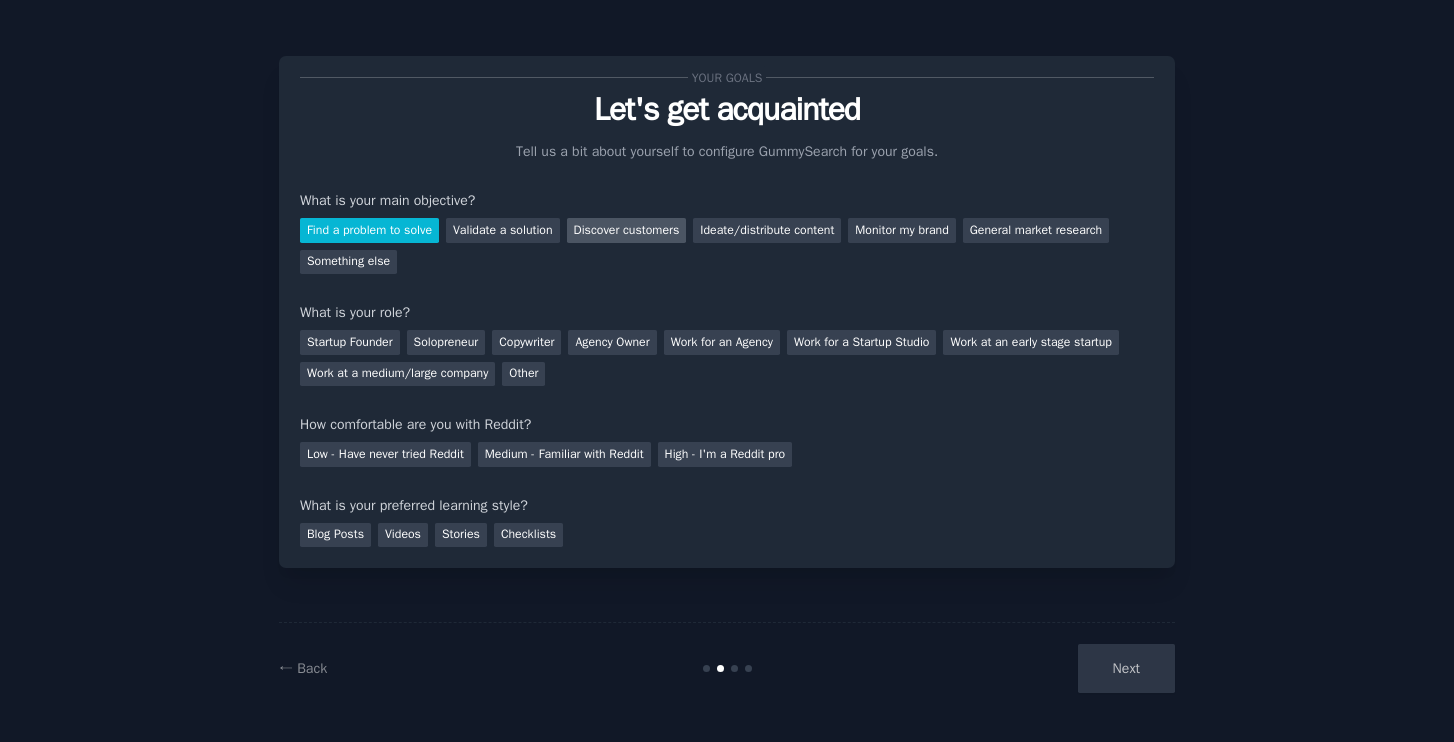 click on "Discover customers" at bounding box center (627, 230) 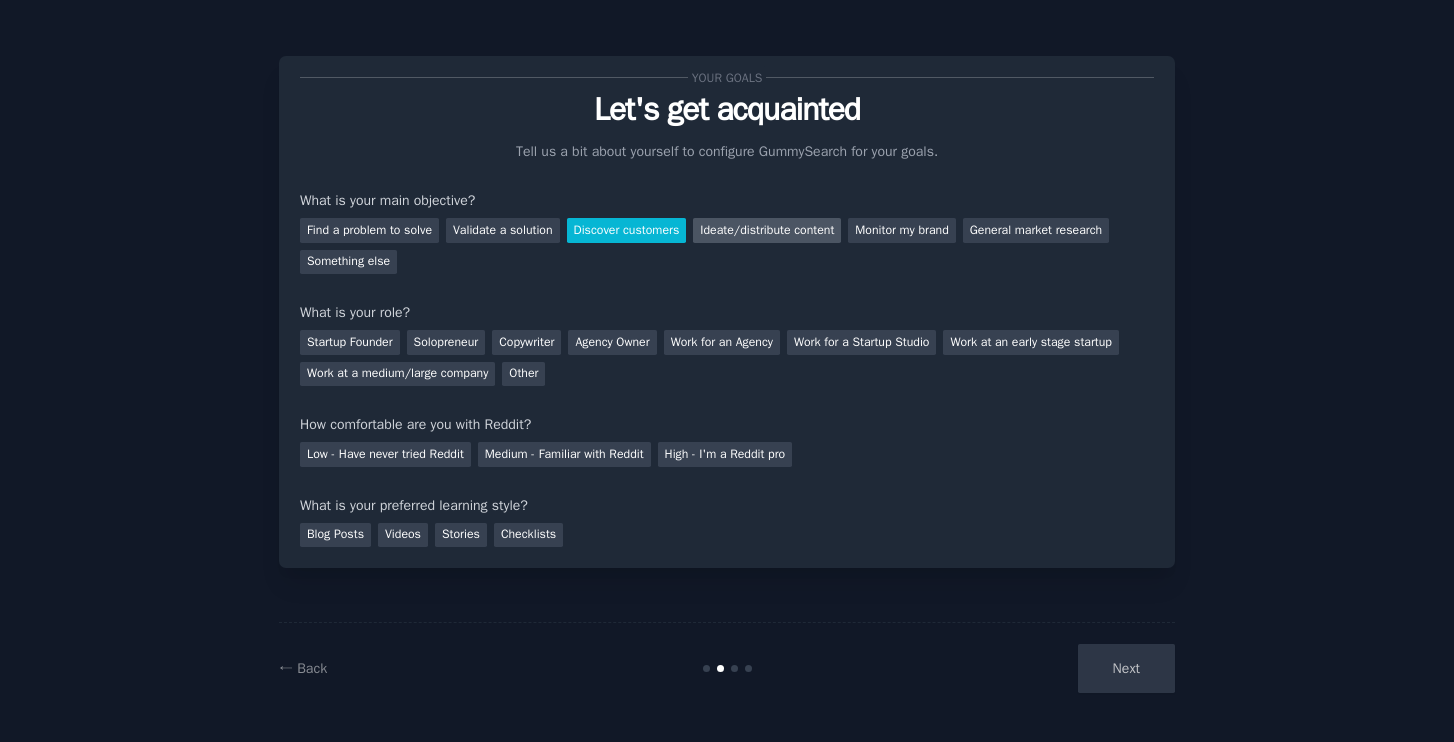 click on "Ideate/distribute content" at bounding box center [767, 230] 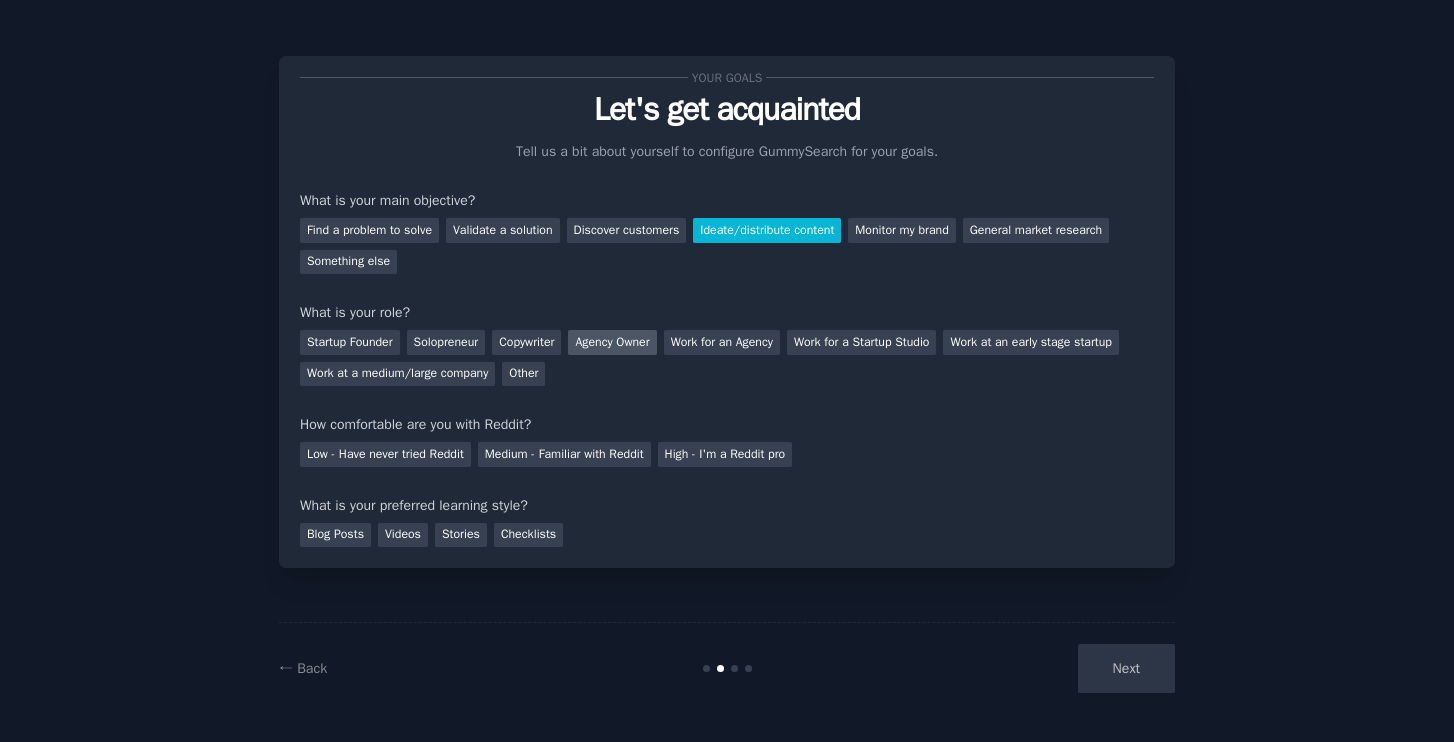 click on "Agency Owner" at bounding box center [612, 342] 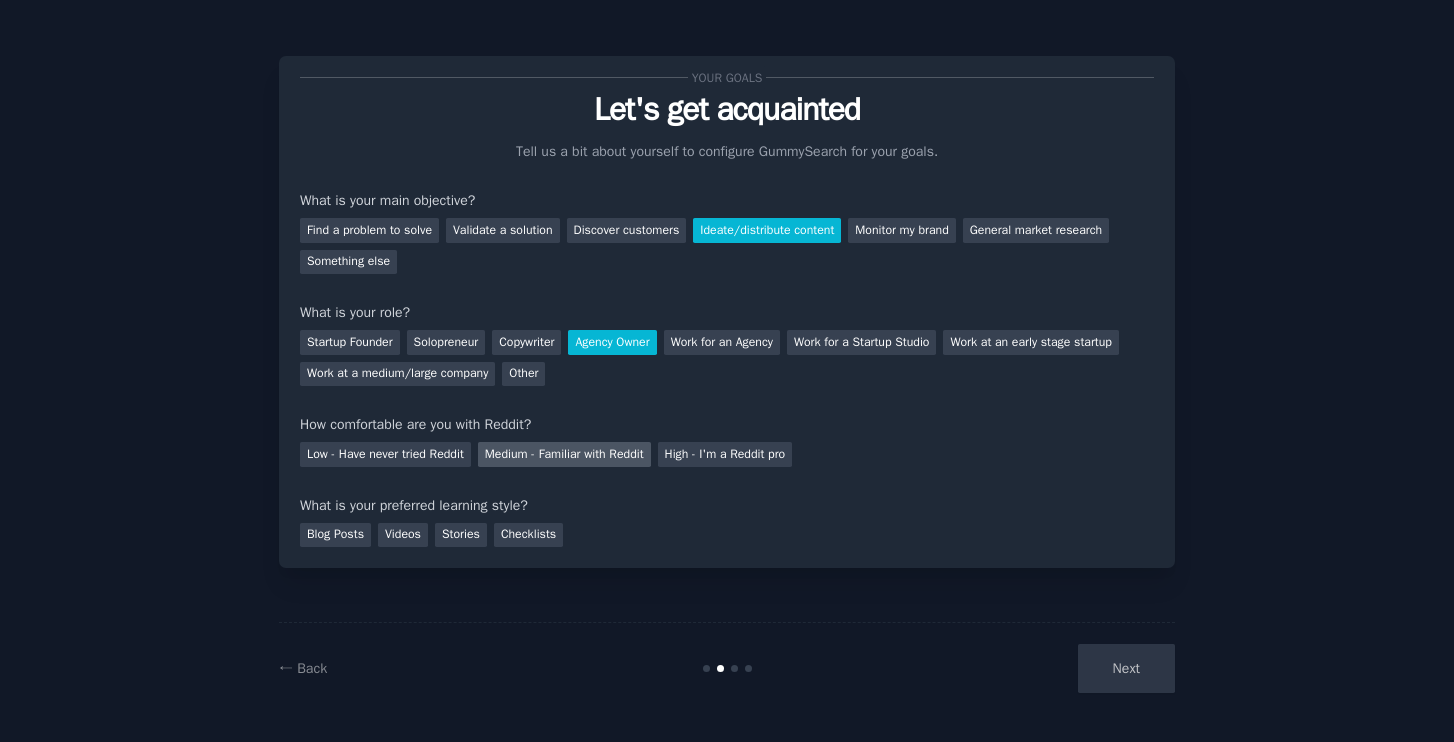 click on "Medium - Familiar with Reddit" at bounding box center (564, 454) 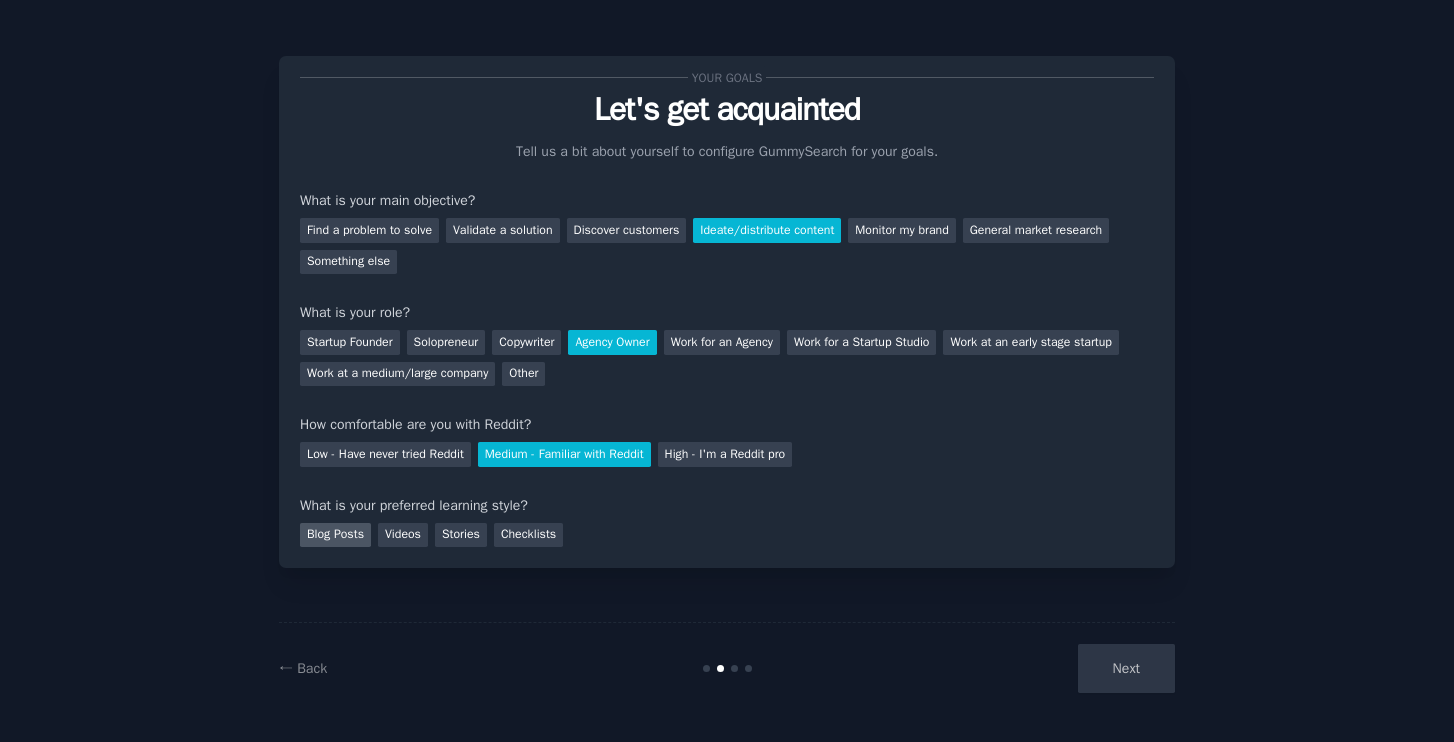 click on "Blog Posts" at bounding box center [335, 535] 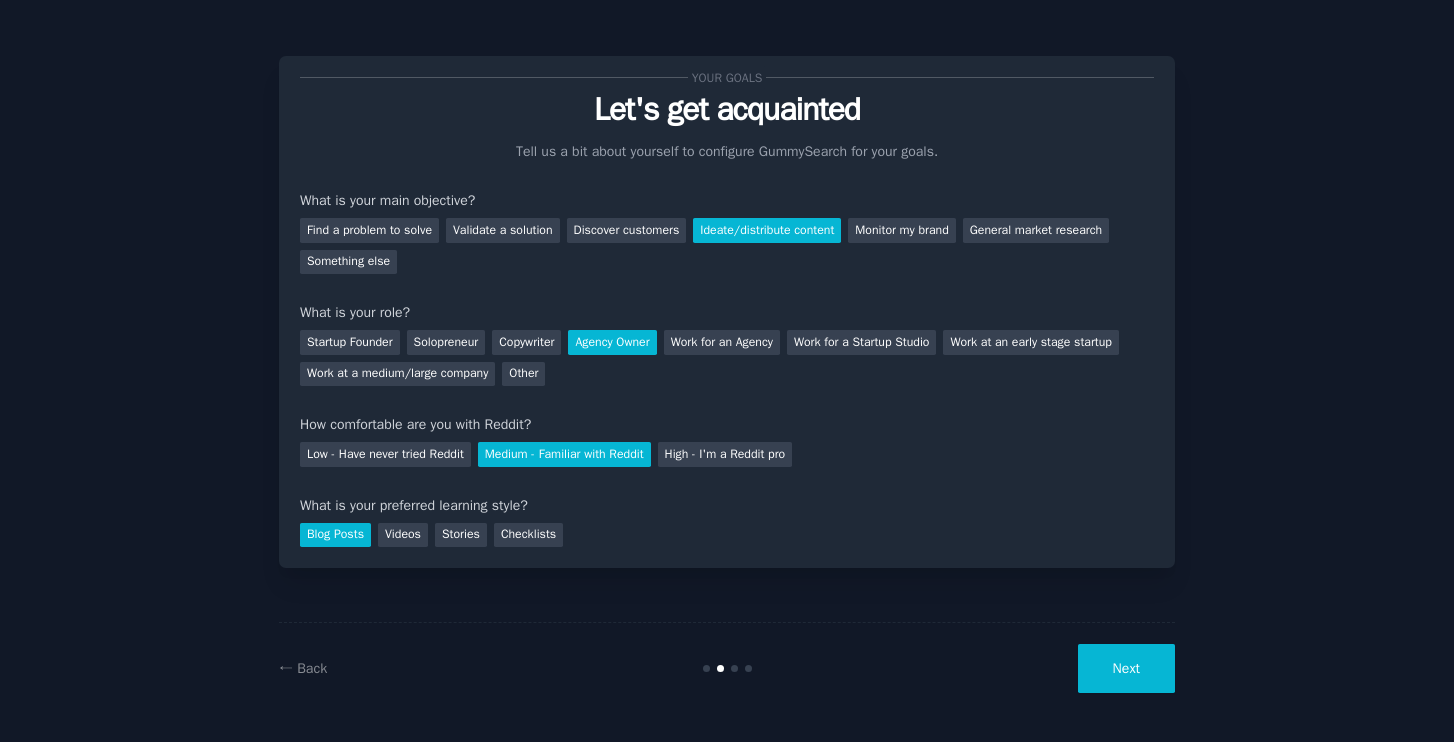 click on "Next" at bounding box center (1126, 668) 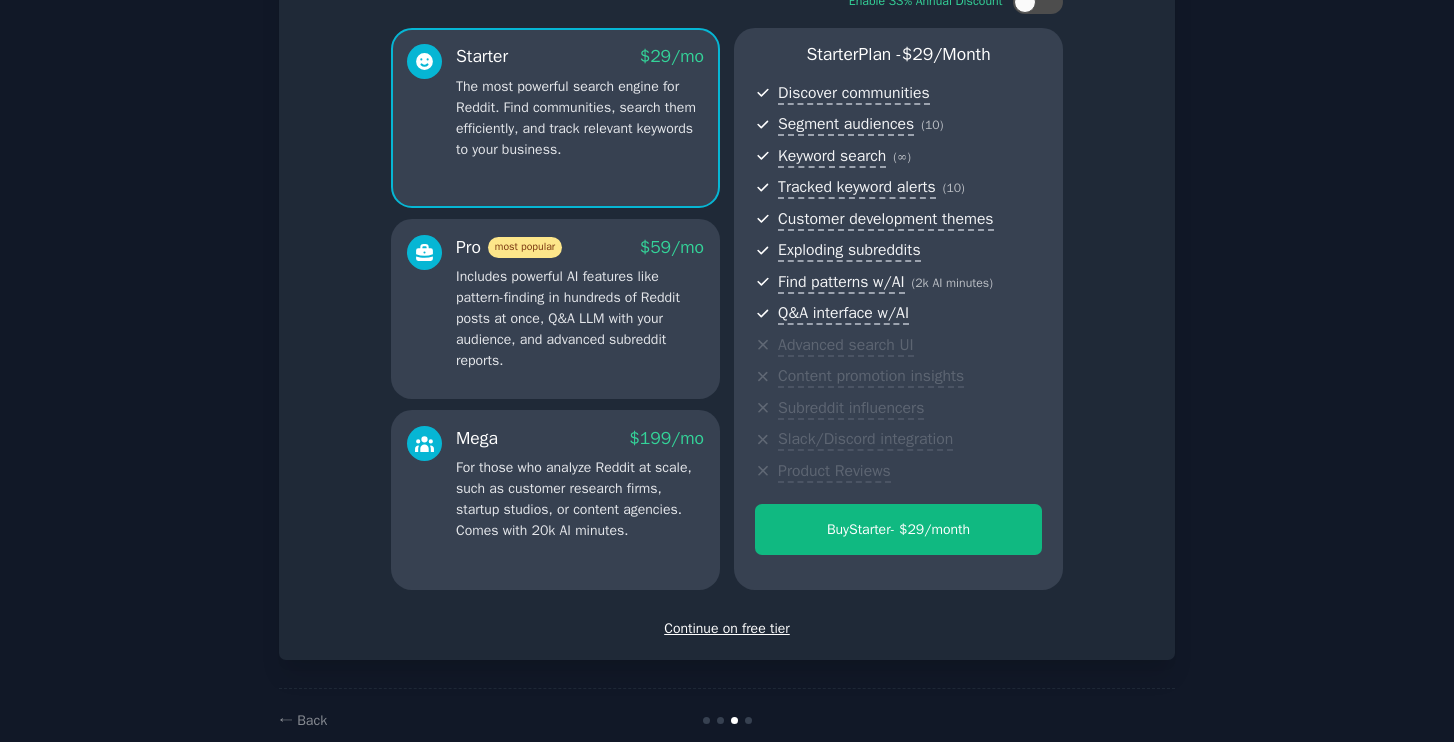 scroll, scrollTop: 189, scrollLeft: 0, axis: vertical 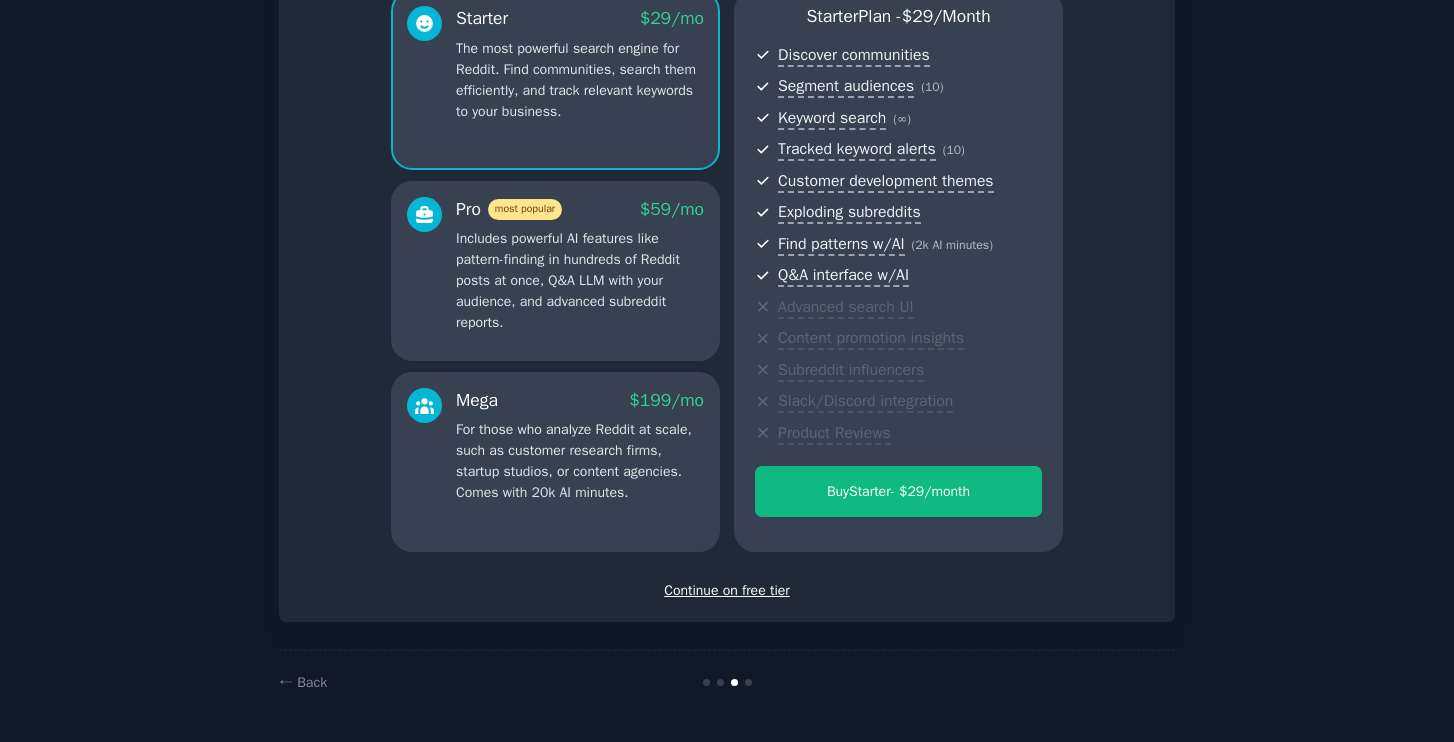 click on "Continue on free tier" at bounding box center (727, 590) 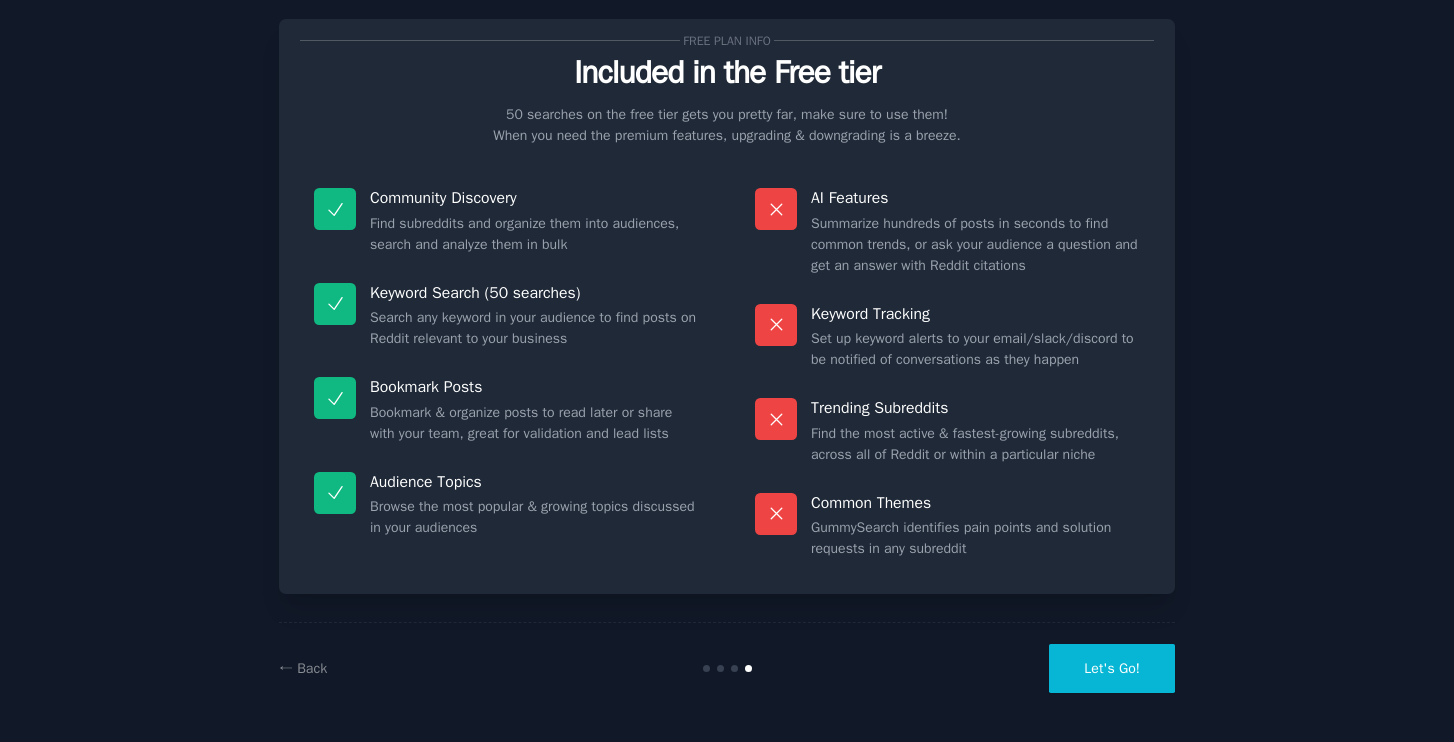 click on "Let's Go!" at bounding box center (1112, 668) 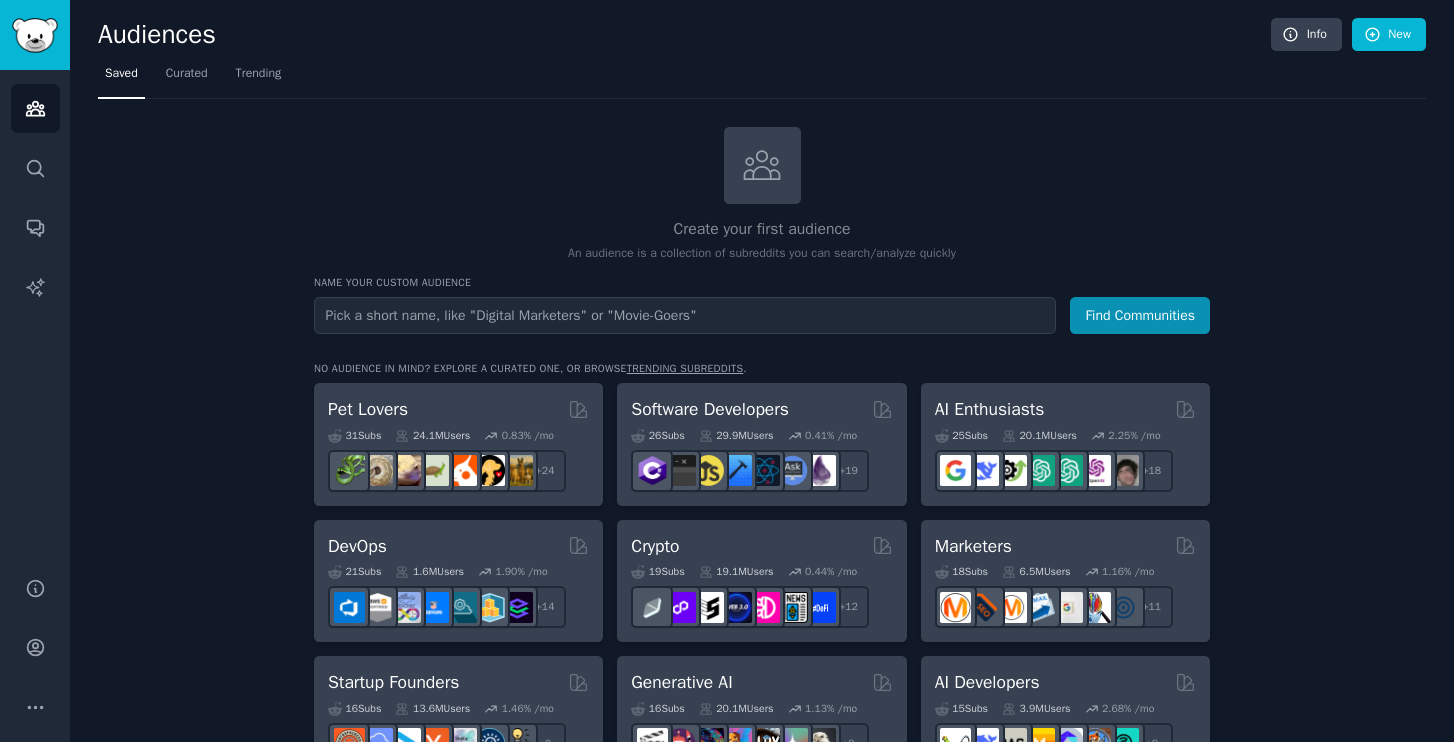 click at bounding box center [685, 315] 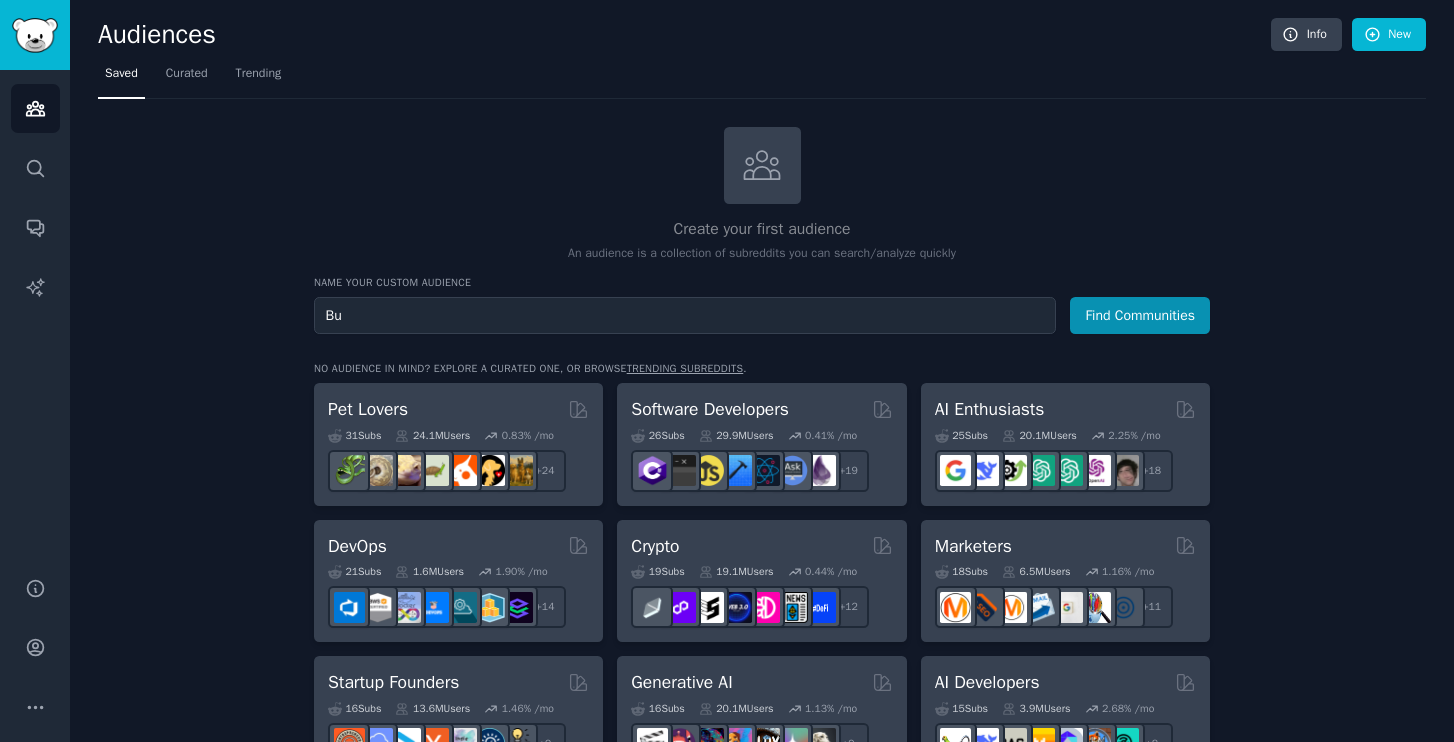 type on "B" 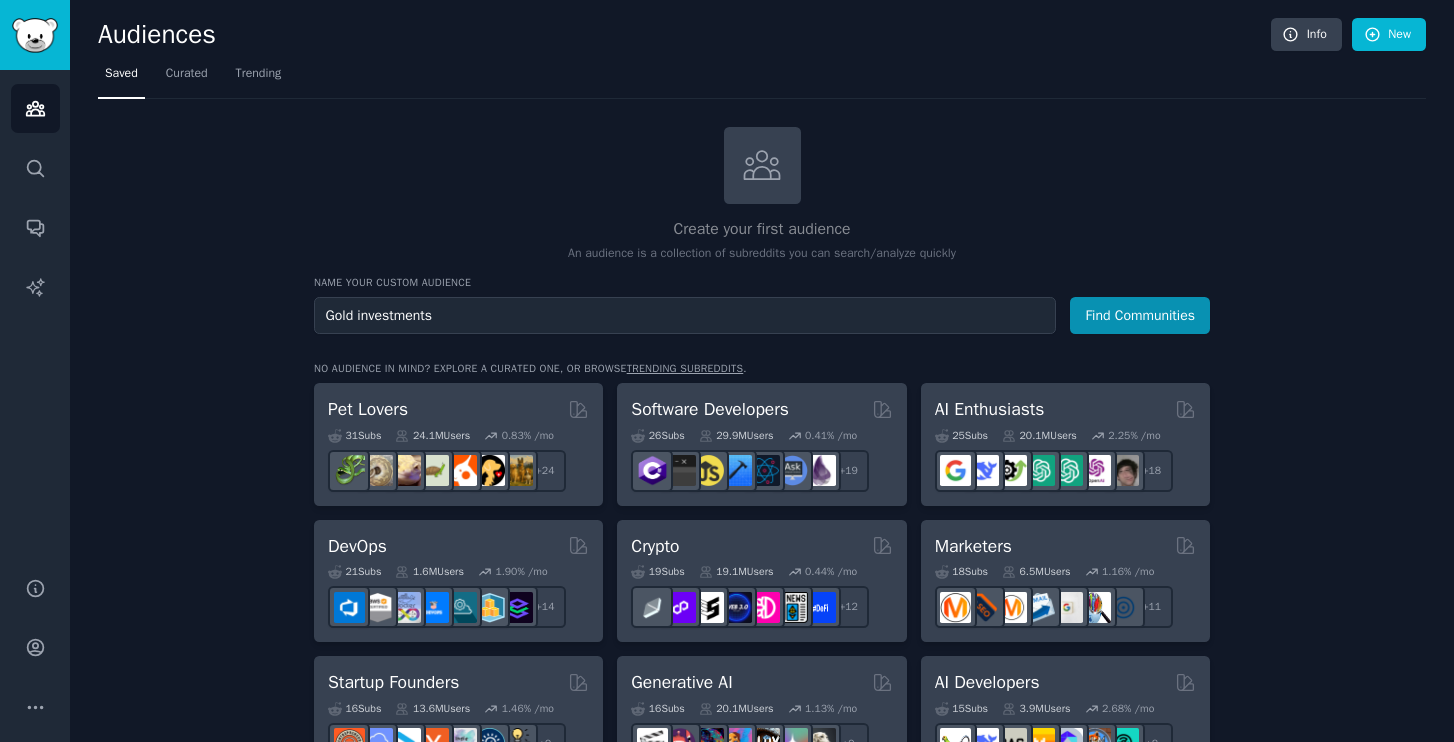 type on "Gold investments" 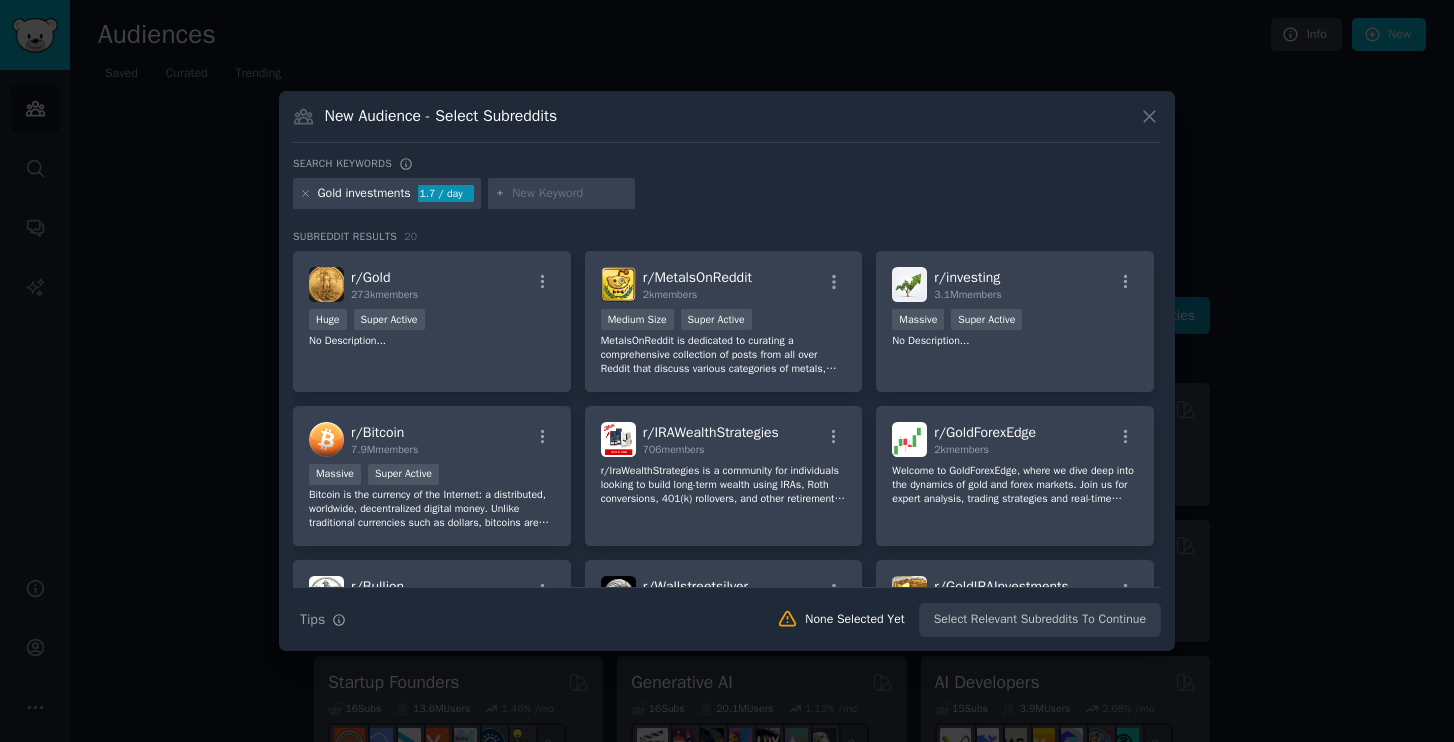 click on "Search Tips Tips None Selected Yet Select Relevant Subreddits To Continue" at bounding box center (727, 612) 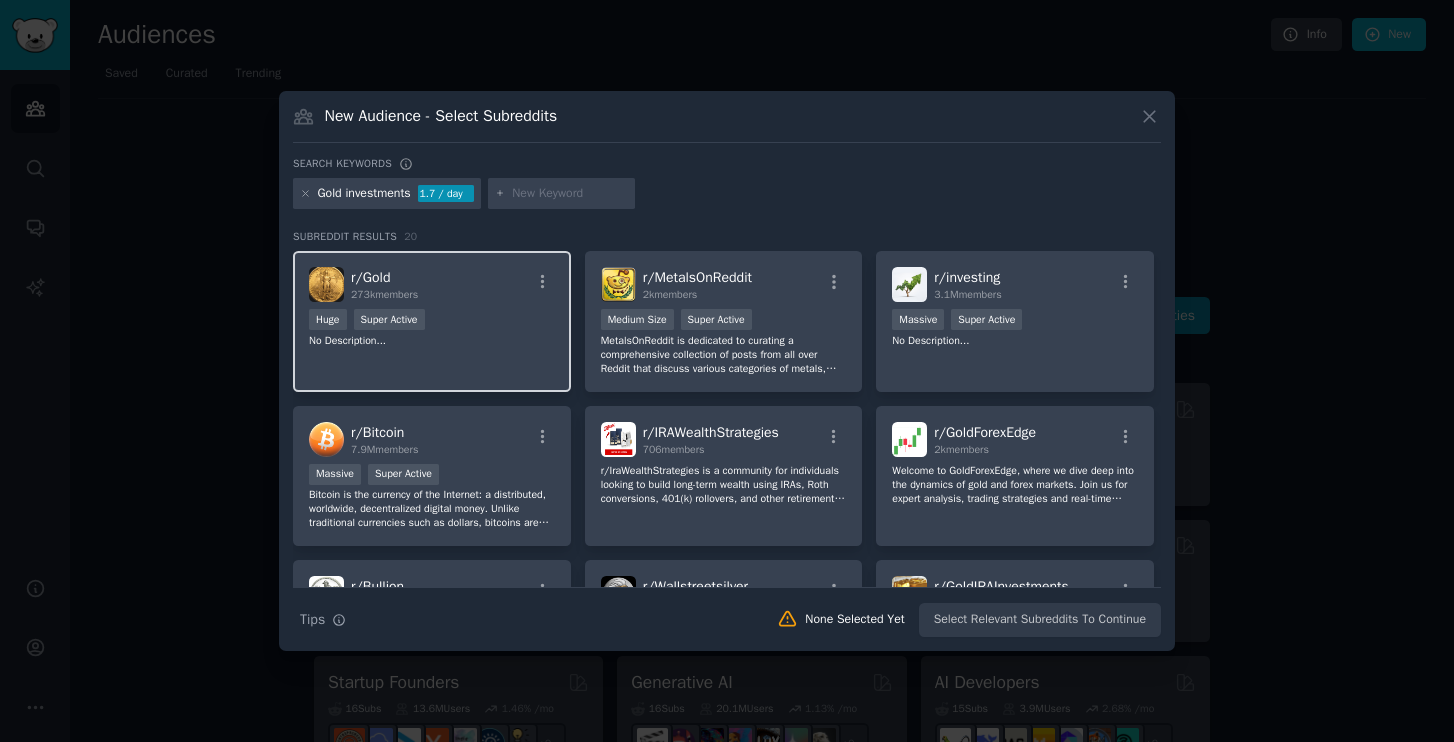 click on "No Description..." at bounding box center [432, 341] 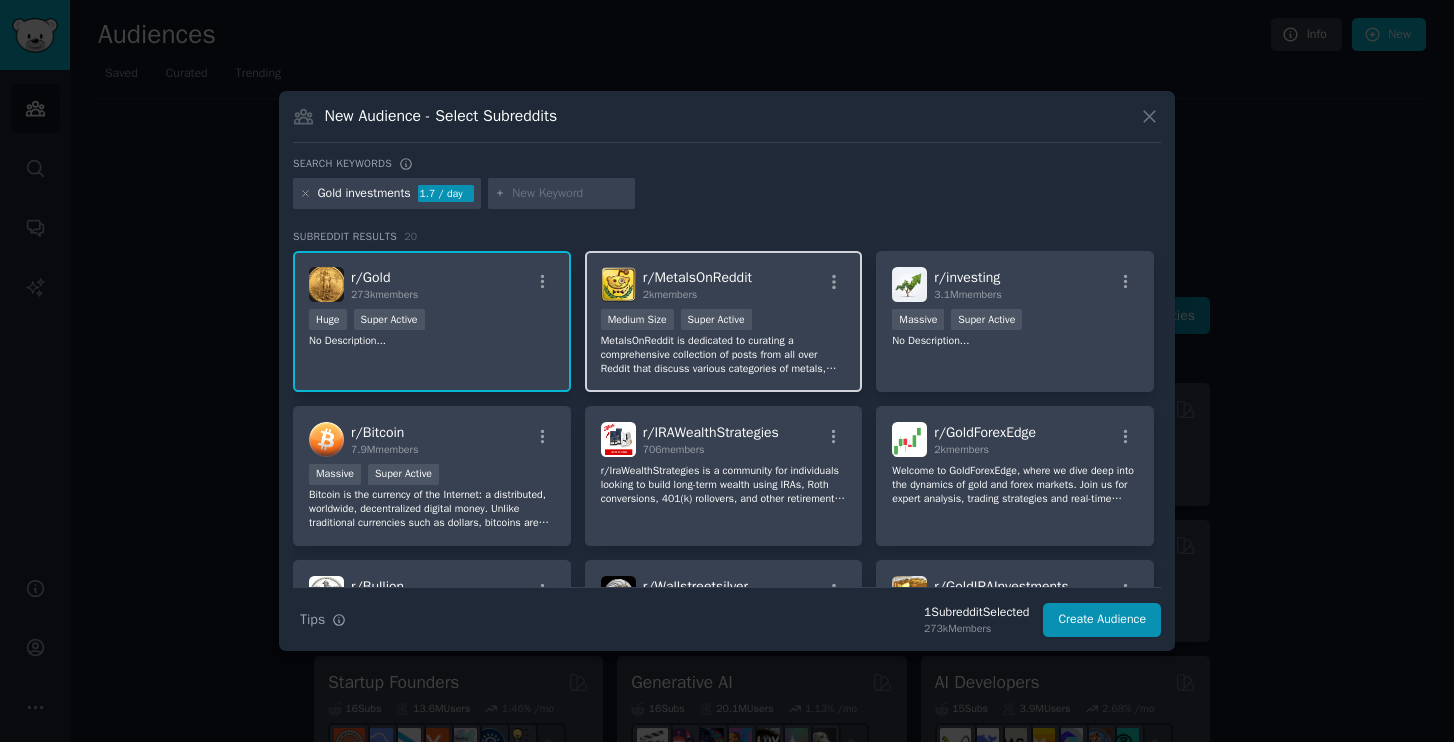 click on "1000 - 10,000 members Medium Size Super Active" at bounding box center [724, 321] 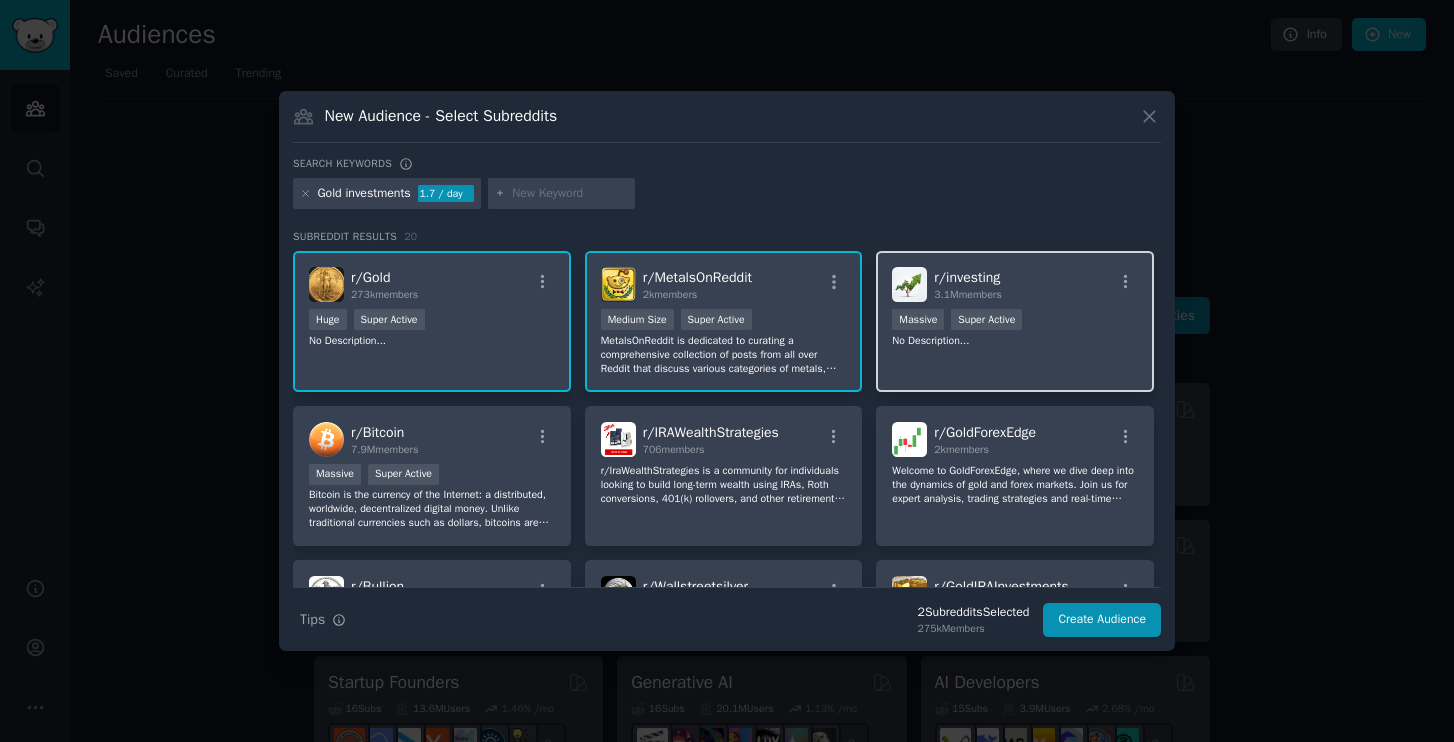 click on "r/[COMMUNITY] [NUMBER] members [NUMBER]+ members Massive Super Active No Description..." at bounding box center [1015, 321] 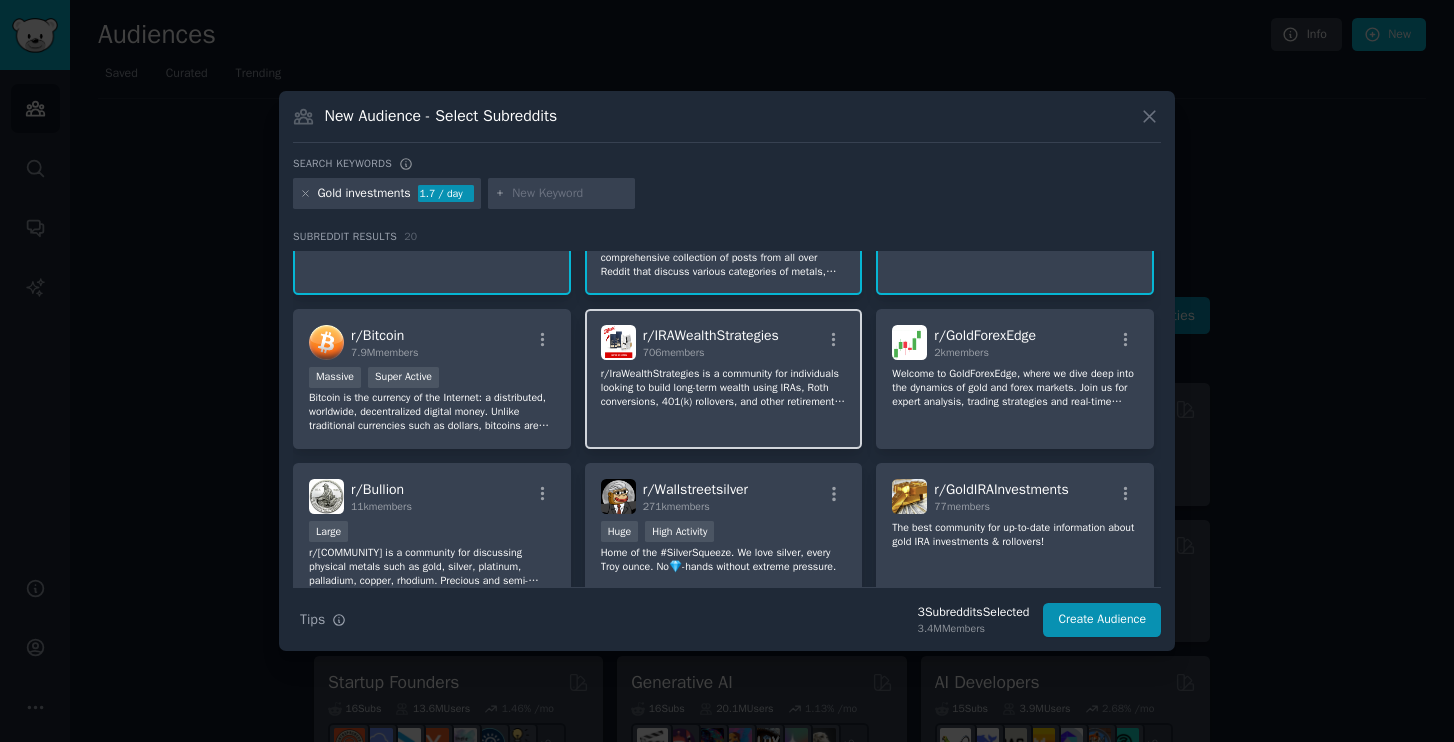 scroll, scrollTop: 99, scrollLeft: 0, axis: vertical 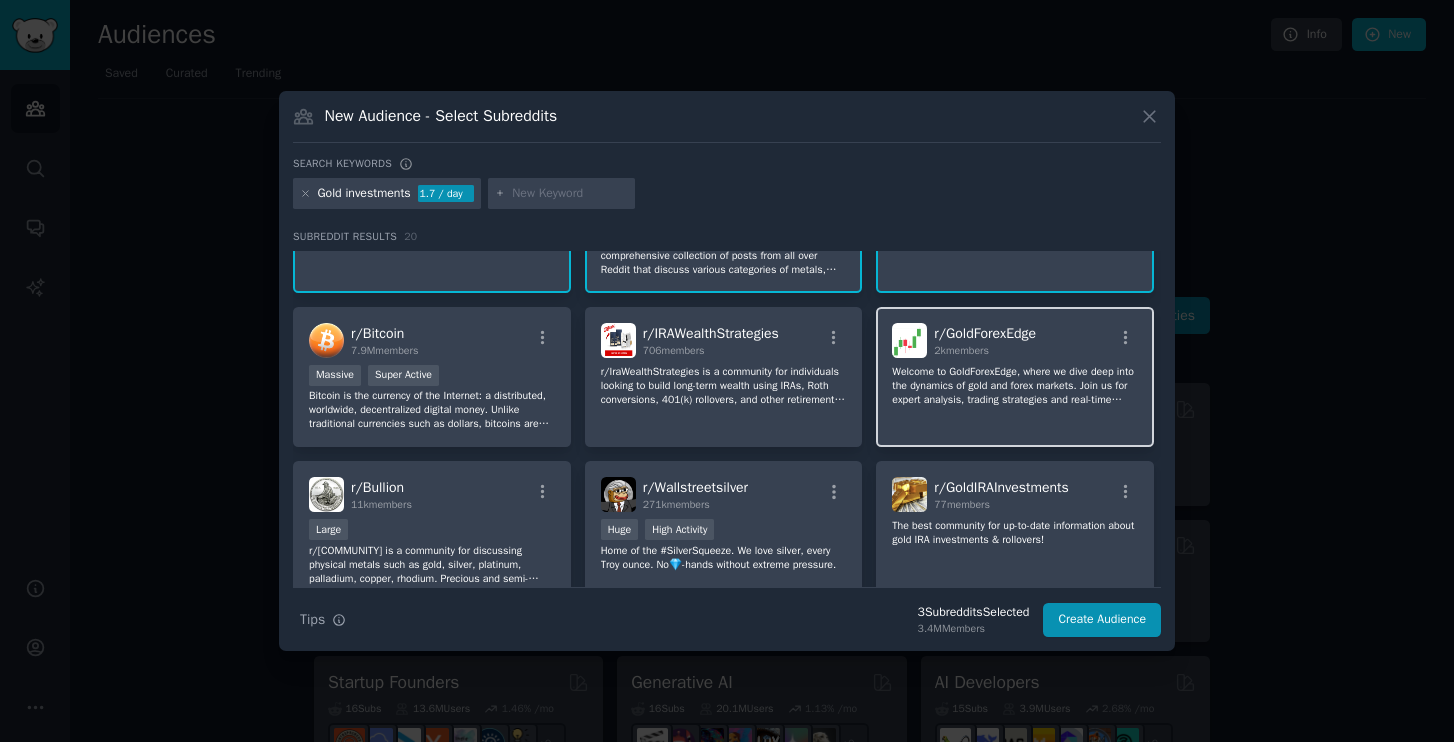 click on "r/ GoldForexEdge 2k  members" at bounding box center (1015, 340) 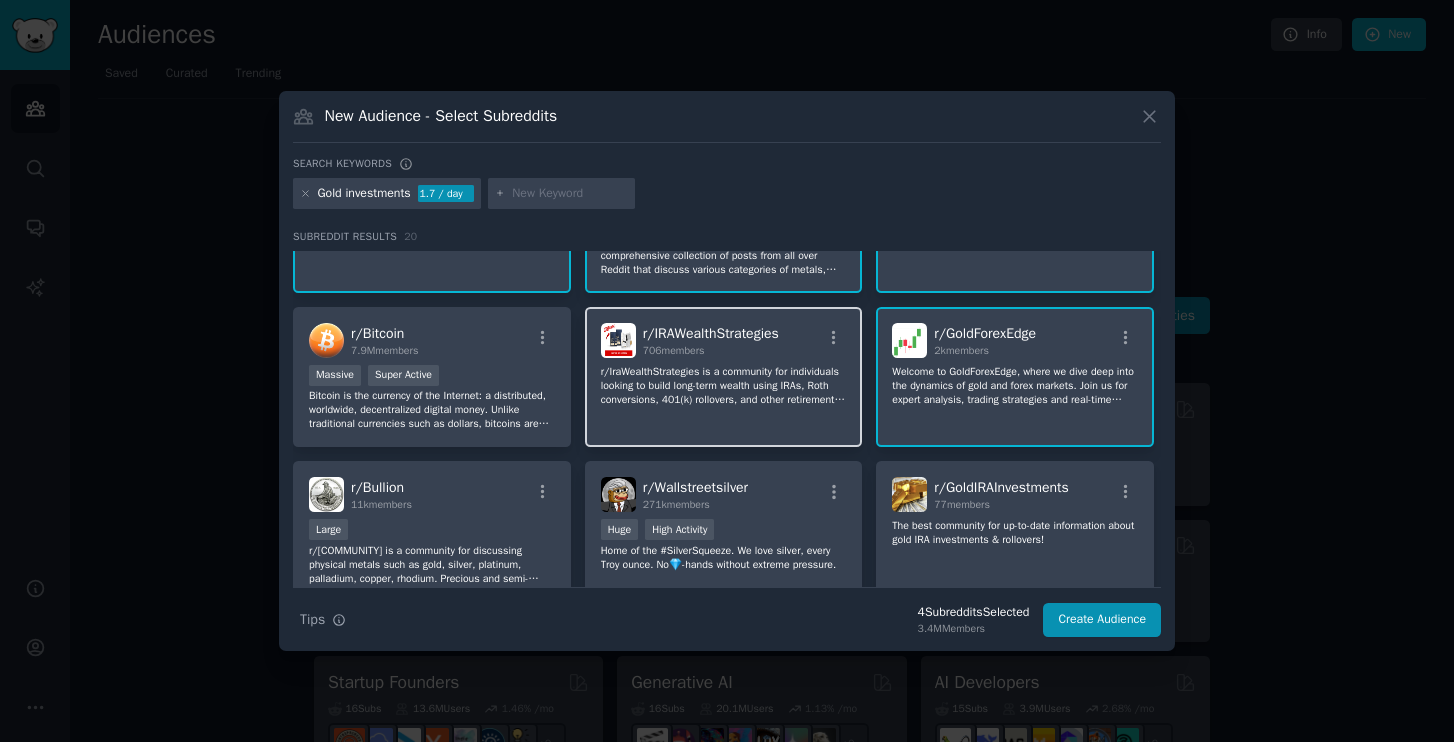 click on "r/ IRAWealthStrategies [NUMBER] members r/IraWealthStrategies is a community for individuals looking to build long-term wealth using IRAs, Roth conversions, 401(k) rollovers, and other retirement planning tools. Whether you're just getting started or managing a complex portfolio, this is your space to ask questions, share strategies, and learn how to make tax-smart moves that secure your financial future." at bounding box center [724, 377] 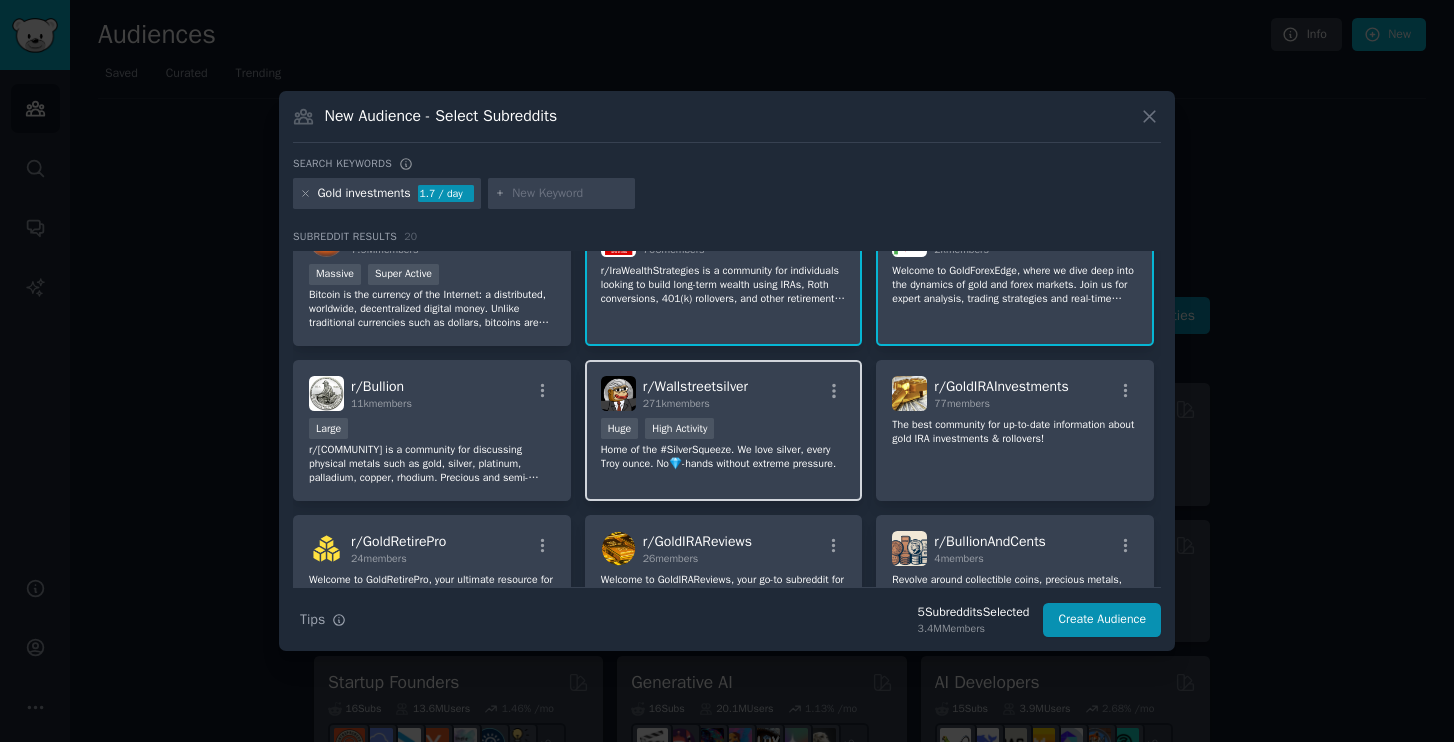 scroll, scrollTop: 204, scrollLeft: 0, axis: vertical 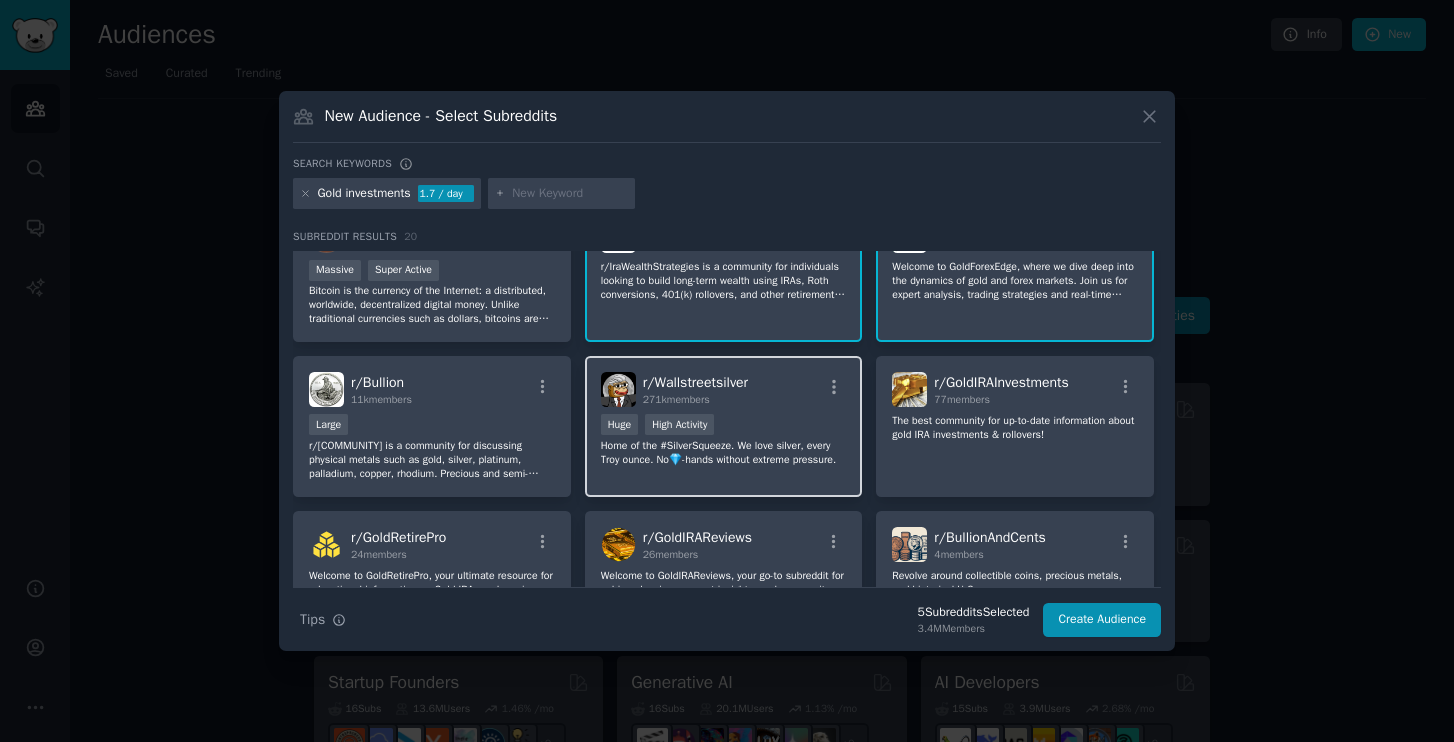 click on "Huge High Activity" at bounding box center [724, 426] 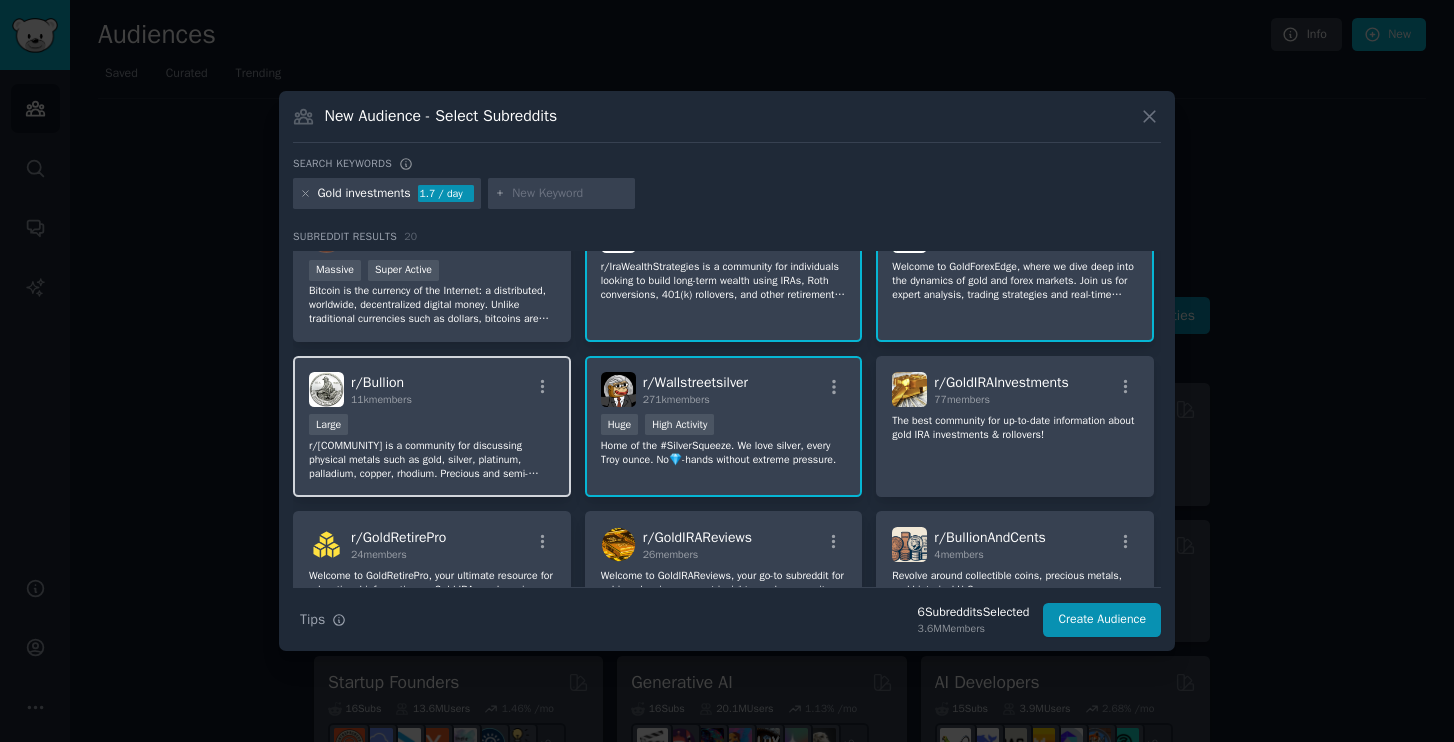 click on "r/ Bullion 11k  members Large r/Bullion is a community for discussing physical metals such as gold, silver, platinum, palladium, copper, rhodium. Precious and semi-precious, monetary or coinage metals, rounds, bars, ingots, etc.
We are a friendly community, so please keep conversations positive, helpful, and no personal attacks or insults. We're all about sharing, encouraging, and learning together. Spammers, conspiracy theories, and political diatribe are not welcome." at bounding box center (432, 426) 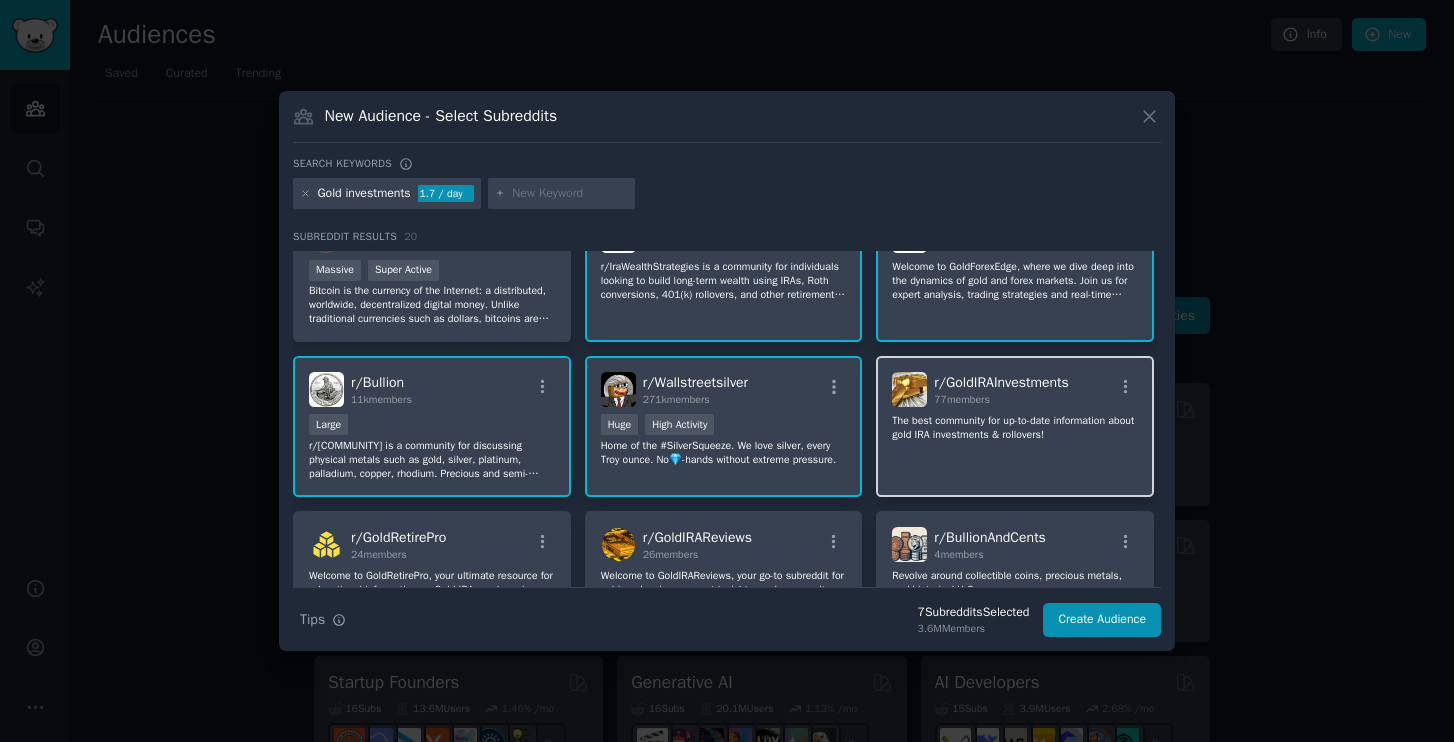 click on "r/[COMMUNITY] [NUMBER] members The best community for up-to-date information about gold IRA investments & rollovers!" at bounding box center [1015, 426] 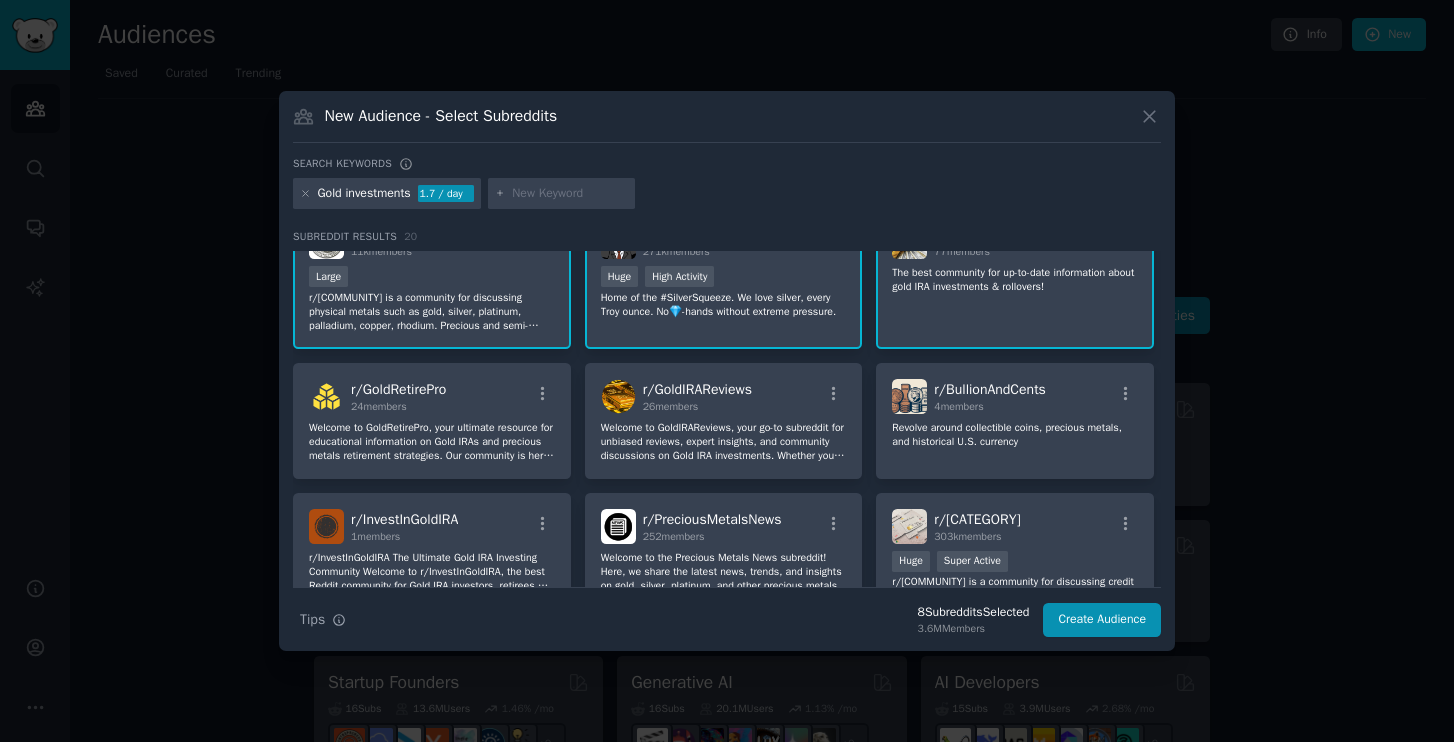 scroll, scrollTop: 354, scrollLeft: 0, axis: vertical 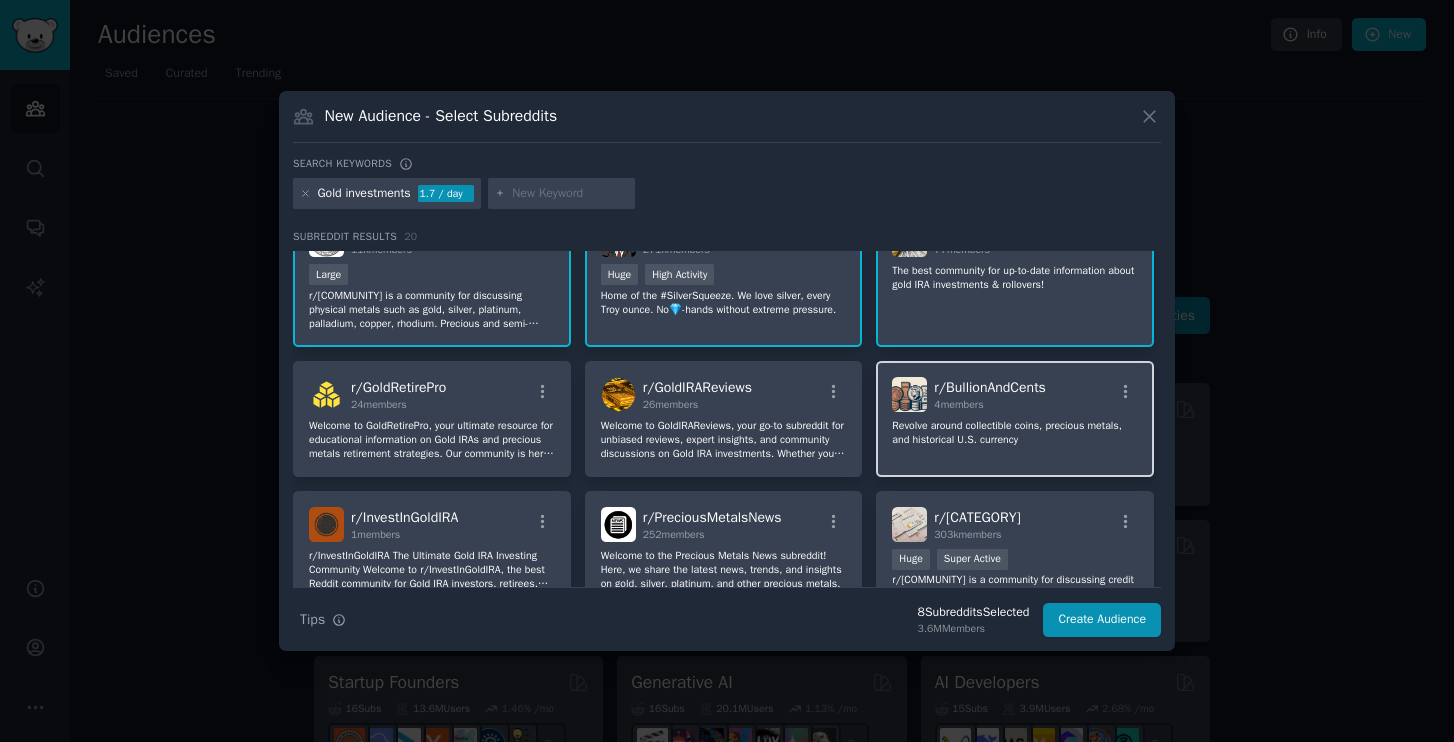 click on "r/ [COMMUNITY] [NUMBER] members" at bounding box center [1015, 394] 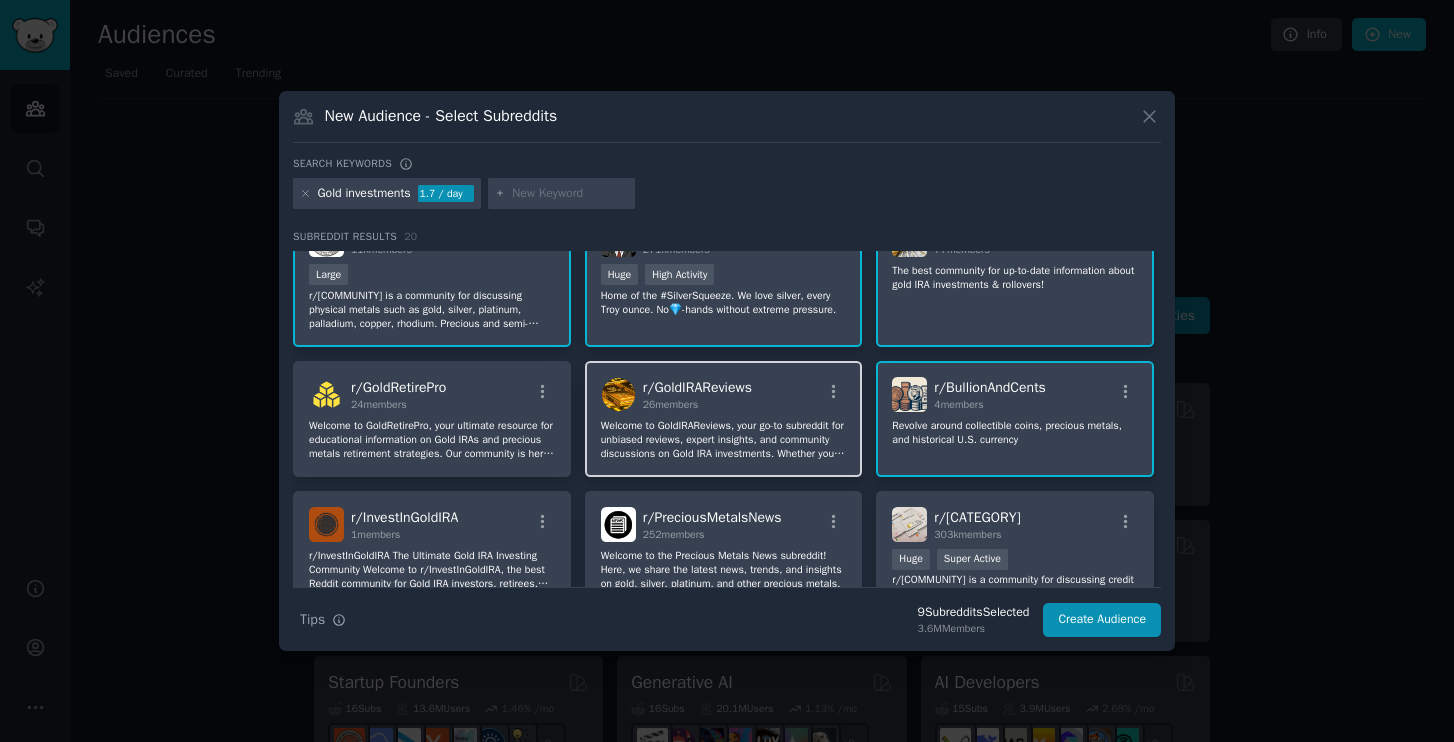 click on "r/ GoldIRAReviews [NUMBER] members" at bounding box center (724, 394) 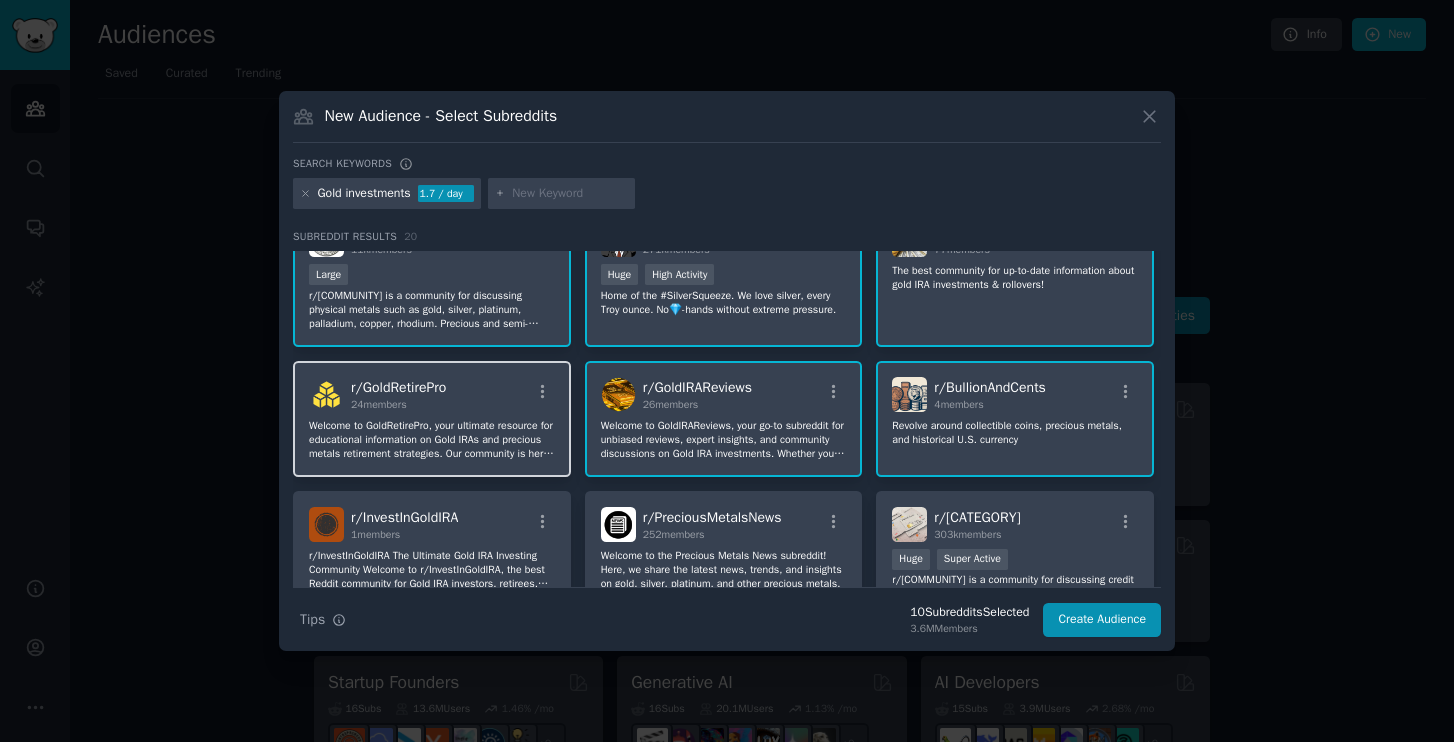 click on "r/ GoldRetirePro [NUMBER] members" at bounding box center (432, 394) 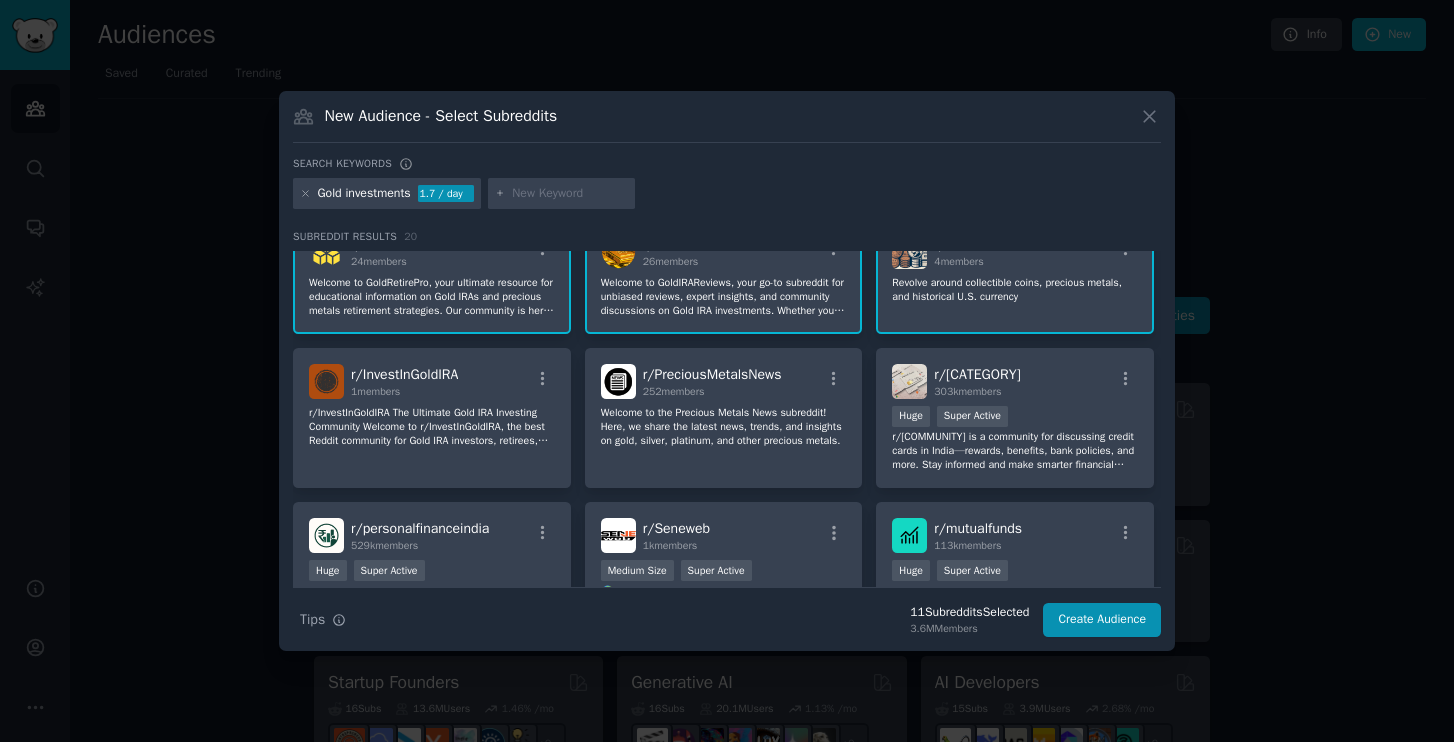 scroll, scrollTop: 499, scrollLeft: 0, axis: vertical 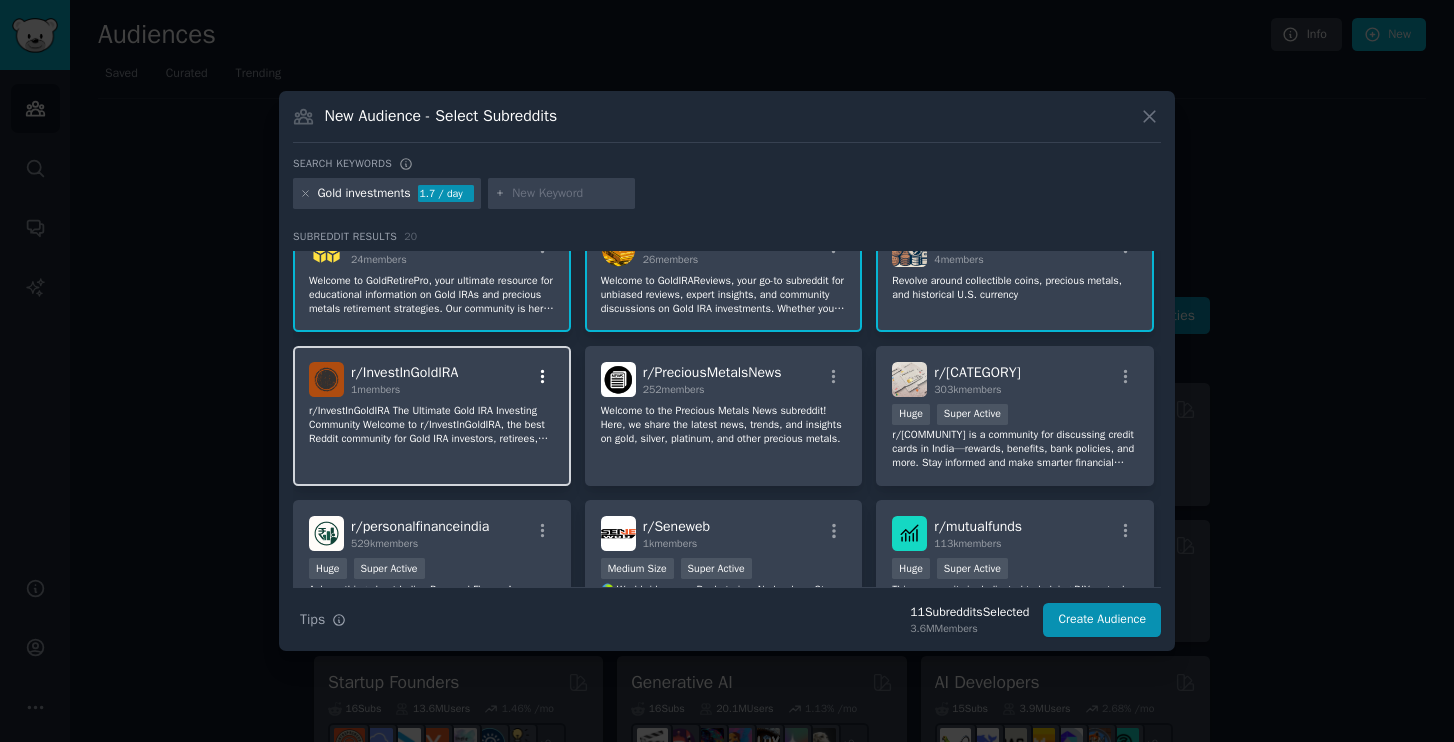 click 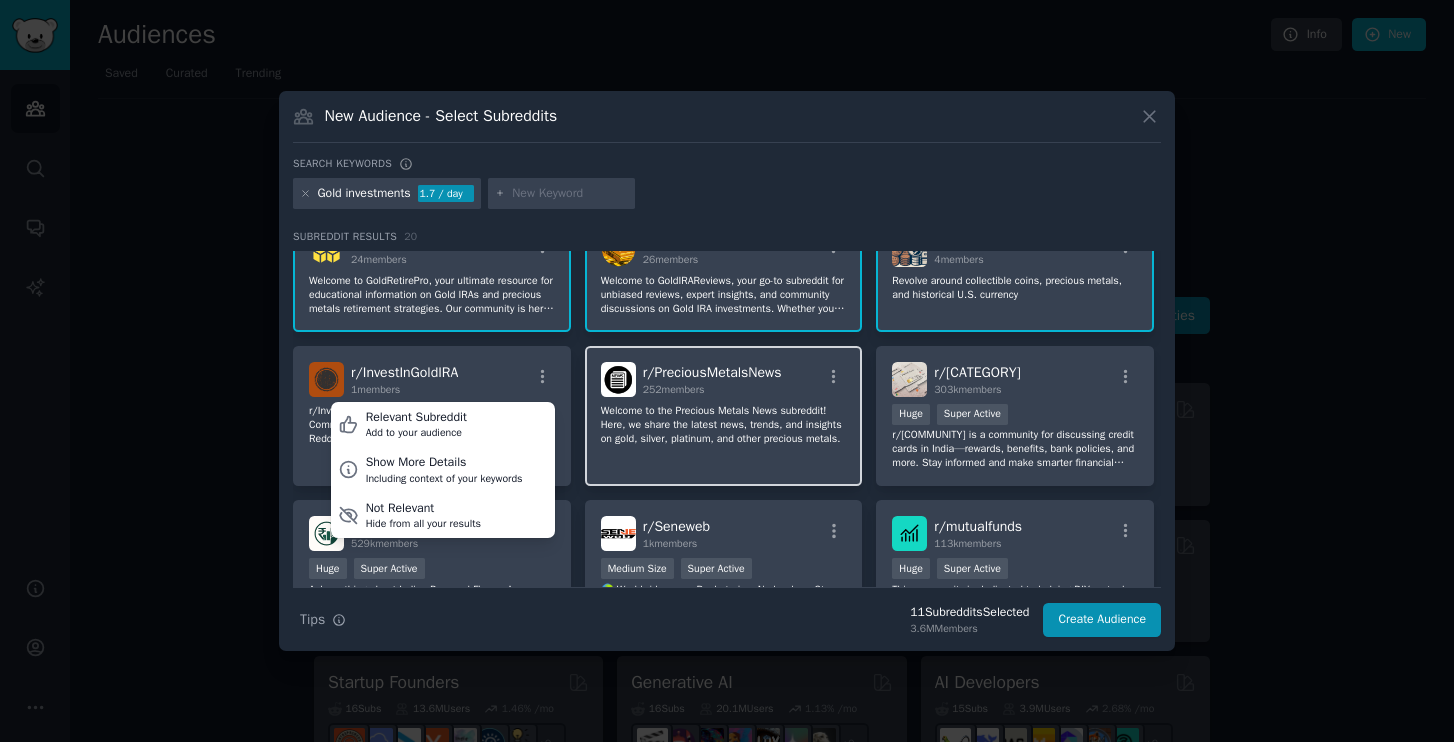 click on "Welcome to the Precious Metals News subreddit! Here, we share the latest news, trends, and insights on gold, silver, platinum, and other precious metals." 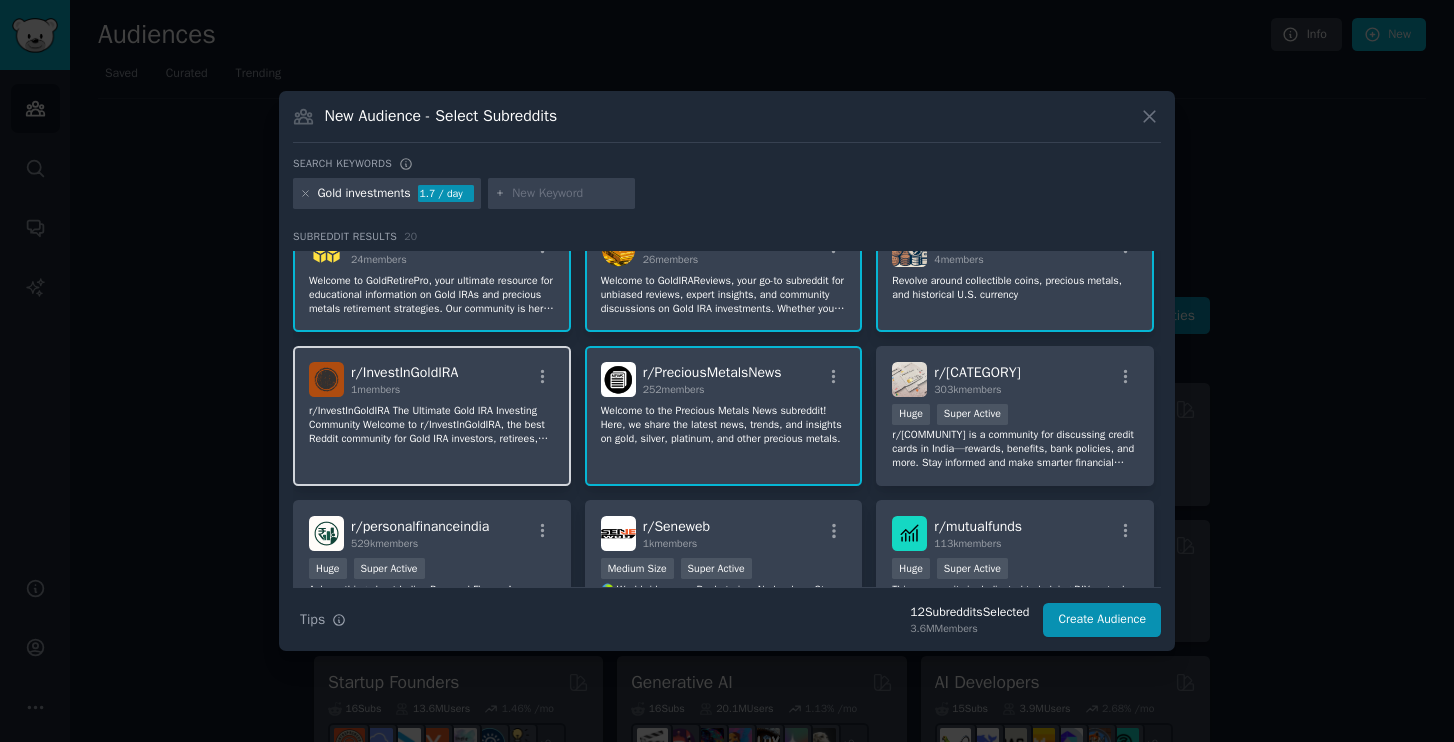 click on "r/ InvestInGoldIRA [NUMBER] members" at bounding box center [432, 379] 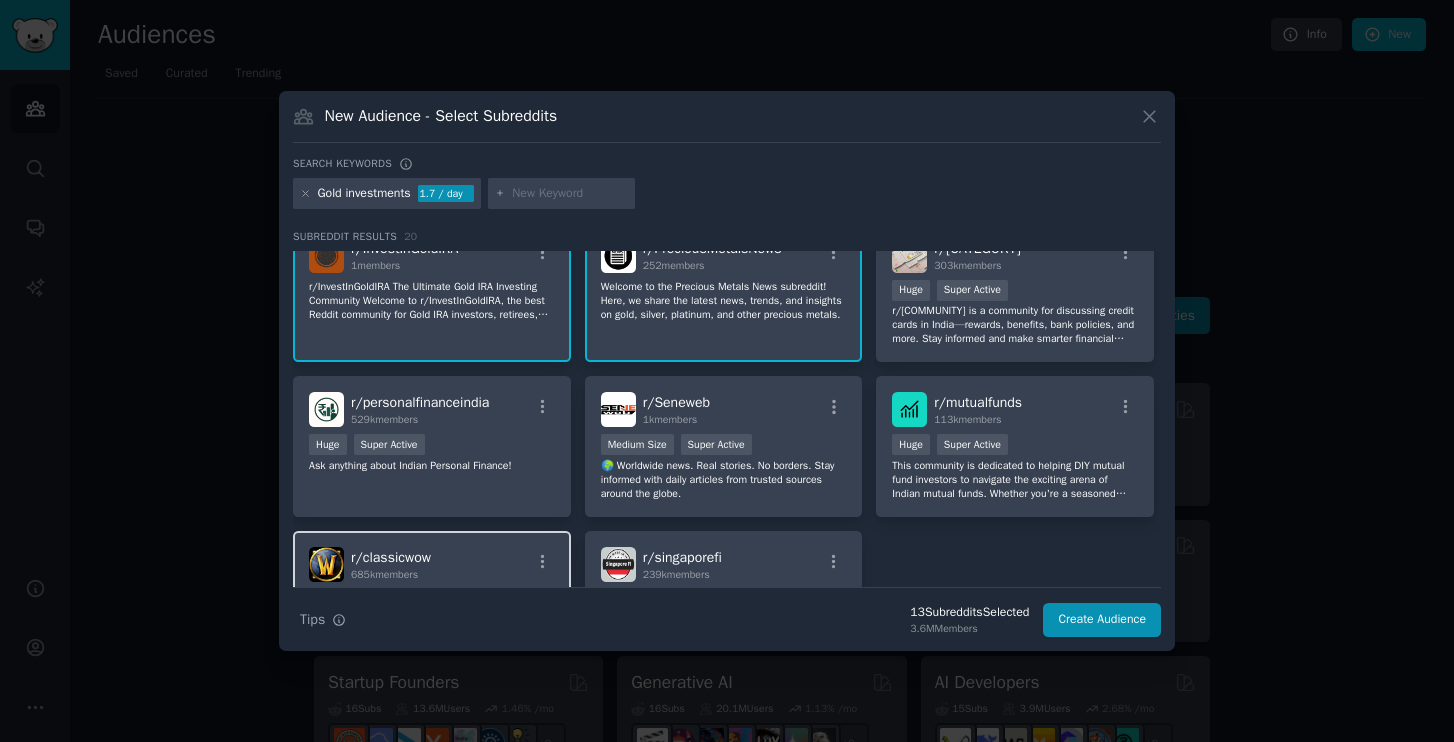 scroll, scrollTop: 624, scrollLeft: 0, axis: vertical 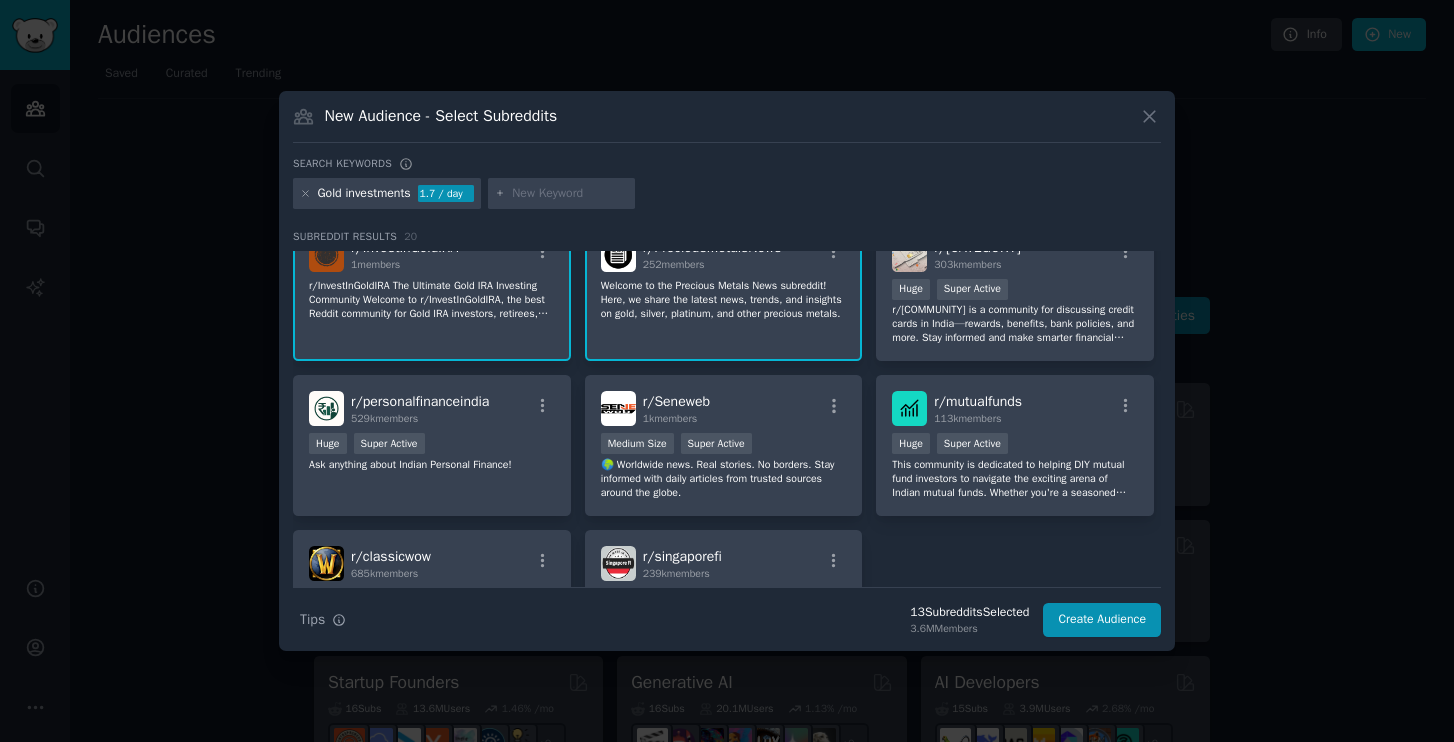 click on "Gold investments" at bounding box center (364, 194) 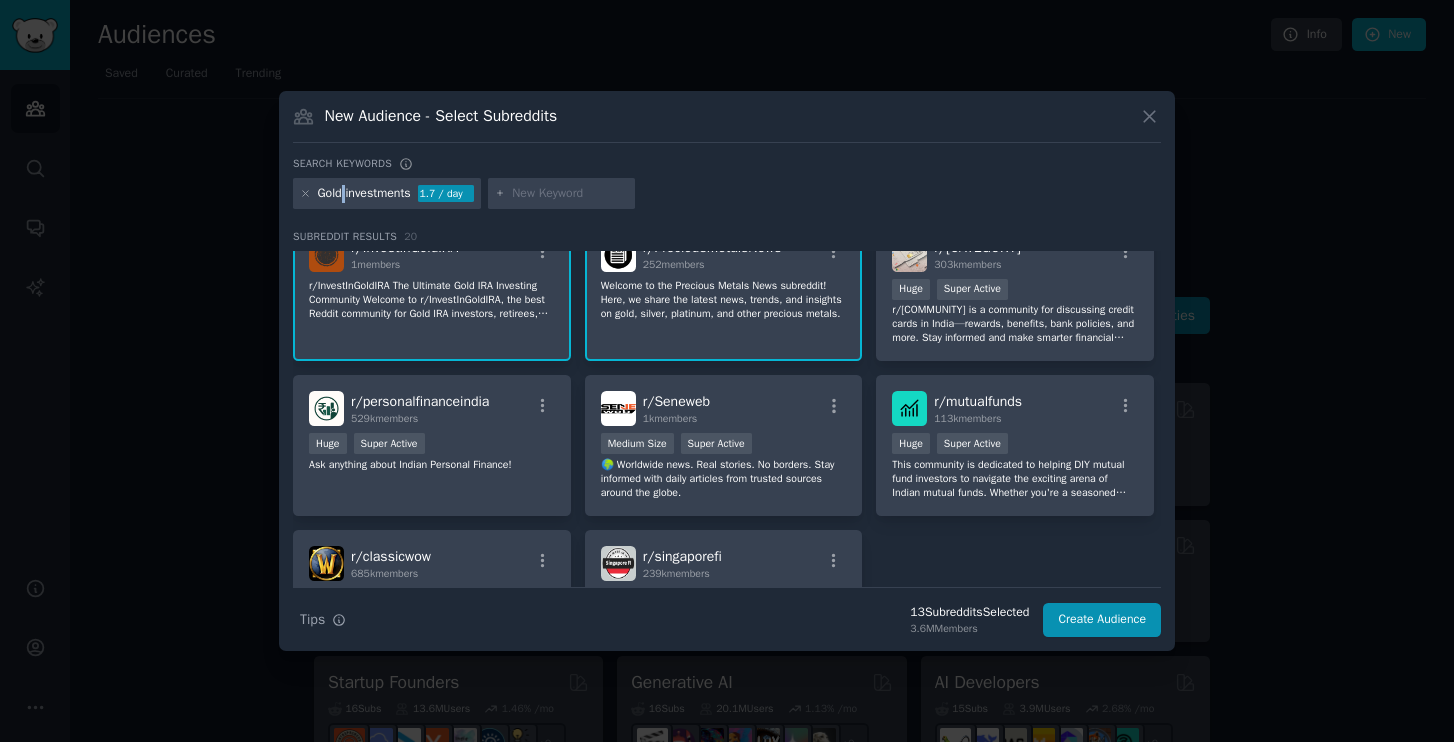click on "Gold investments" at bounding box center (364, 194) 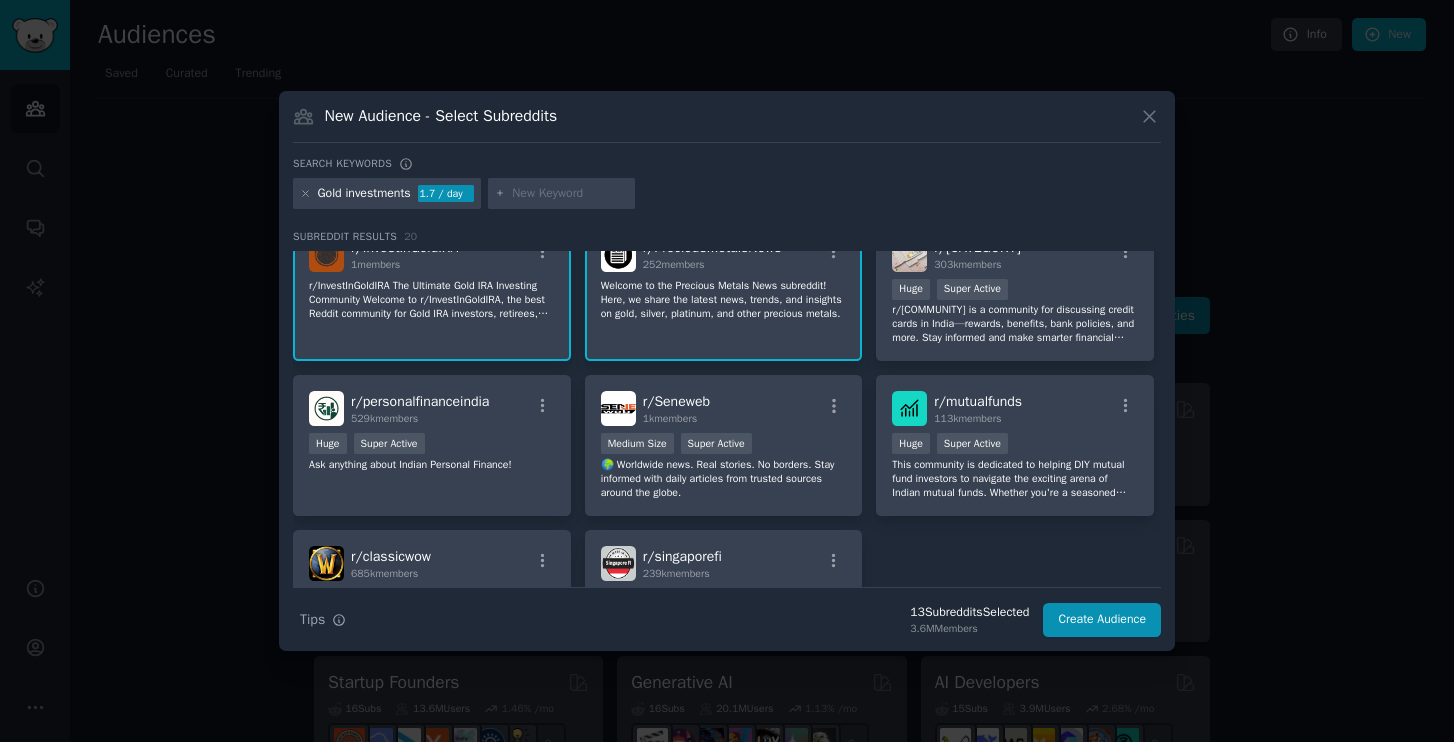 click on "Gold investments" at bounding box center [364, 194] 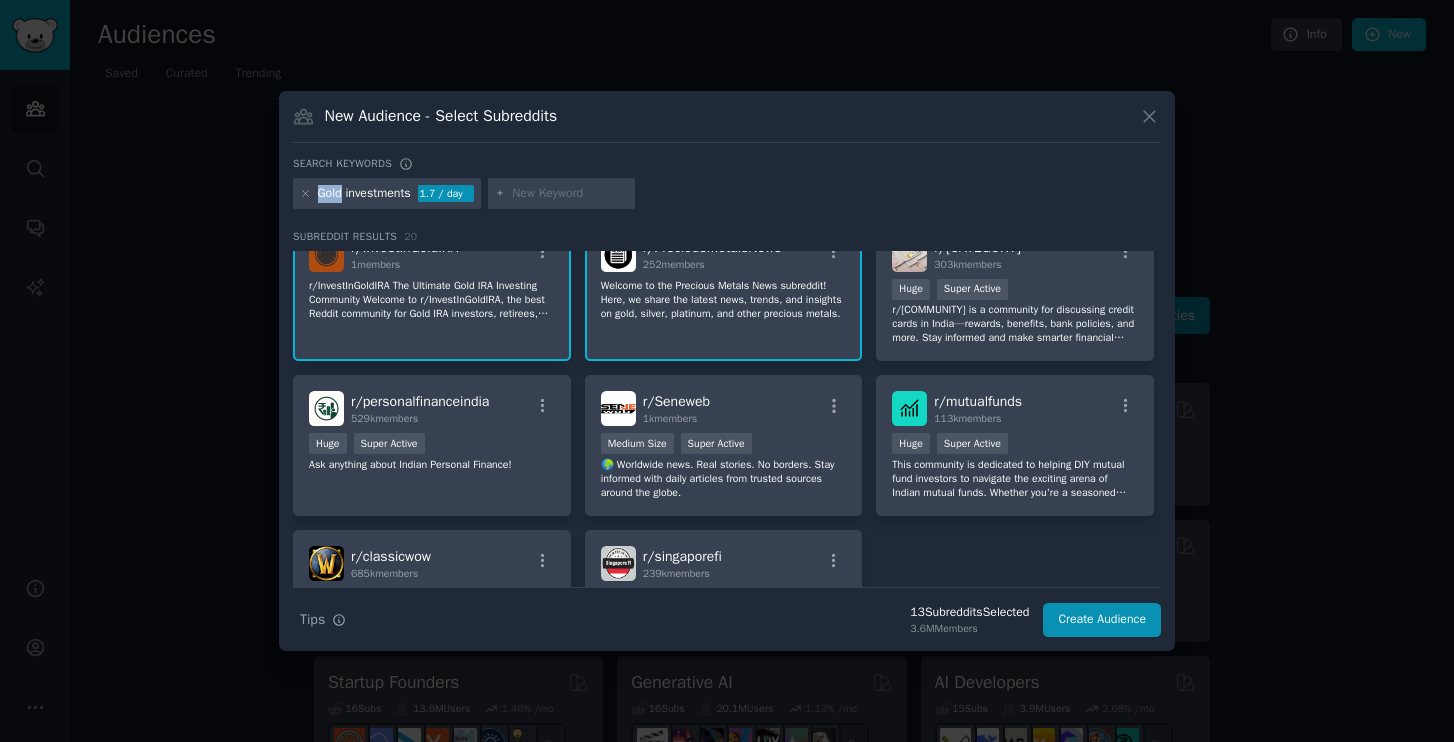 click on "Gold investments" at bounding box center (364, 194) 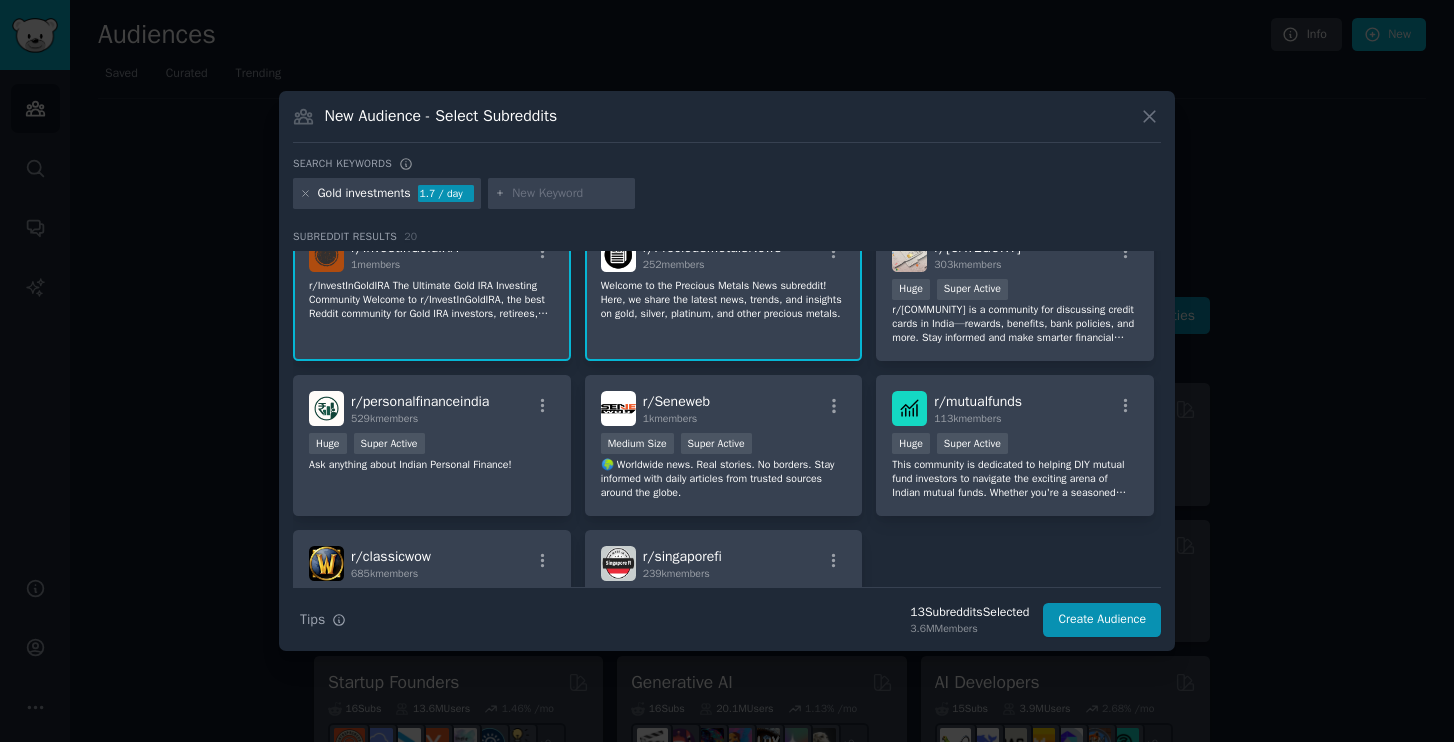 click at bounding box center [570, 194] 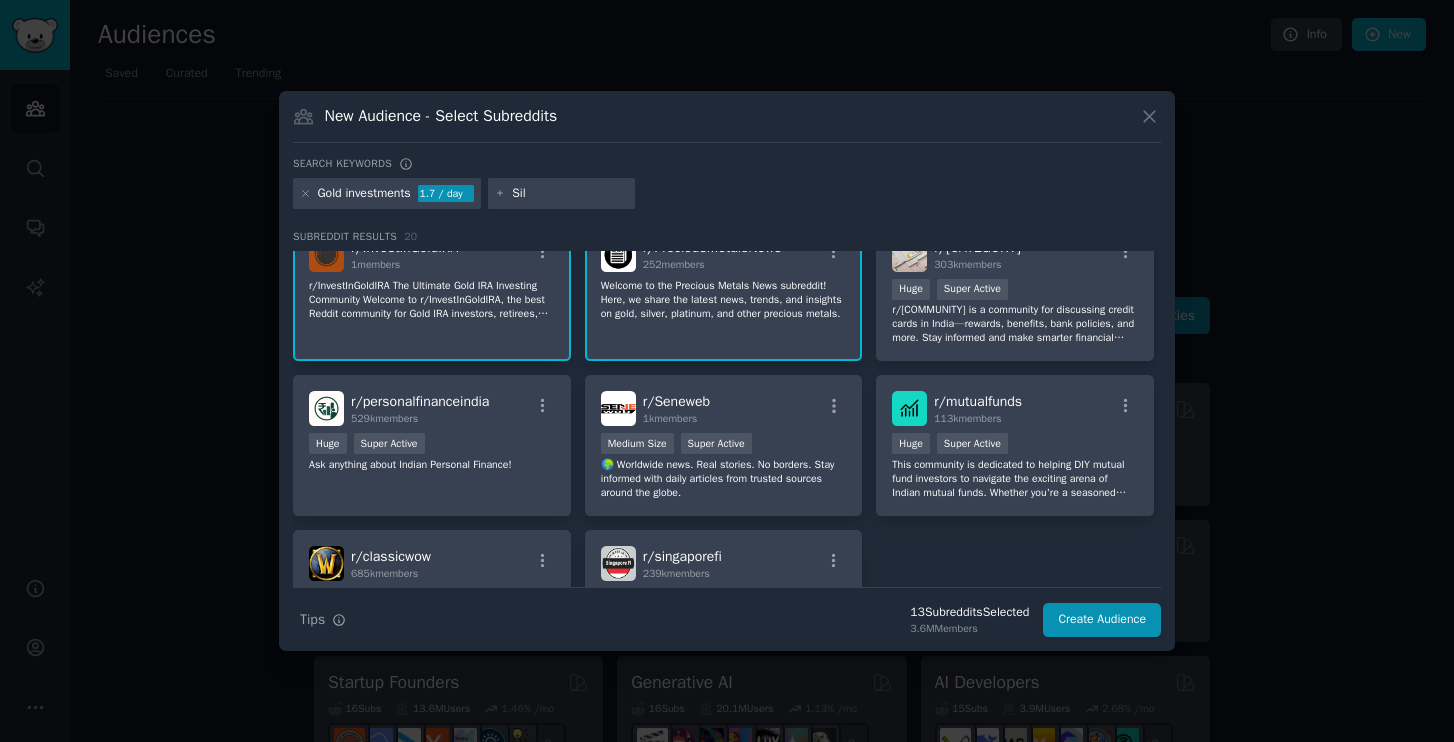 type on "Silv" 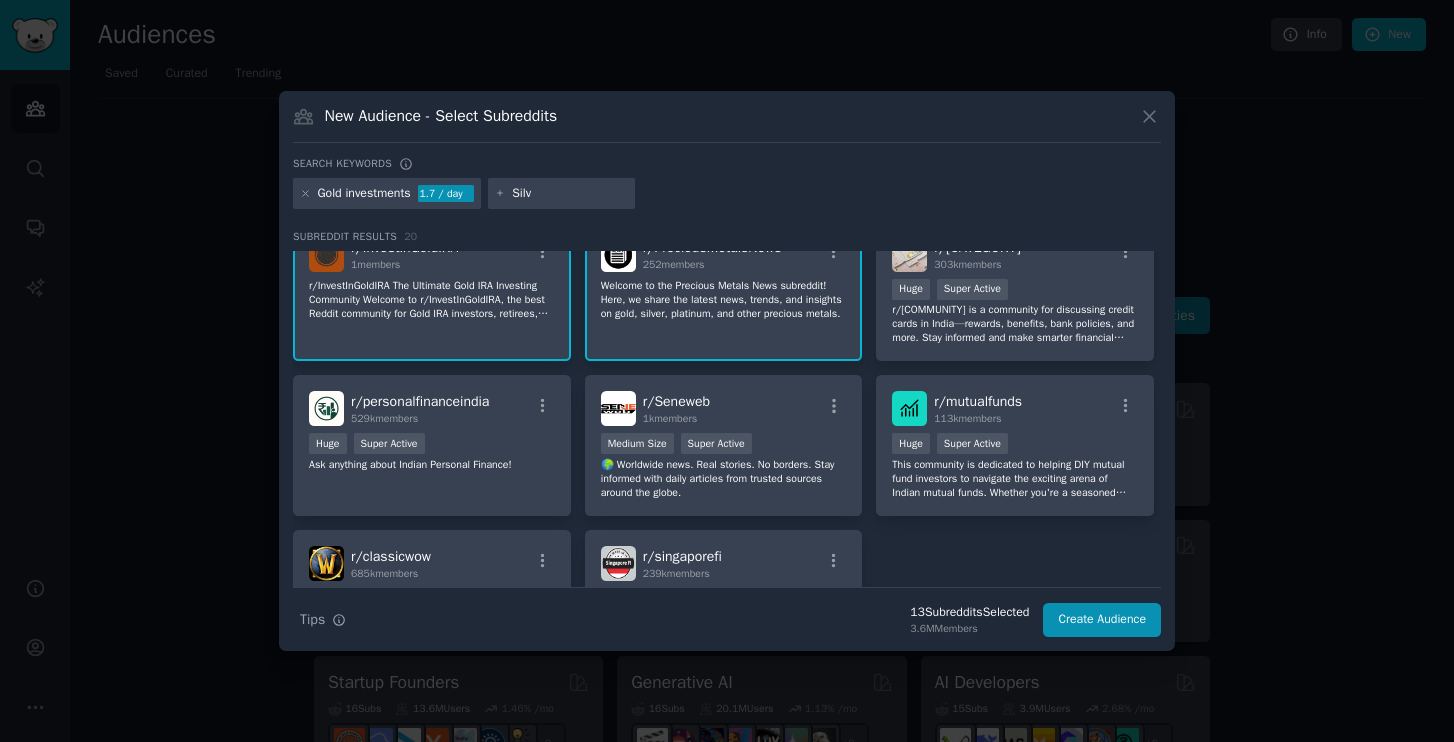 type 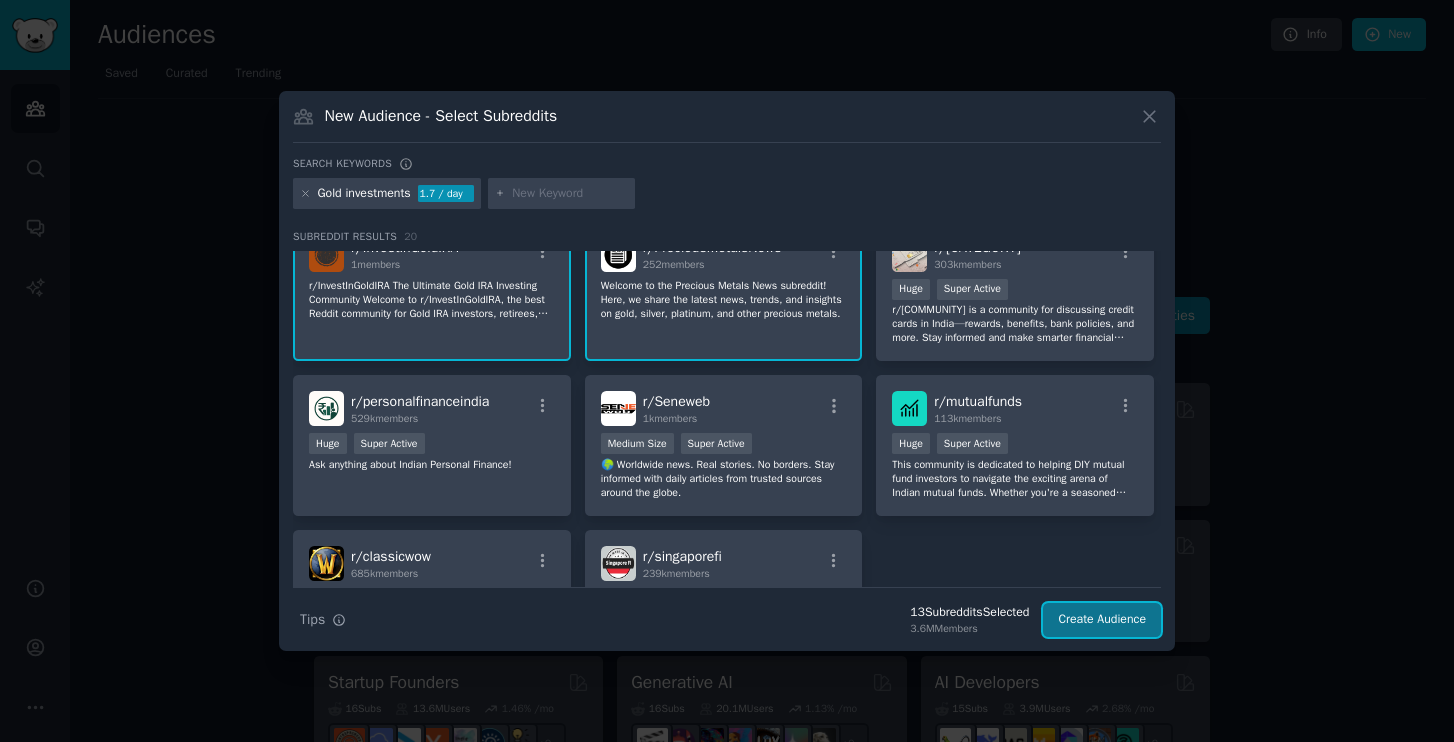 click on "Create Audience" at bounding box center [1102, 620] 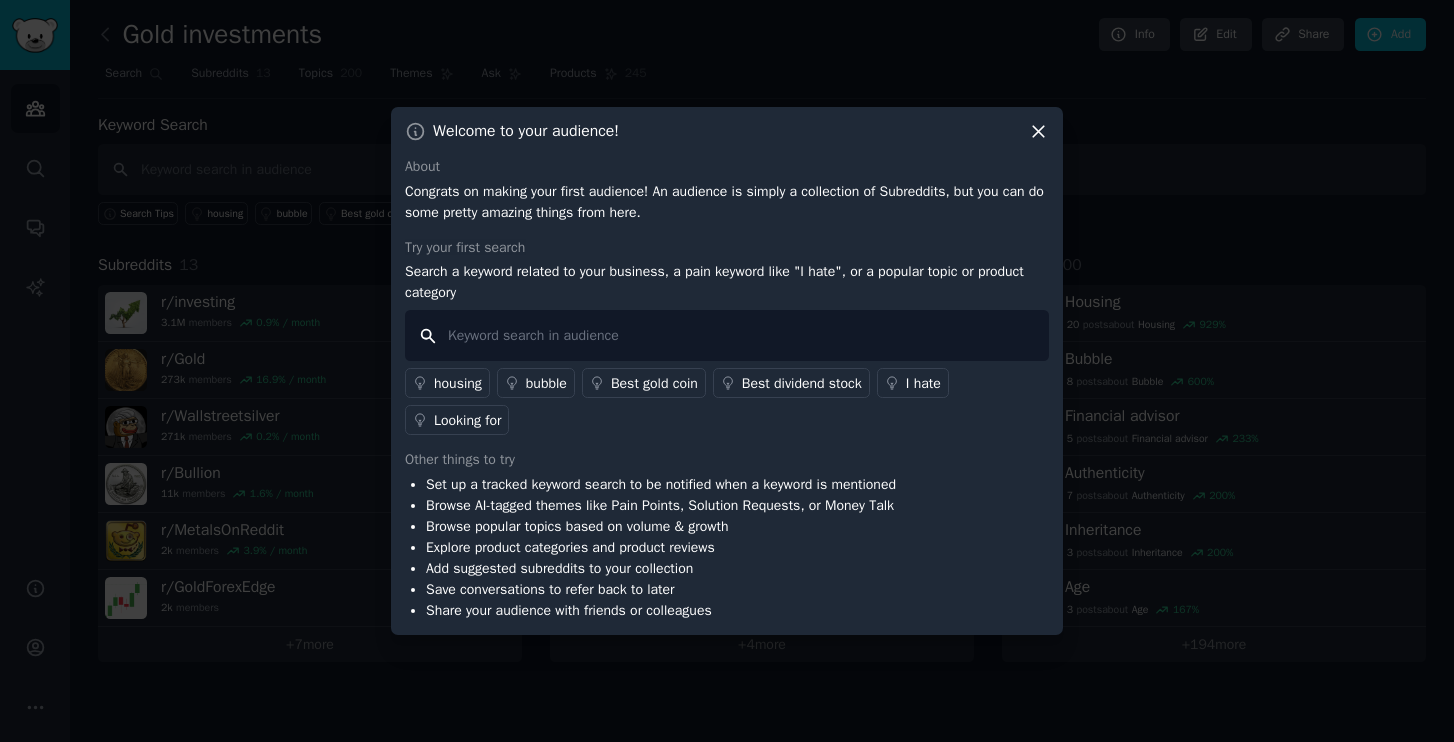 click at bounding box center [727, 335] 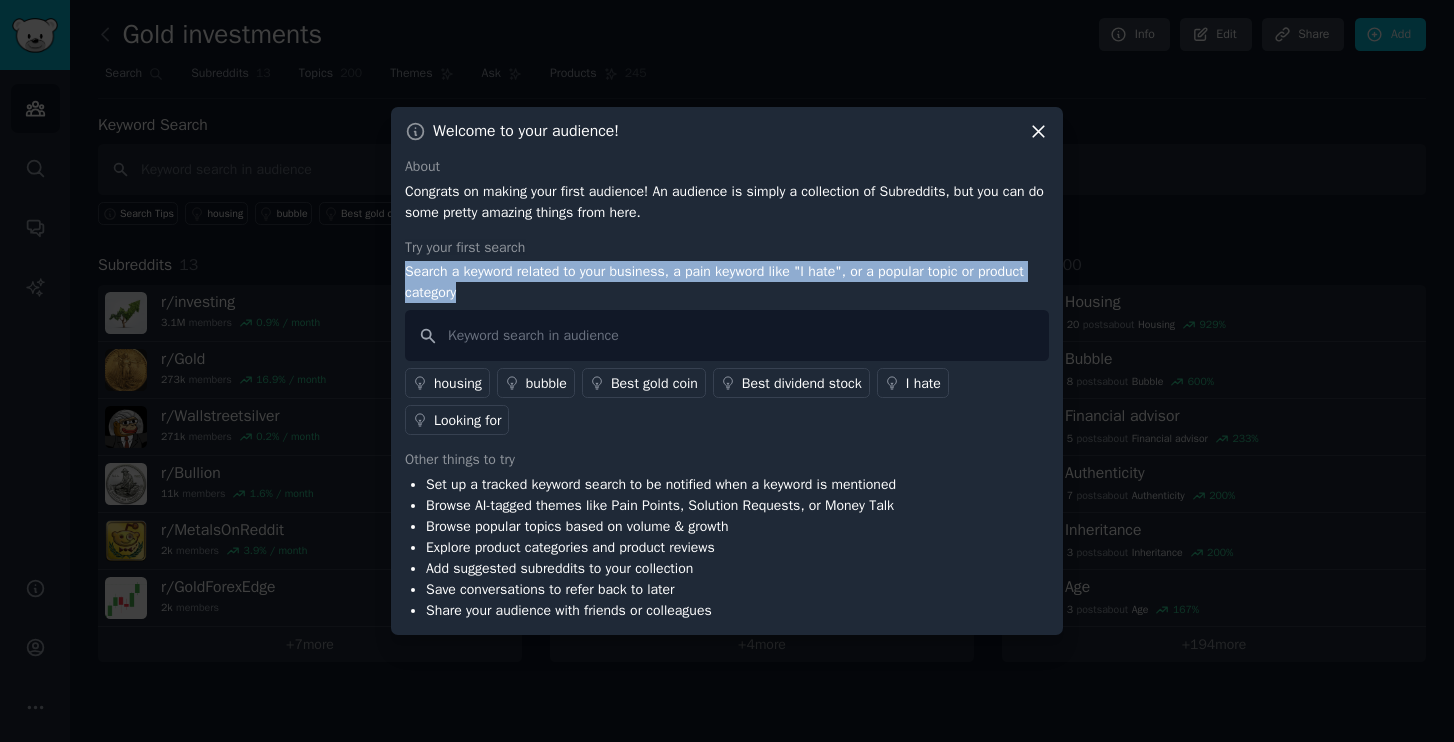drag, startPoint x: 535, startPoint y: 300, endPoint x: 394, endPoint y: 274, distance: 143.37712 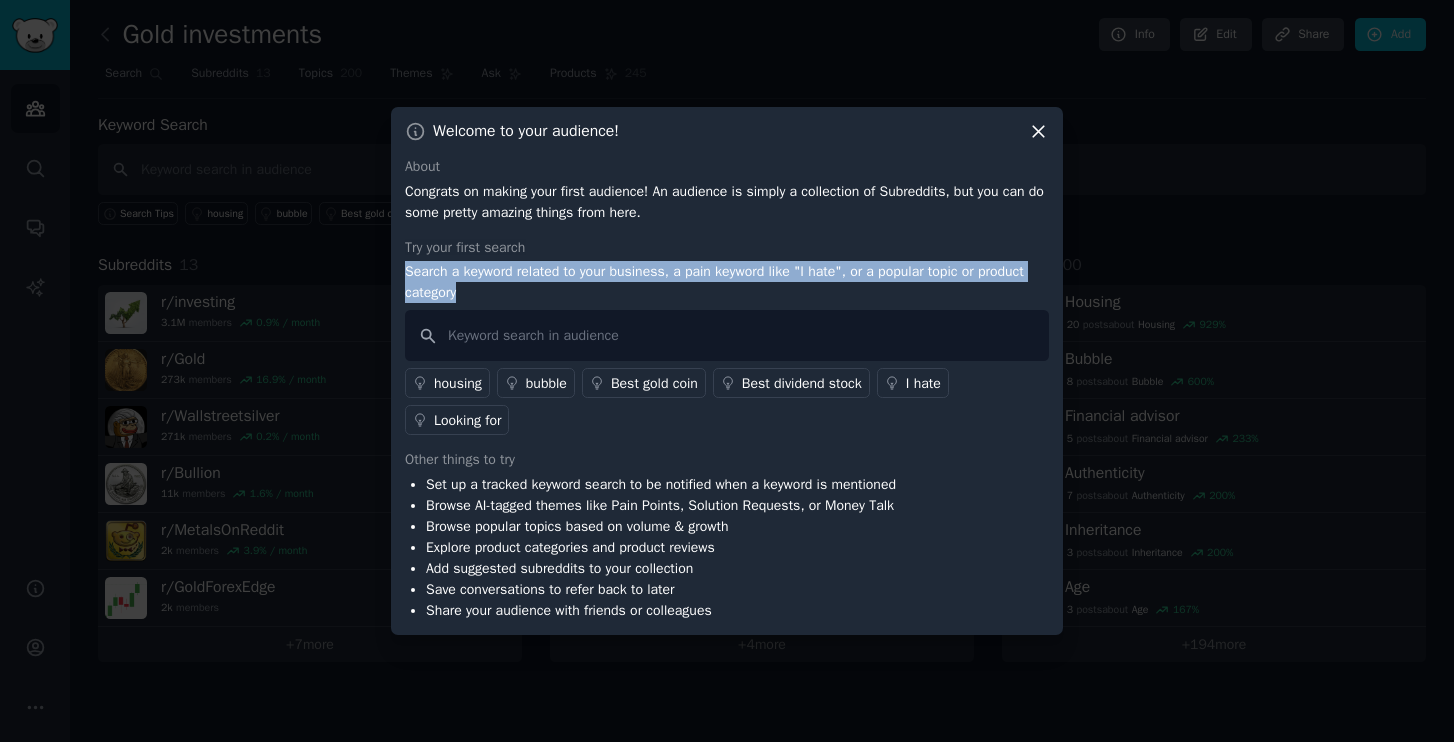 click on "Welcome to your audience! About Congrats on making your first audience! An audience is simply a collection of Subreddits, but you can do some pretty amazing things from here. Try your first search Search a keyword related to your business, a pain keyword like "I hate", or a popular topic or product category housing bubble Best gold coin Best dividend stock I hate Looking for Other things to try Set up a tracked keyword search to be notified when a keyword is mentioned Browse AI-tagged themes like Pain Points, Solution Requests, or Money Talk Browse popular topics based on volume & growth Explore product categories and product reviews Add suggested subreddits to your collection Save conversations to refer back to later Share your audience with friends or colleagues" at bounding box center [727, 371] 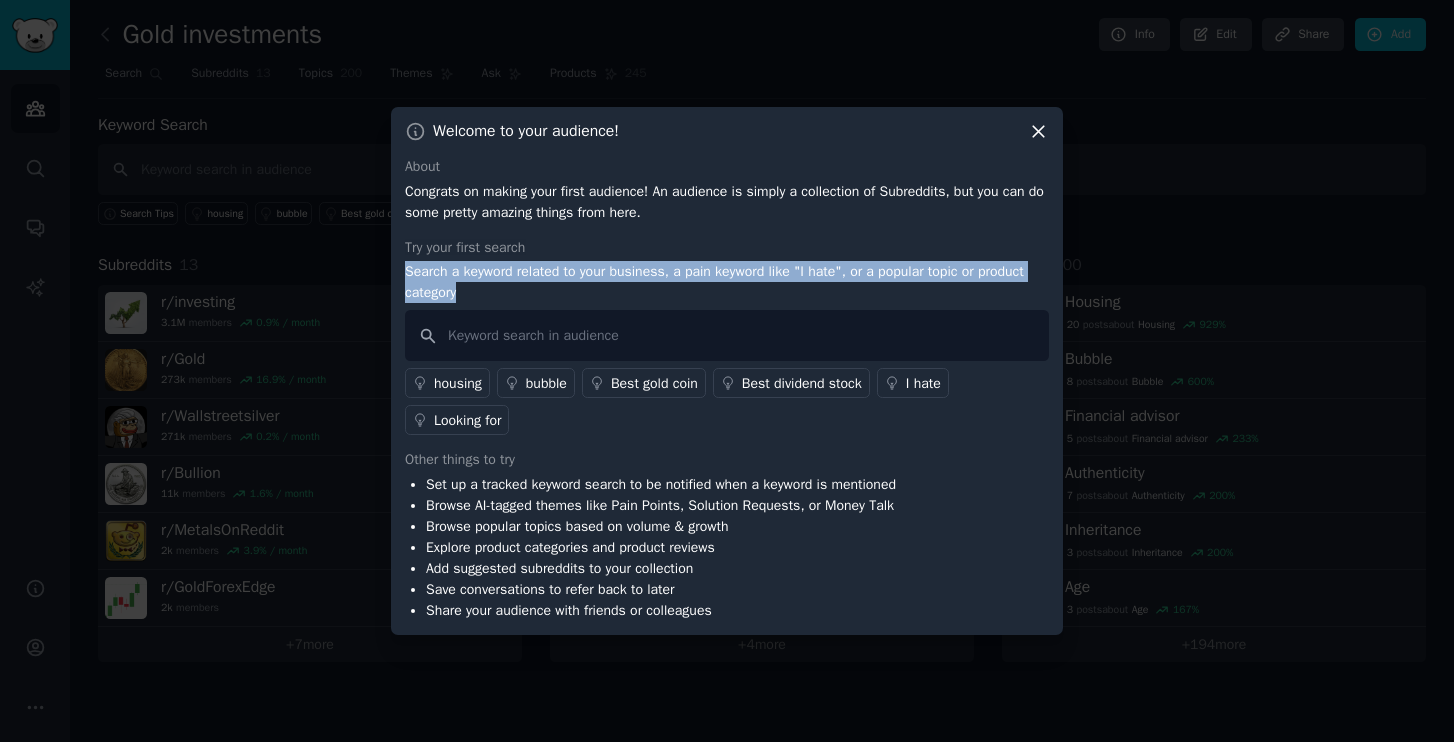 click at bounding box center [381, 235] 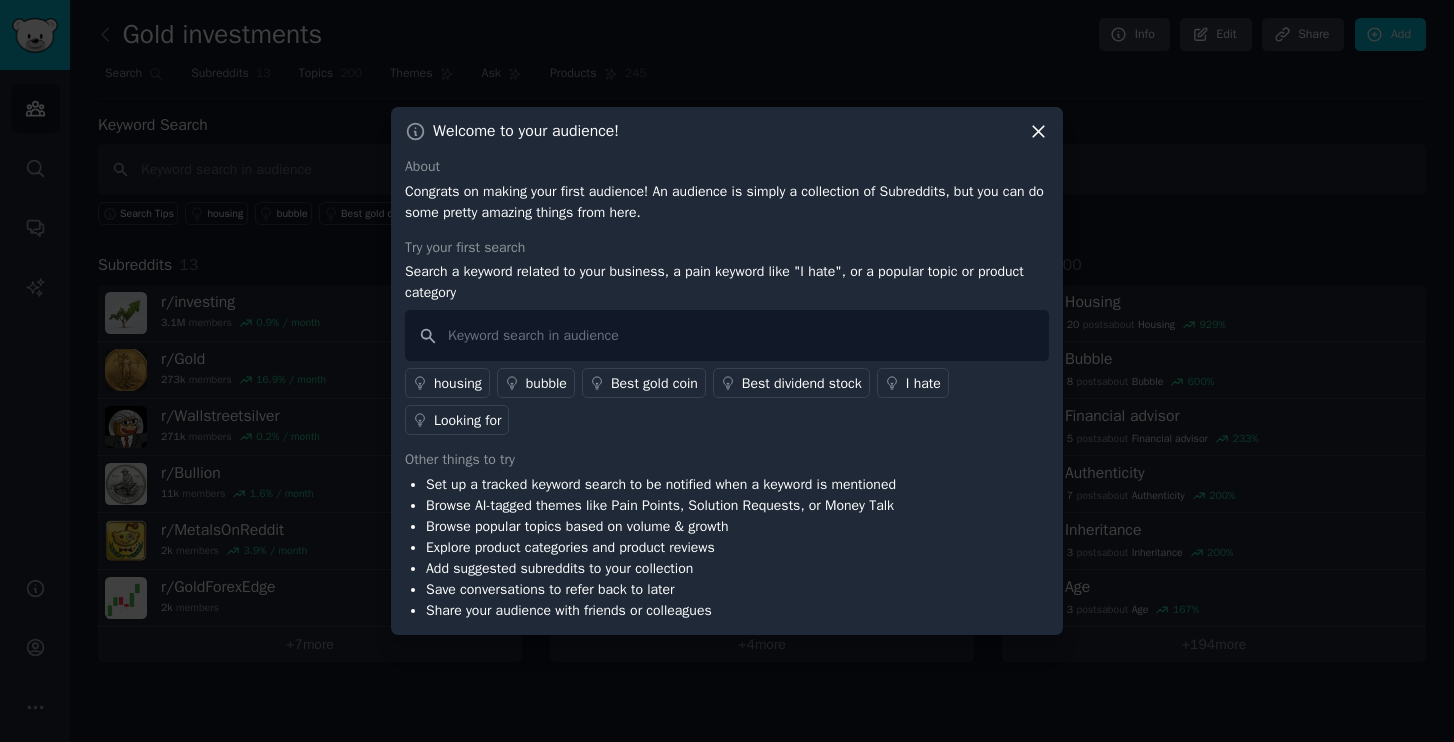 click on "Try your first search Search a keyword related to your business, a pain keyword like "I hate", or a popular topic or product category housing bubble Best gold coin Best dividend stock I hate Looking for" at bounding box center [727, 336] 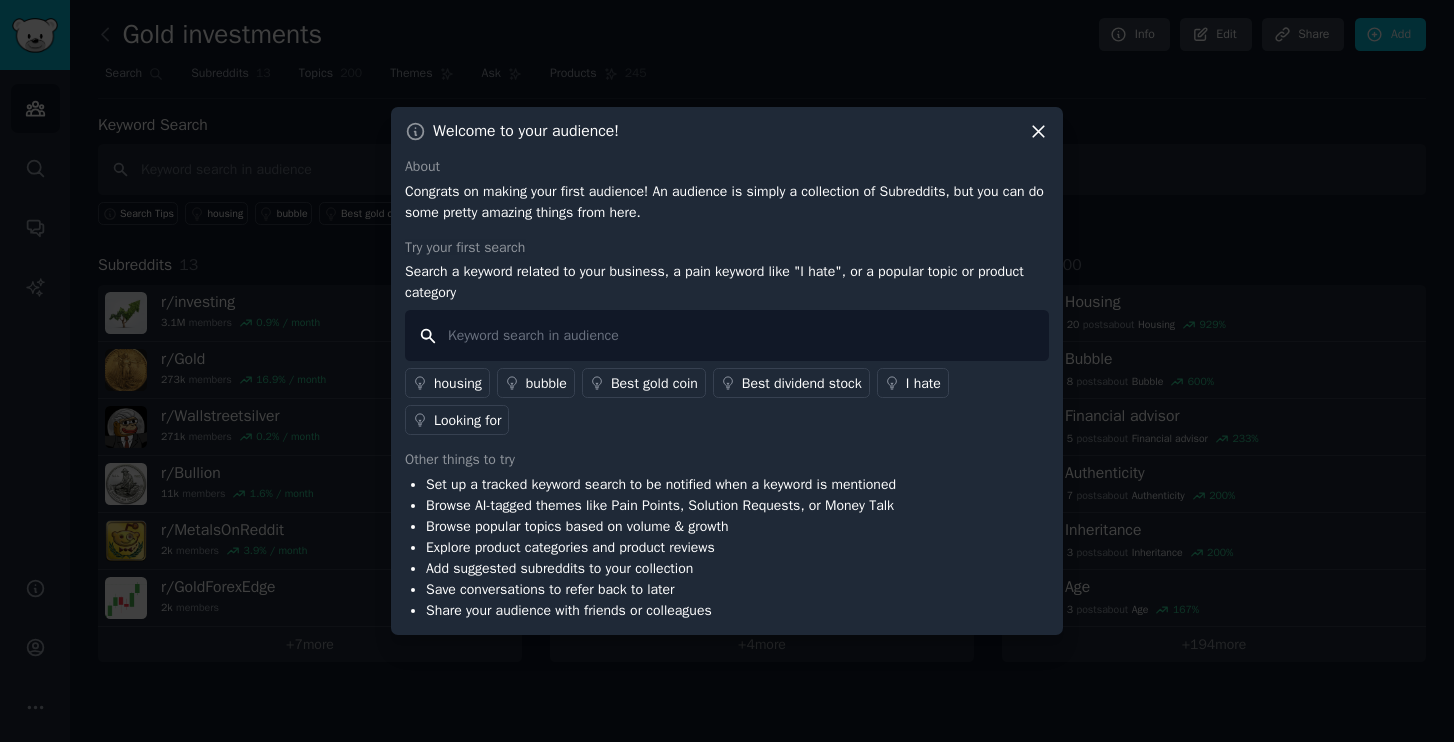 click at bounding box center (727, 335) 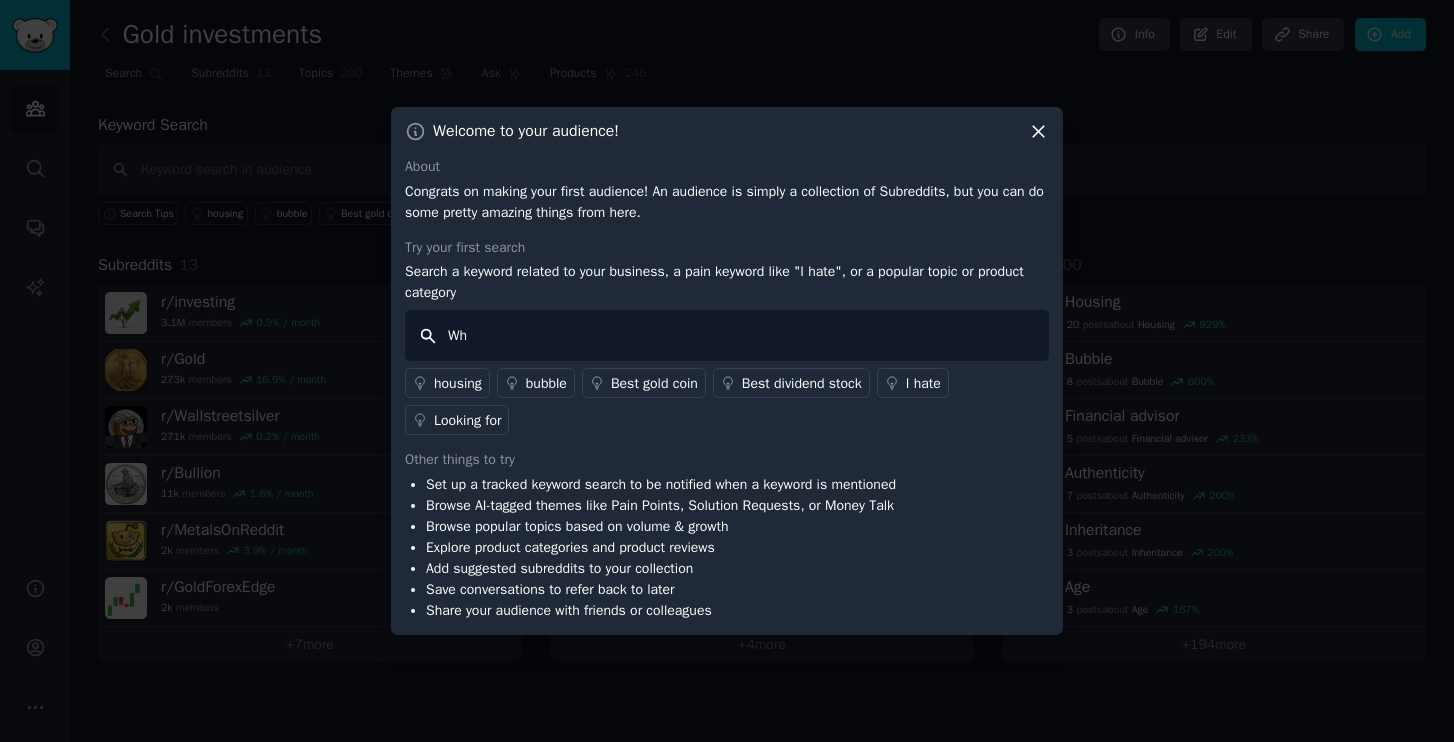 type on "Why" 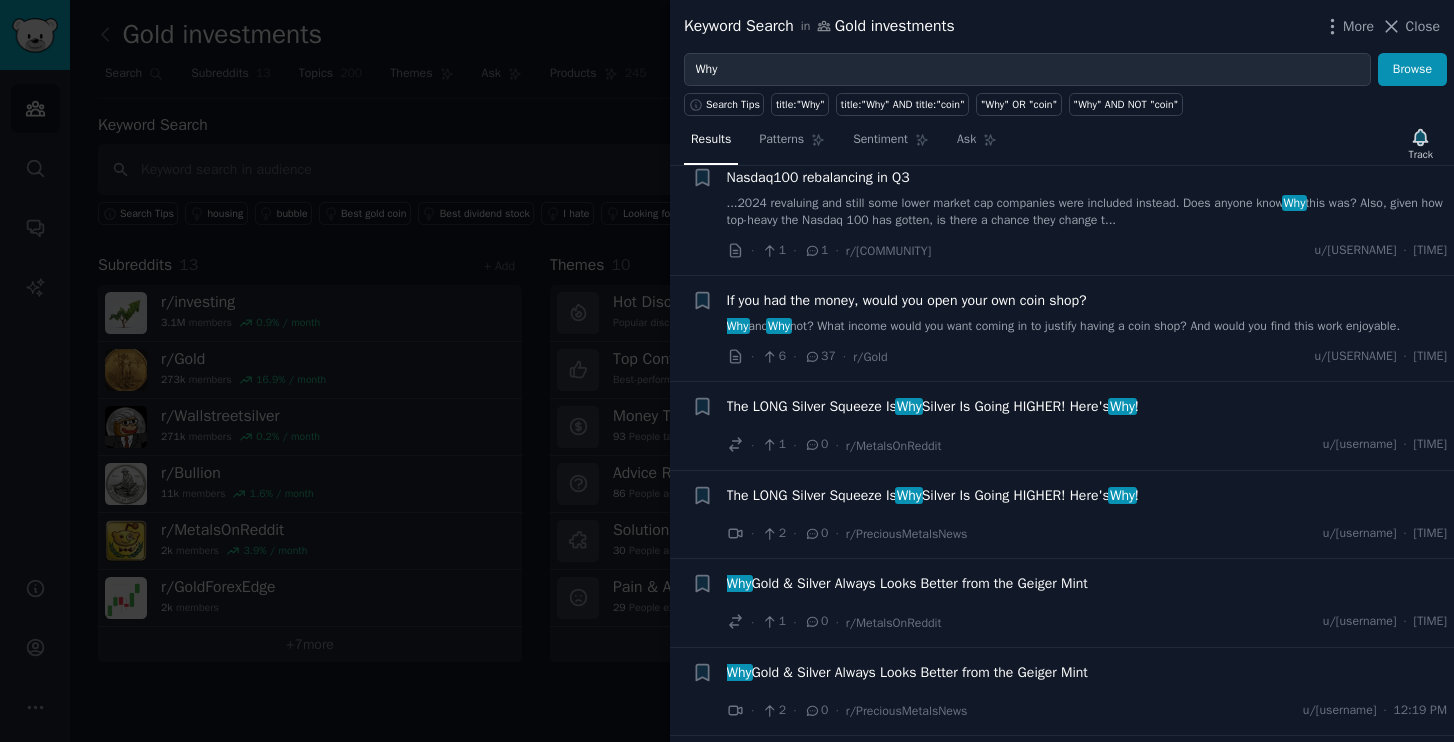 scroll, scrollTop: 49, scrollLeft: 0, axis: vertical 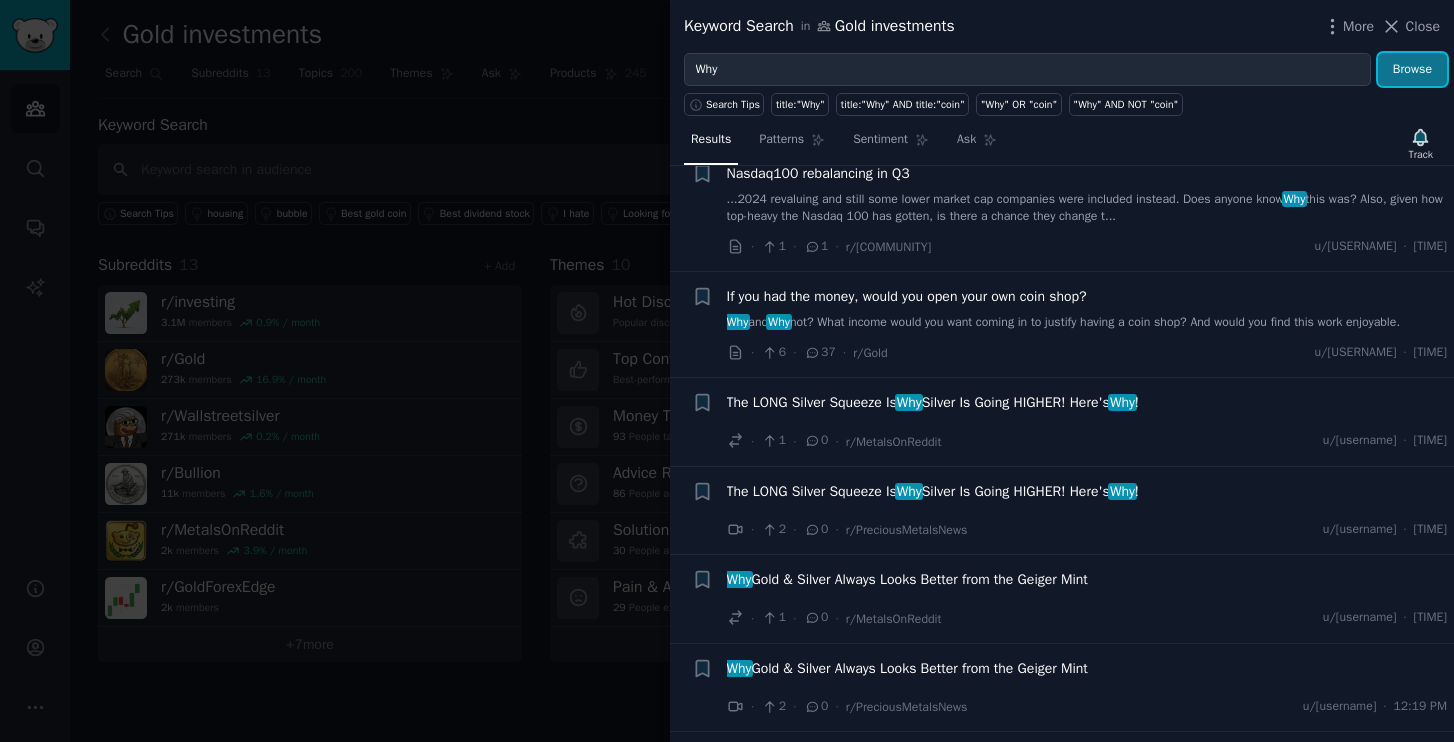 click on "Browse" at bounding box center (1412, 70) 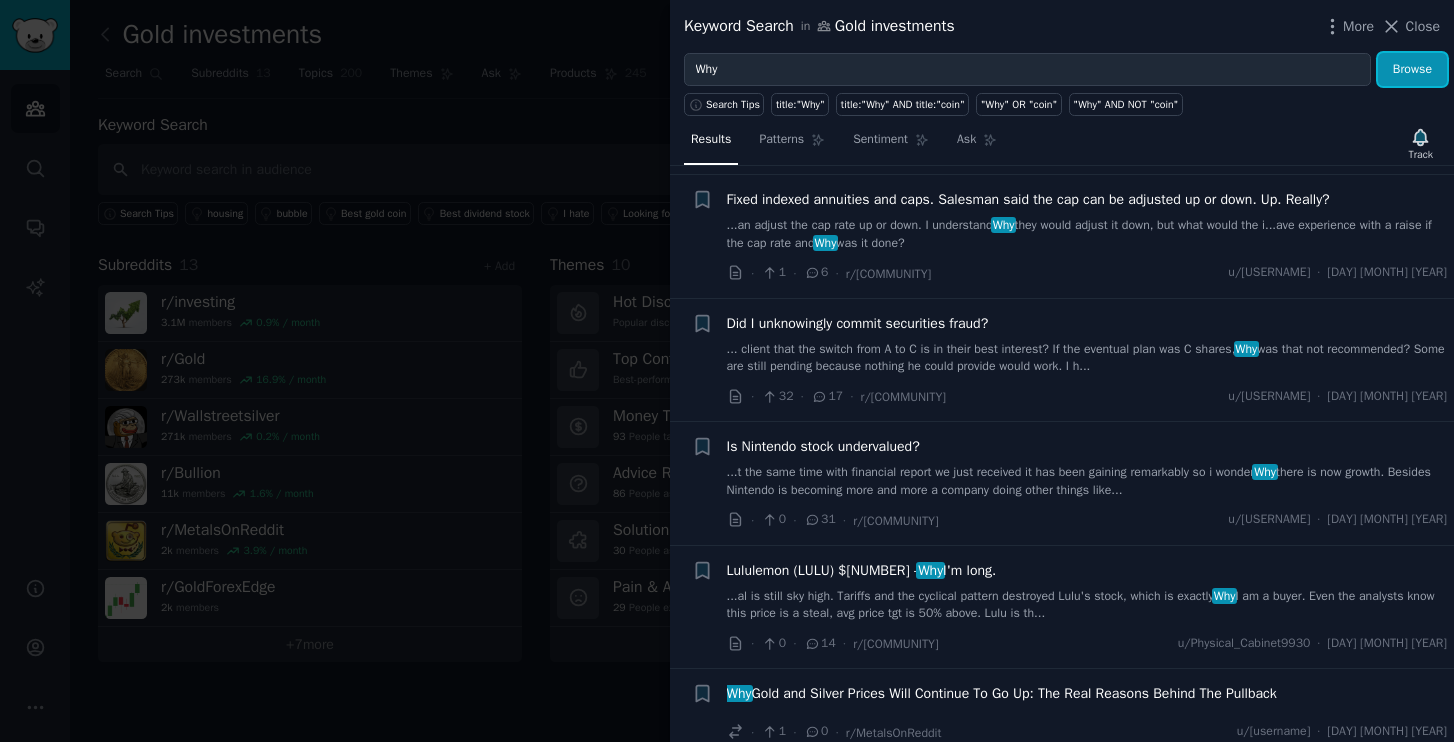 scroll, scrollTop: 0, scrollLeft: 0, axis: both 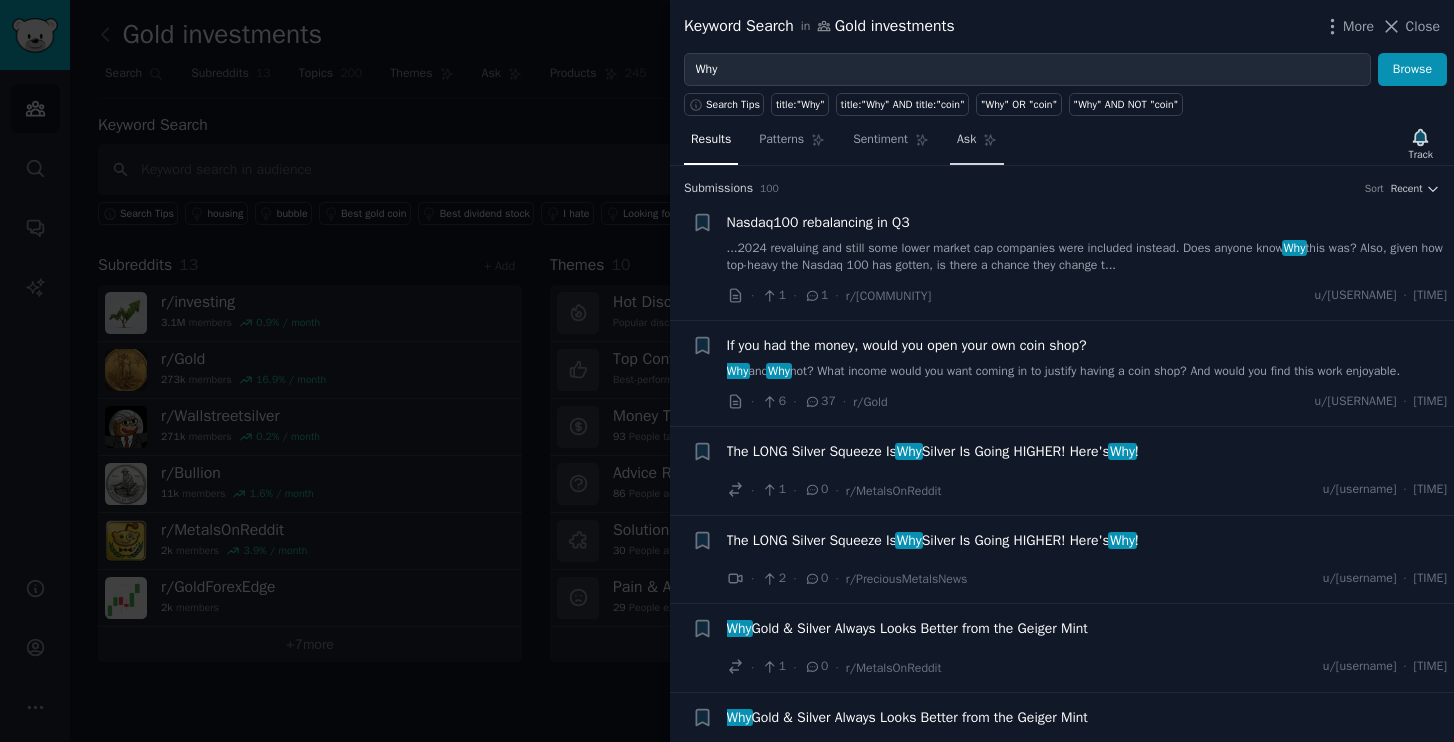 click on "Ask" at bounding box center (977, 144) 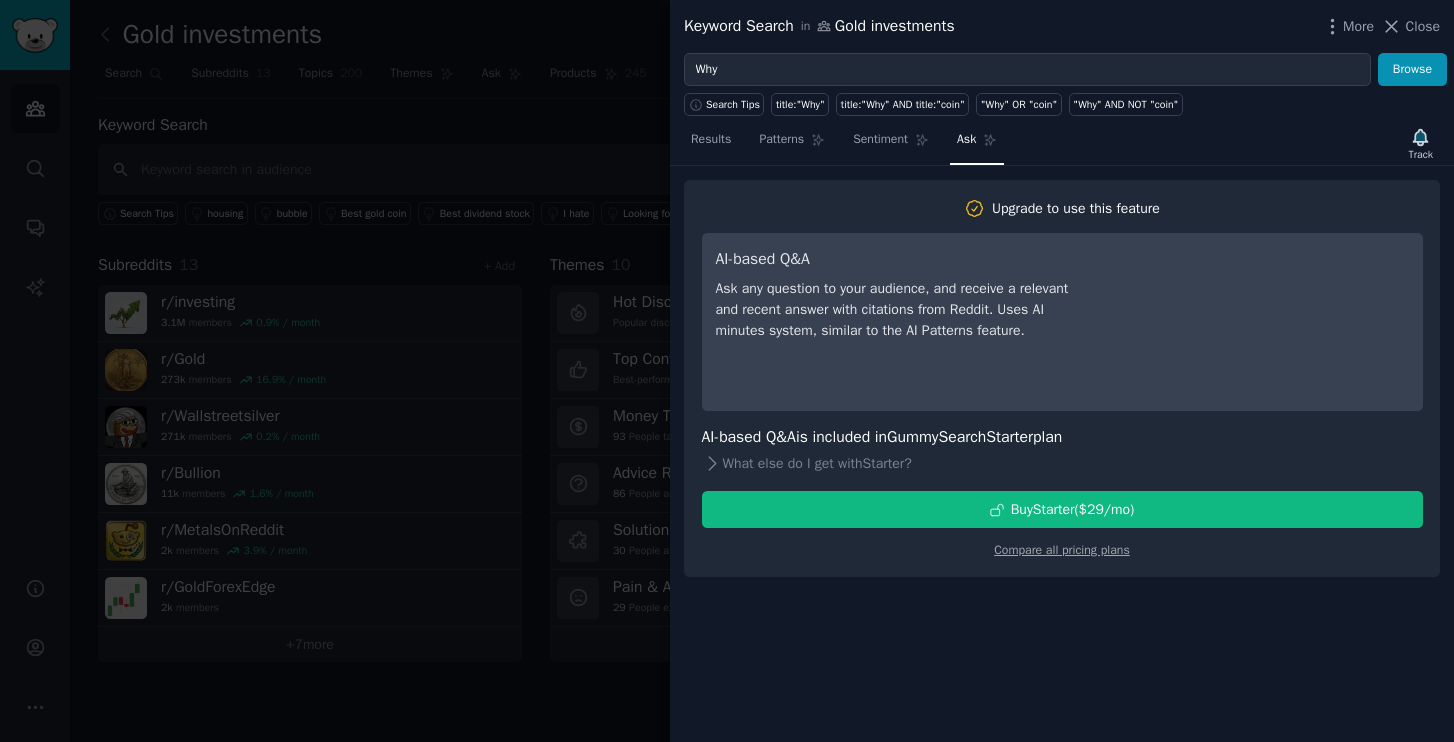 click on "Results Patterns Sentiment Ask" at bounding box center (844, 144) 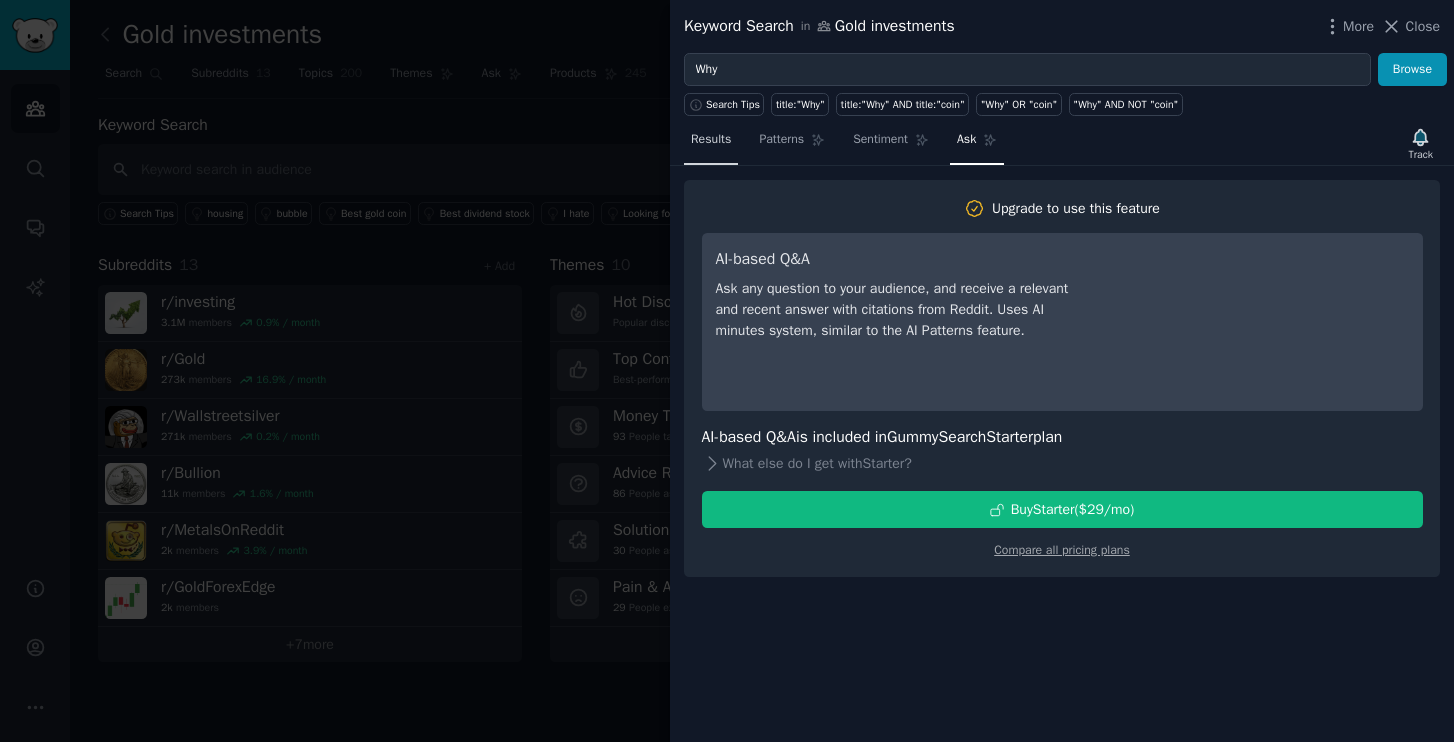 click on "Results" at bounding box center (711, 140) 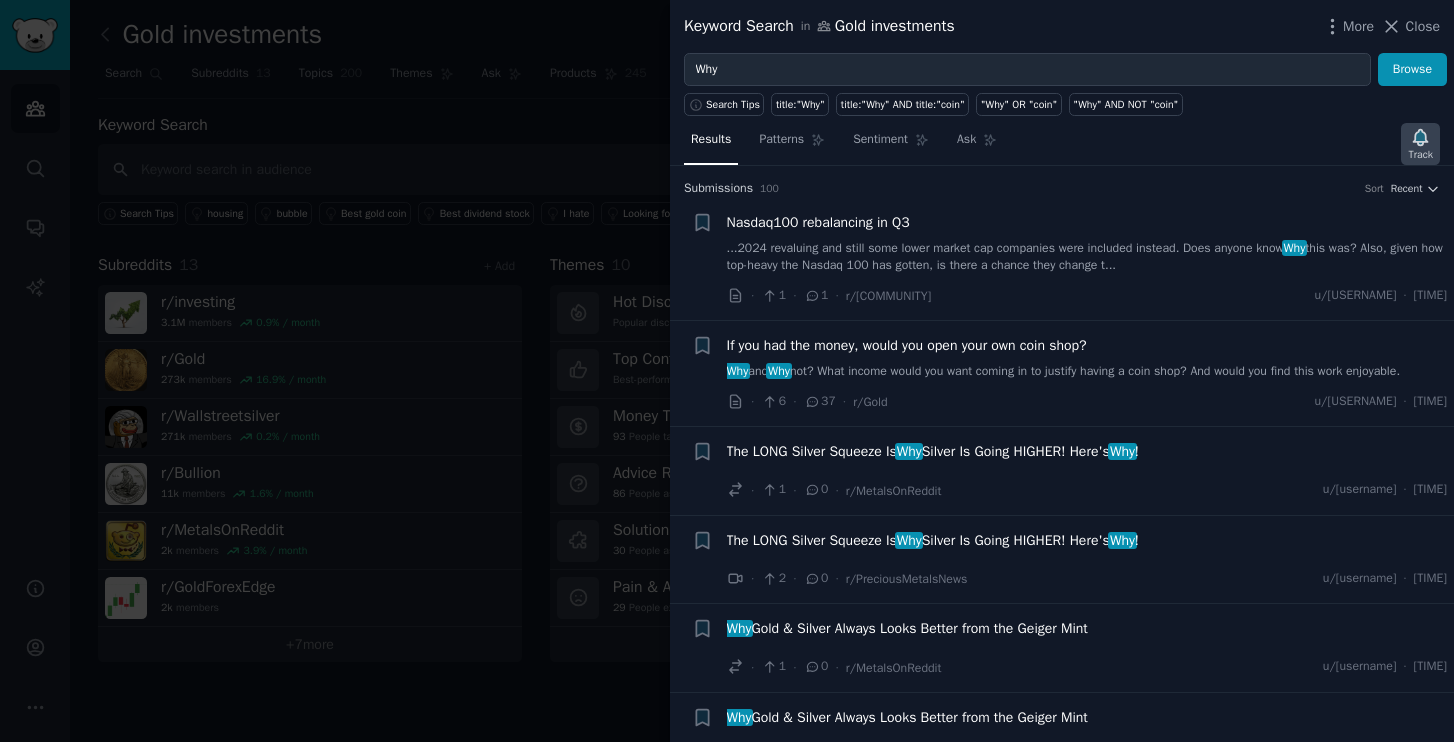 click 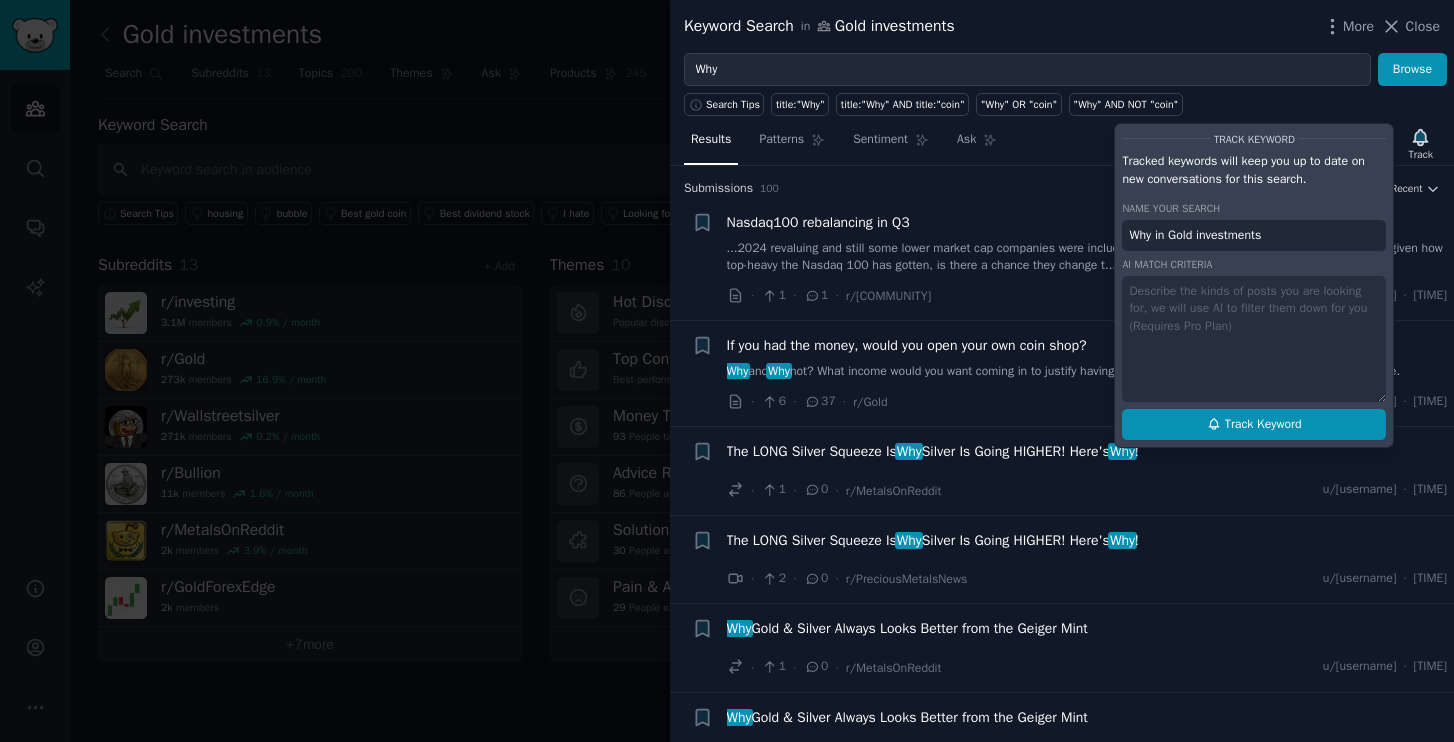 click on "Track Keyword" at bounding box center [1254, 425] 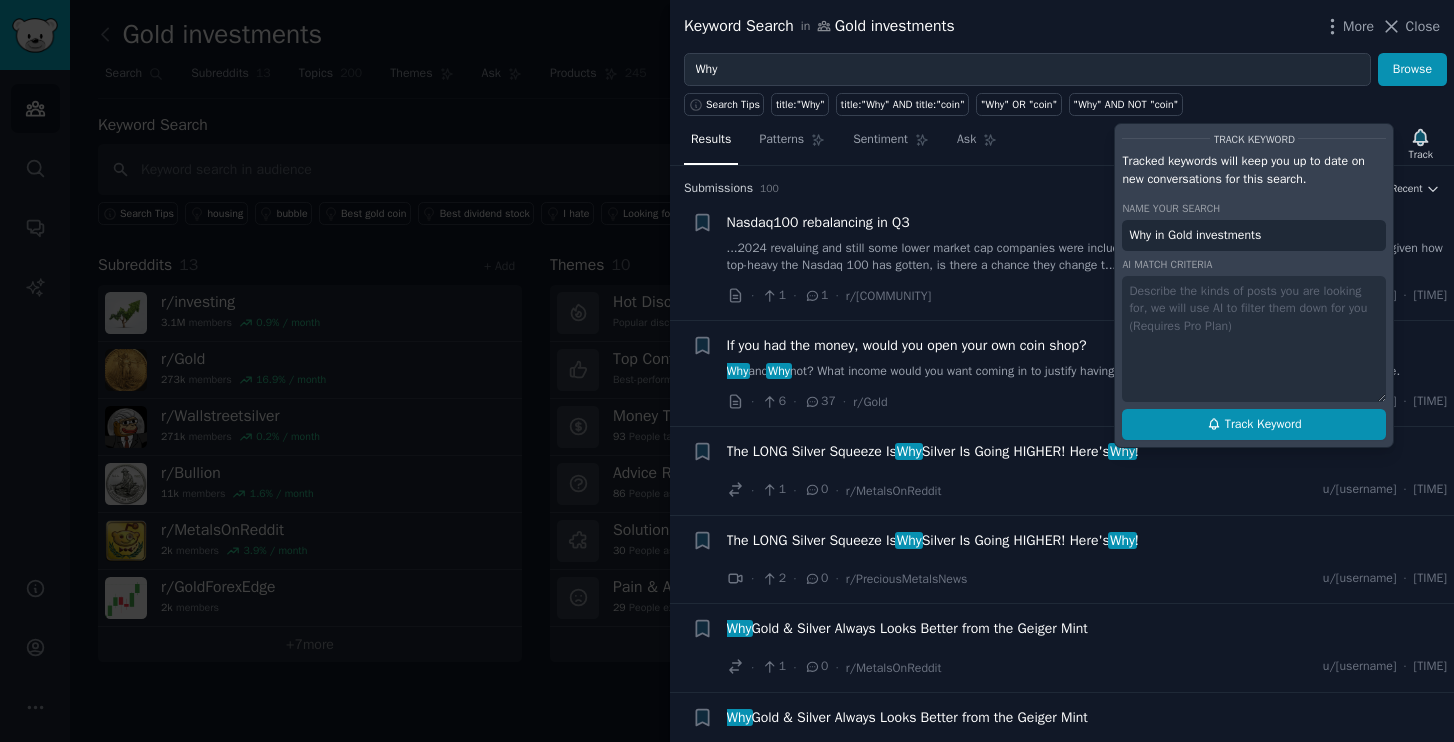 type on "Why in Gold investments" 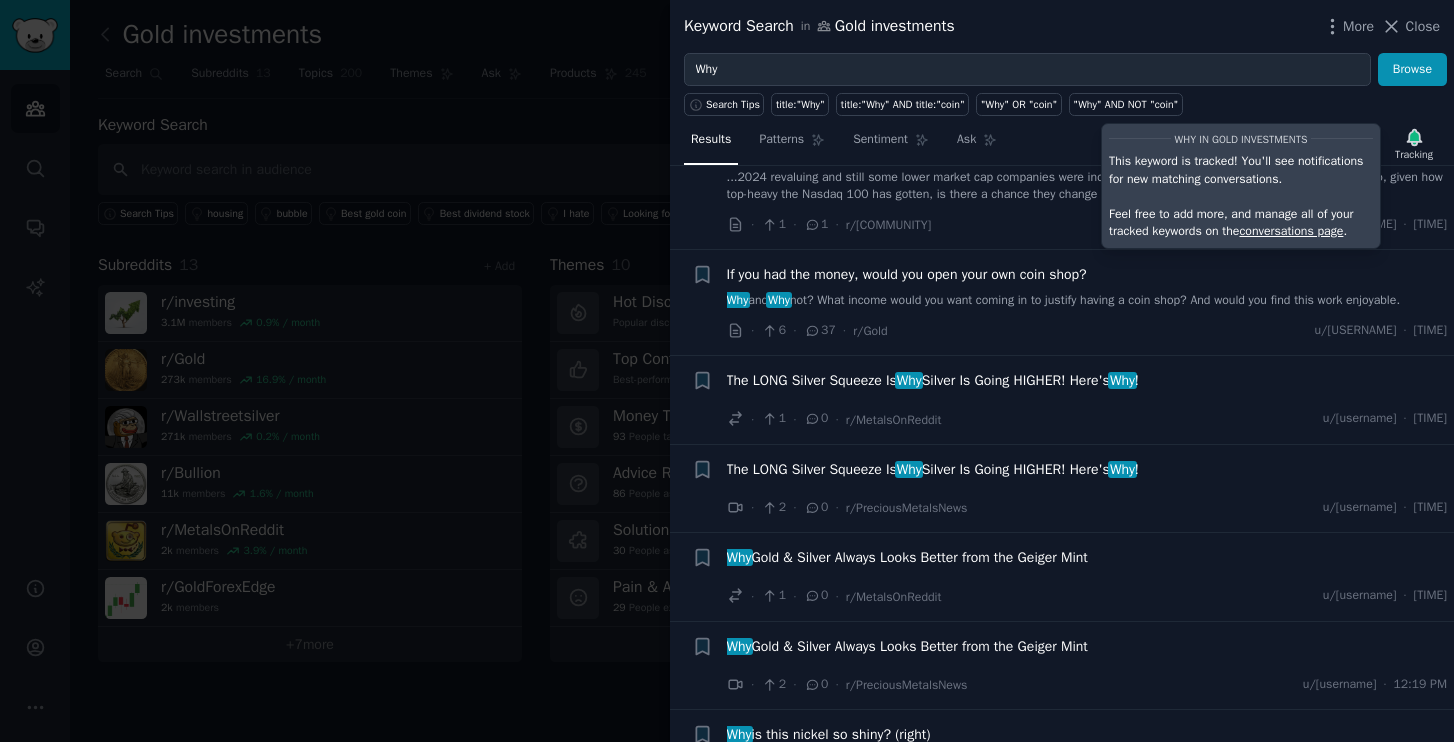 scroll, scrollTop: 77, scrollLeft: 0, axis: vertical 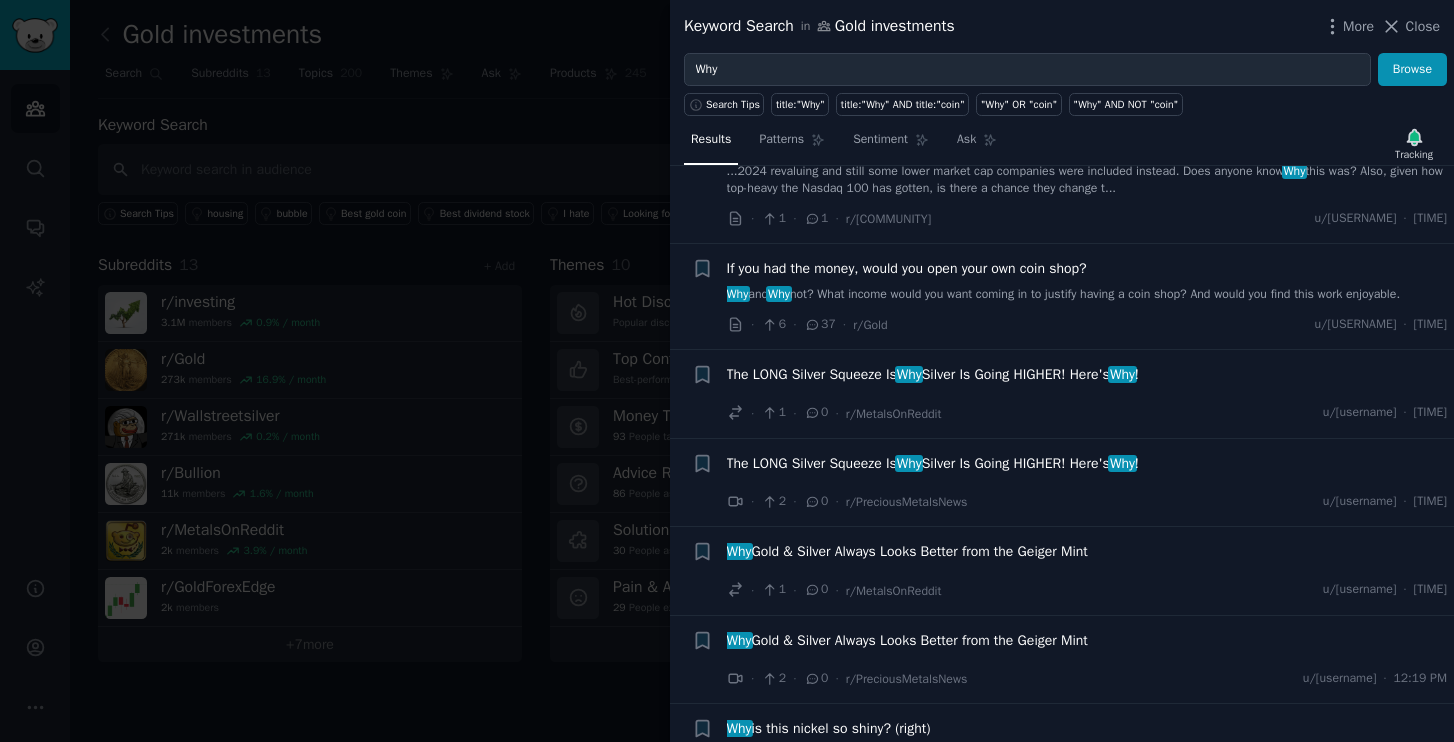 click on "If you had the money, would you open your own coin shop?" at bounding box center [907, 268] 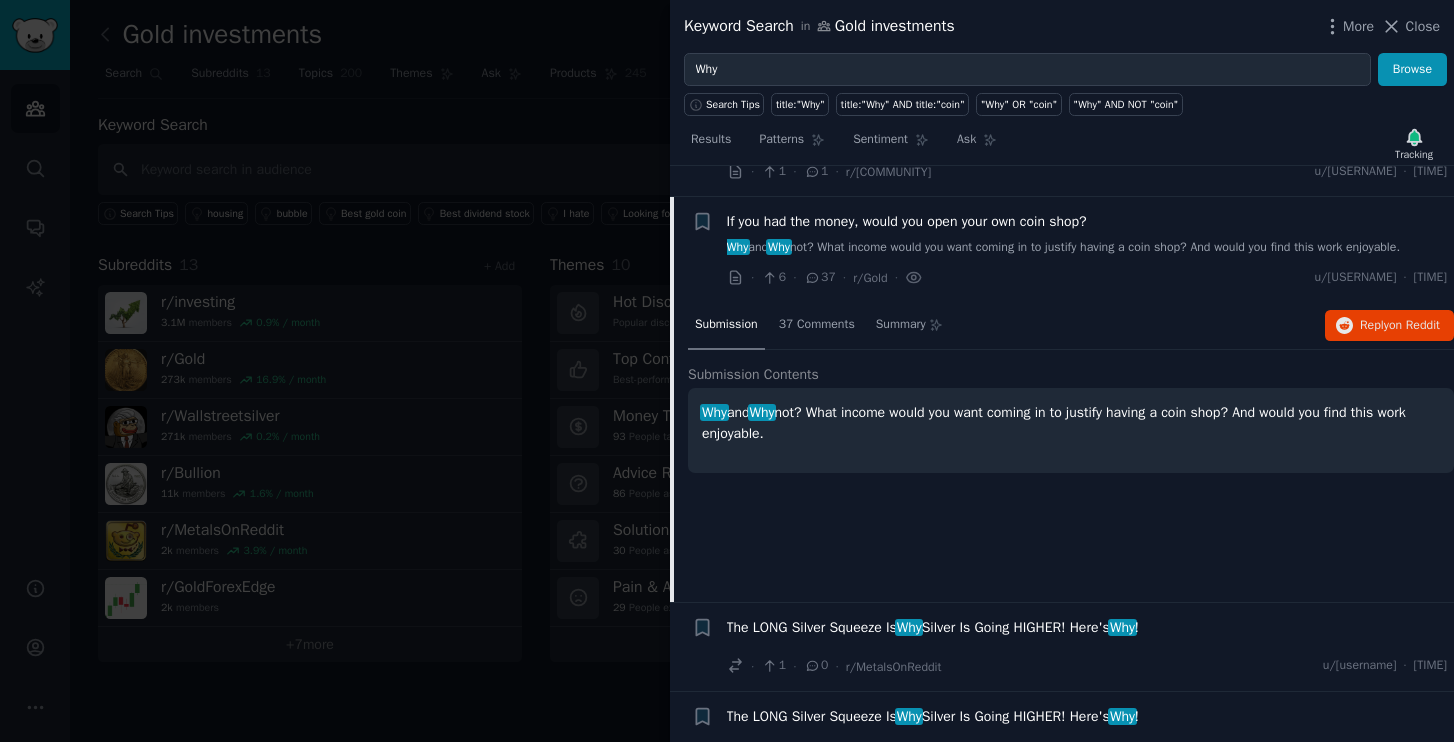 scroll, scrollTop: 155, scrollLeft: 0, axis: vertical 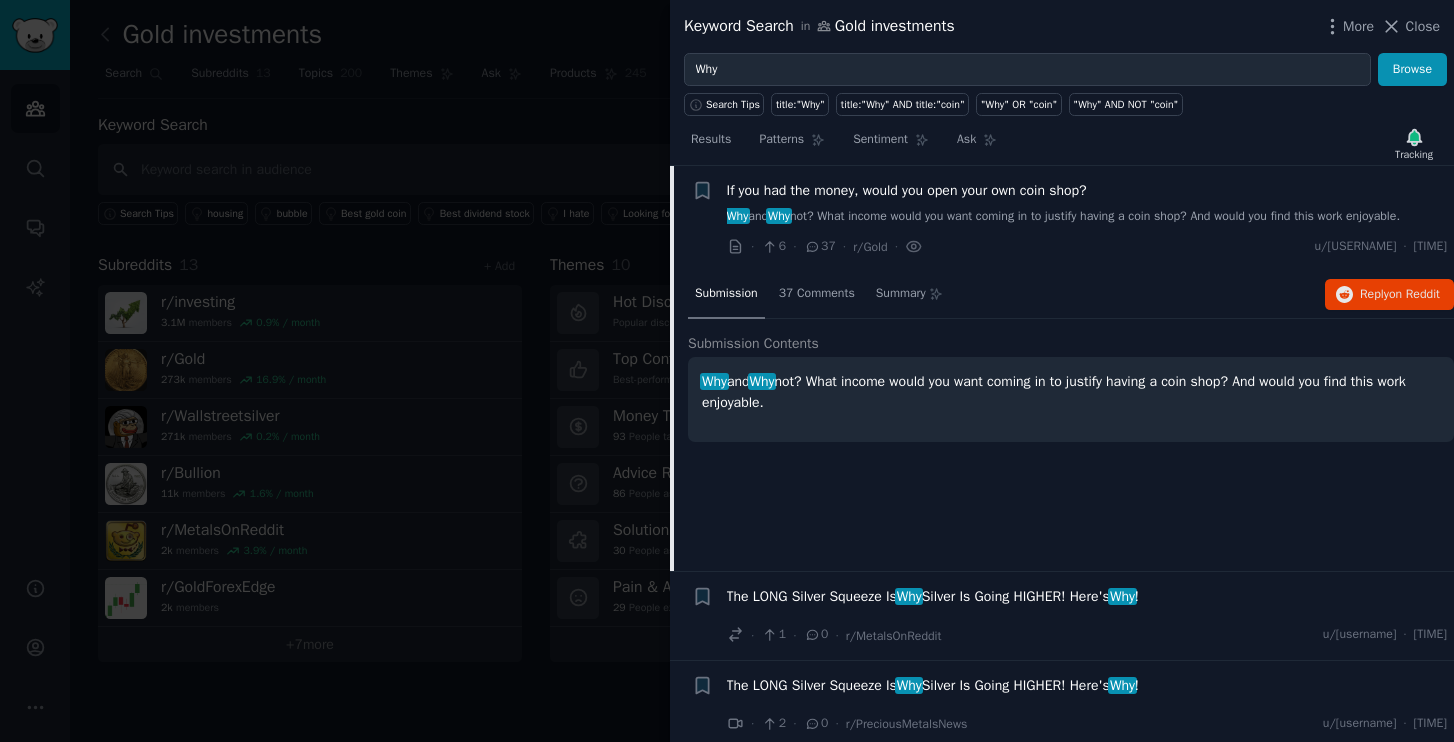 click on "Why and Why not? What income would you want coming in to justify having a coin shop? And would you find this work enjoyable." at bounding box center [1071, 392] 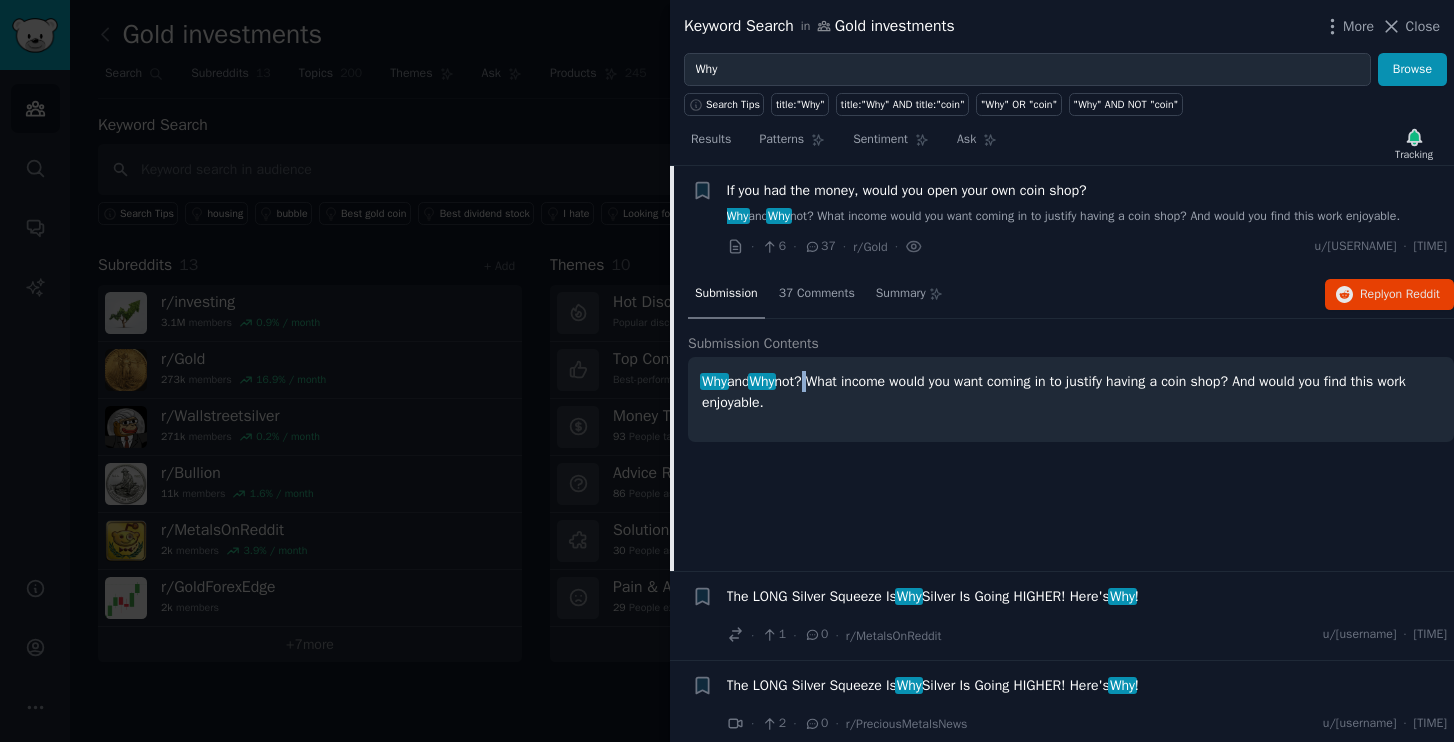 click on "Why and Why not? What income would you want coming in to justify having a coin shop? And would you find this work enjoyable." at bounding box center [1071, 392] 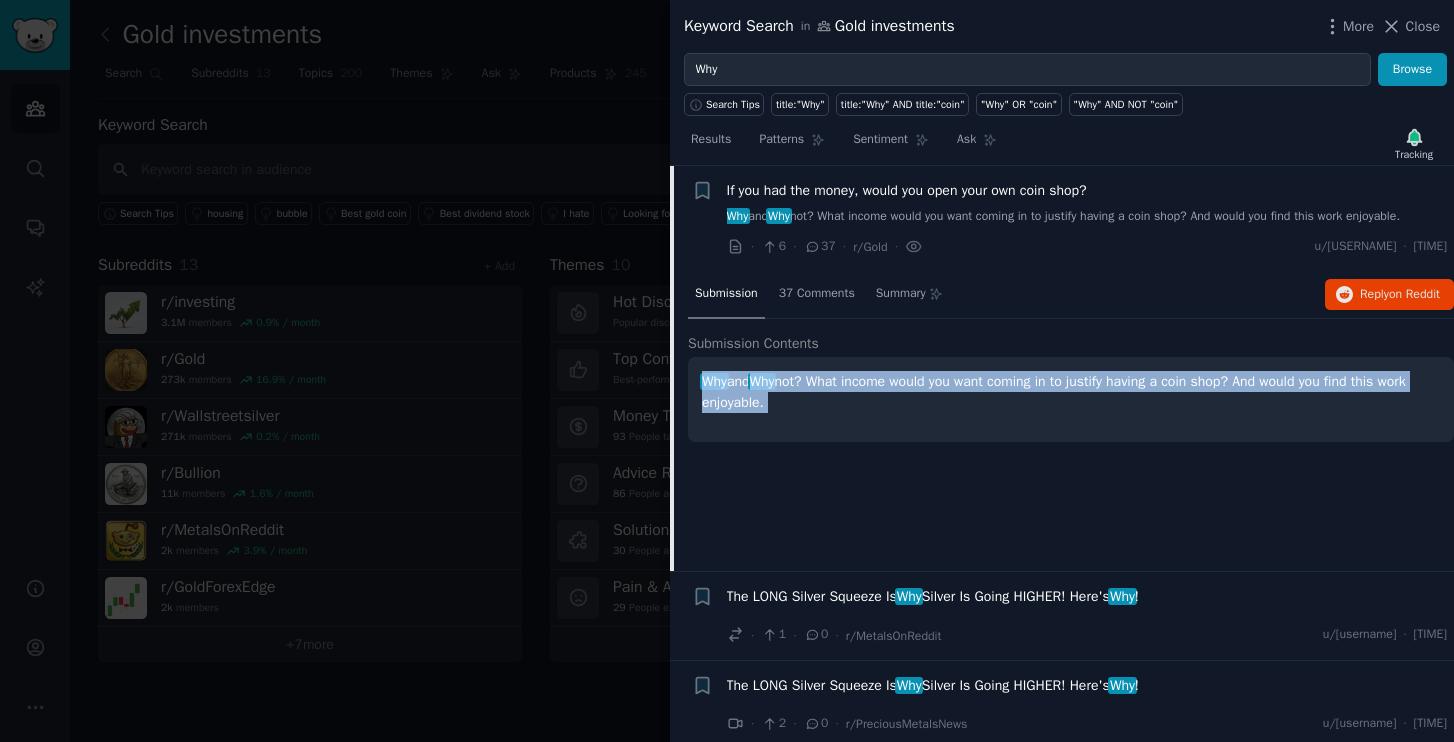 click on "Why and Why not? What income would you want coming in to justify having a coin shop? And would you find this work enjoyable." at bounding box center [1071, 392] 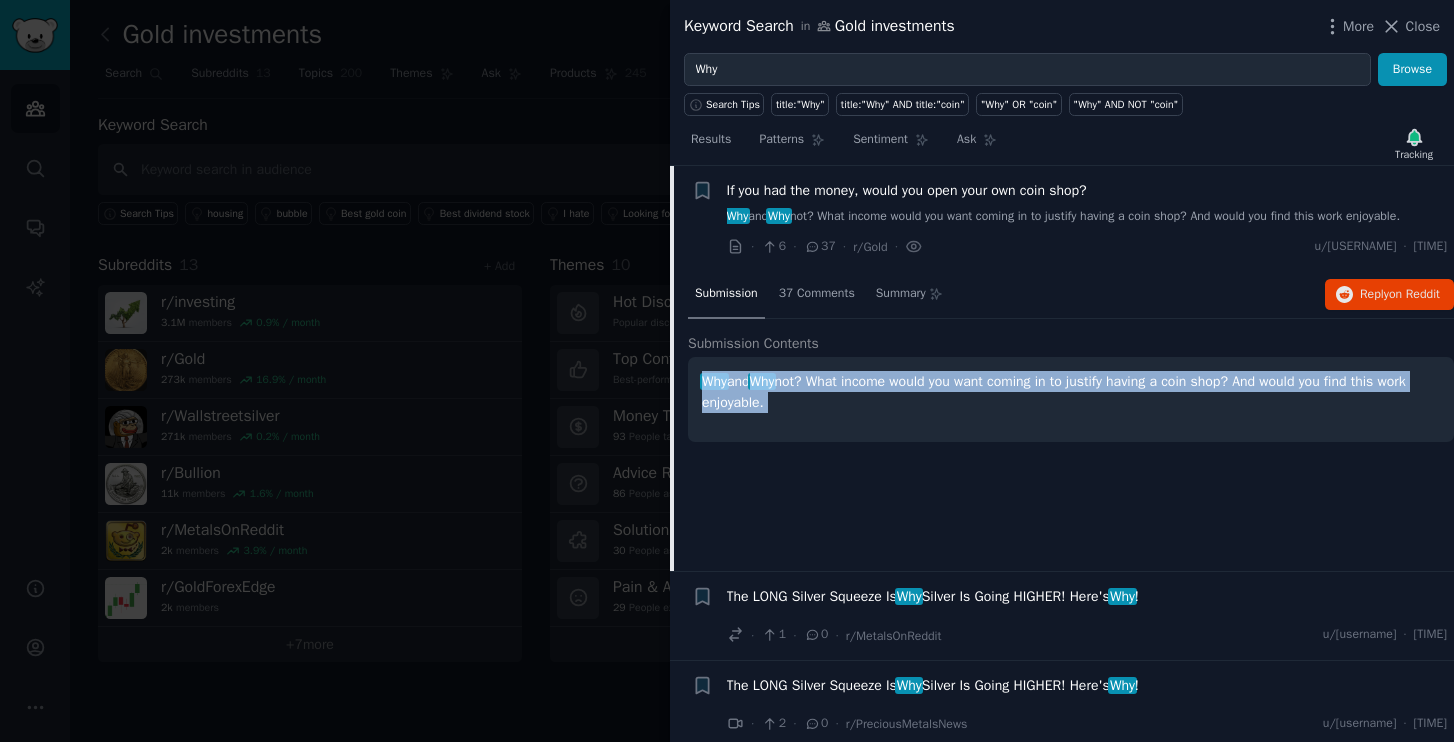 click at bounding box center (802, 363) 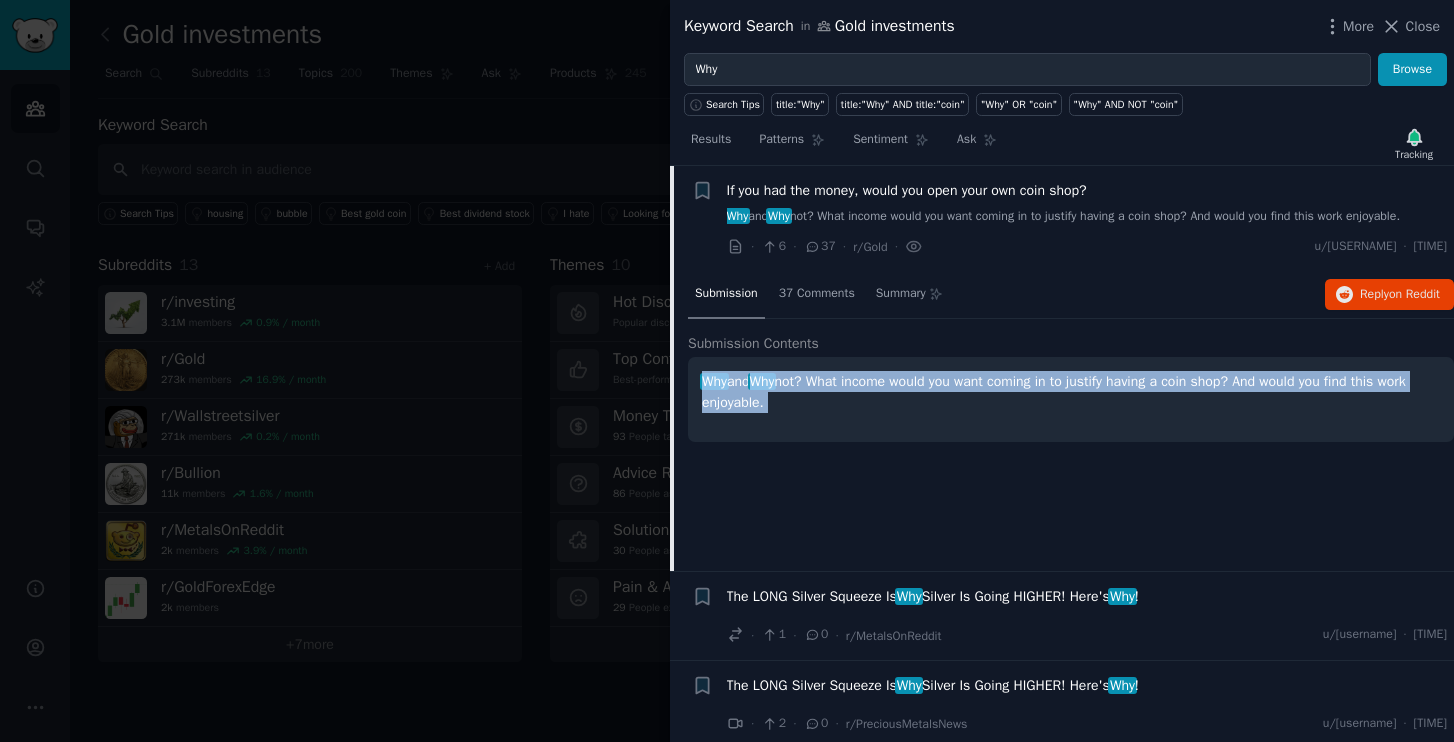 click on "Why and Why not? What income would you want coming in to justify having a coin shop? And would you find this work enjoyable." at bounding box center (1071, 399) 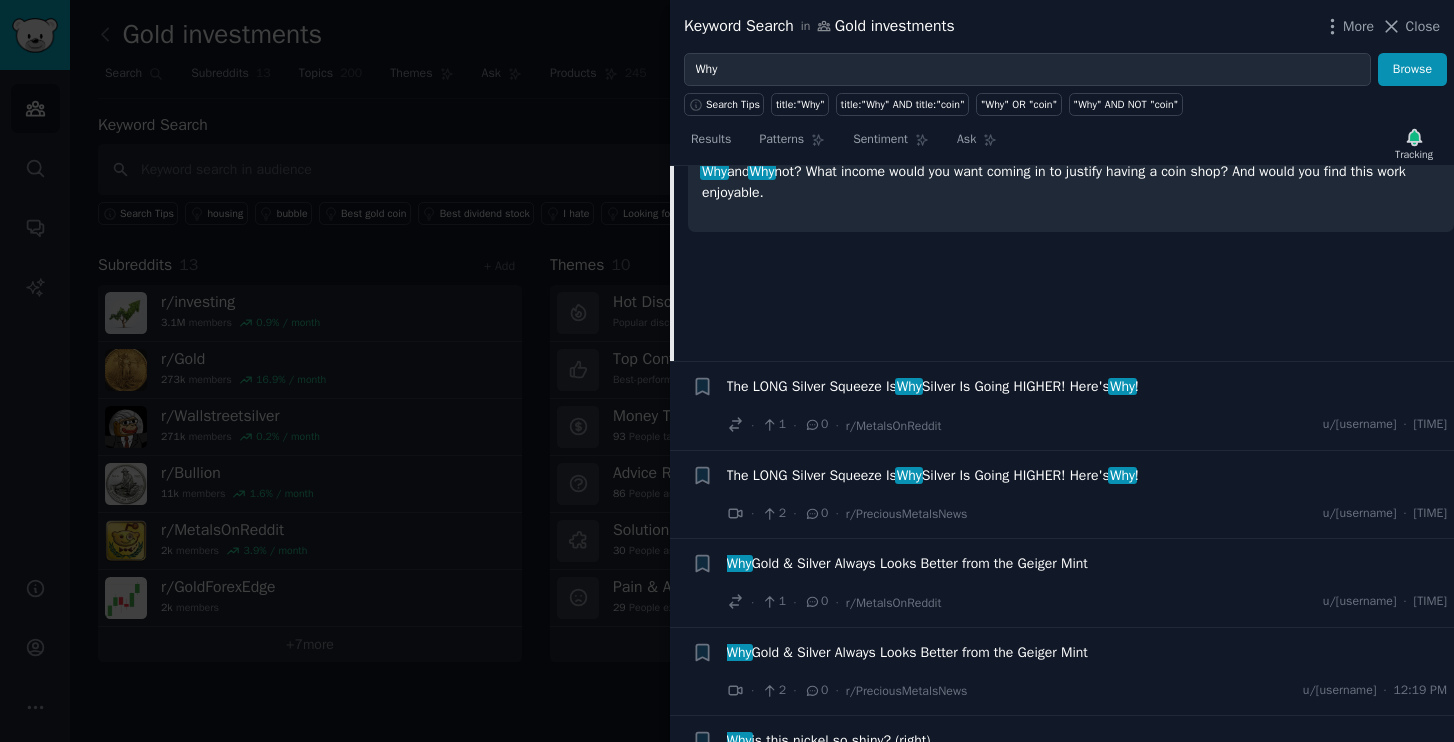 scroll, scrollTop: 369, scrollLeft: 0, axis: vertical 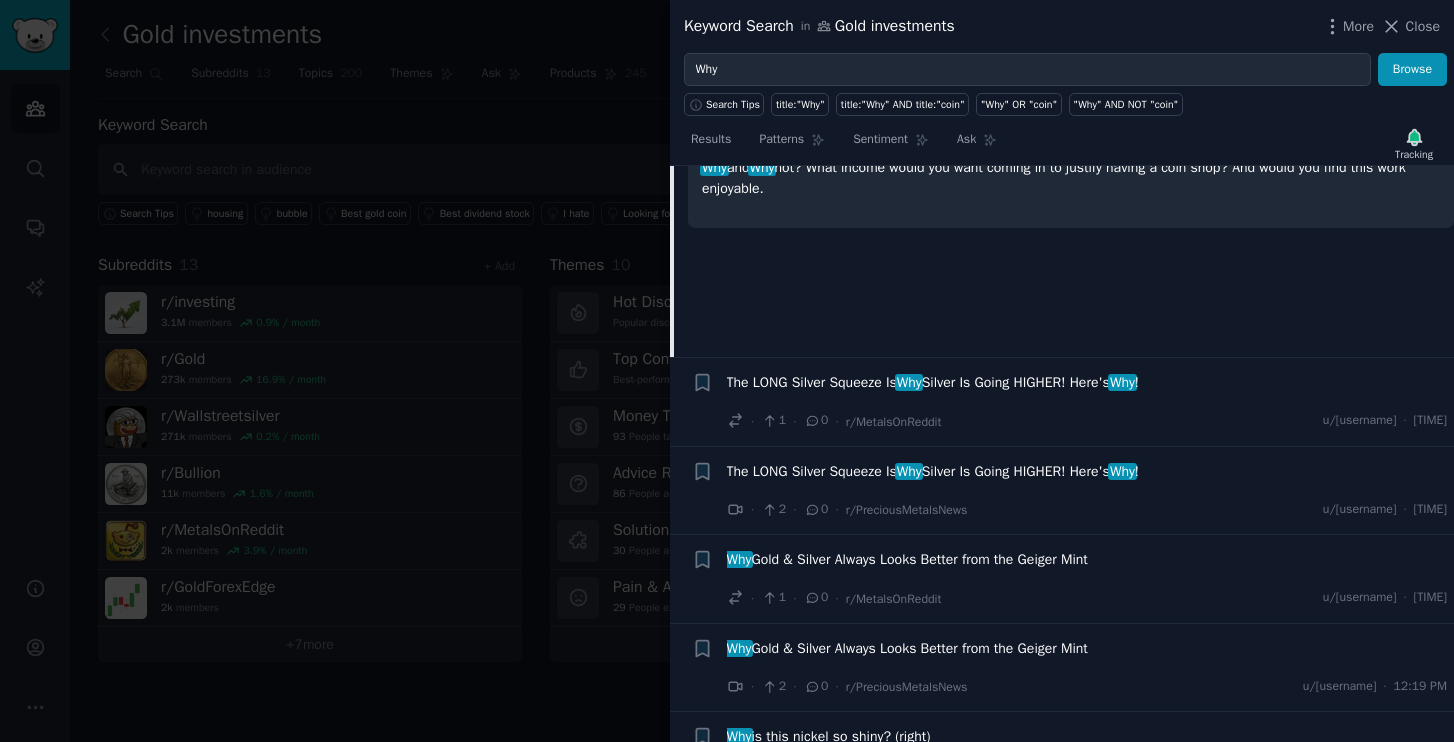click on "The LONG Silver Squeeze Is  Why  Silver Is Going HIGHER! Here's  Why !" at bounding box center [1087, 386] 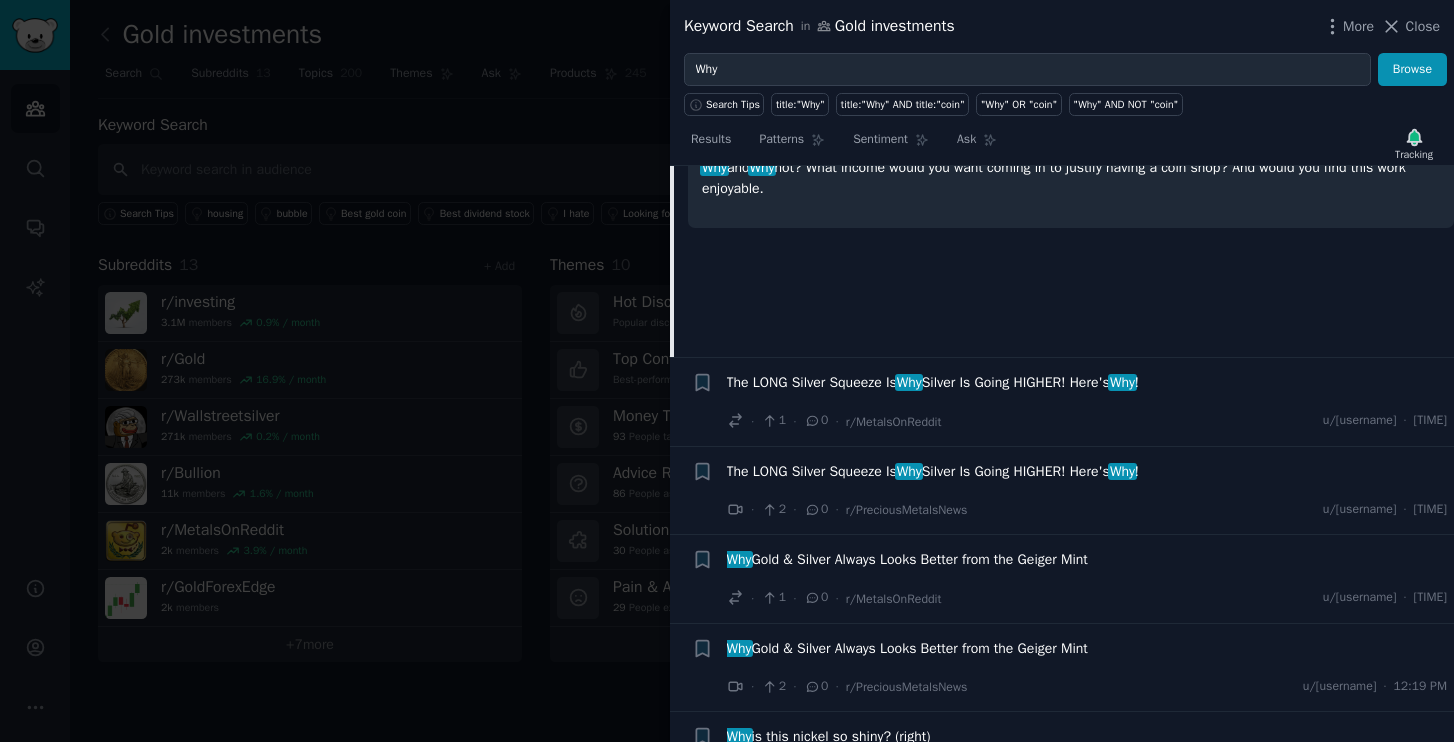 click on "The LONG Silver Squeeze Is  Why  Silver Is Going HIGHER! Here's  Why !" at bounding box center (933, 382) 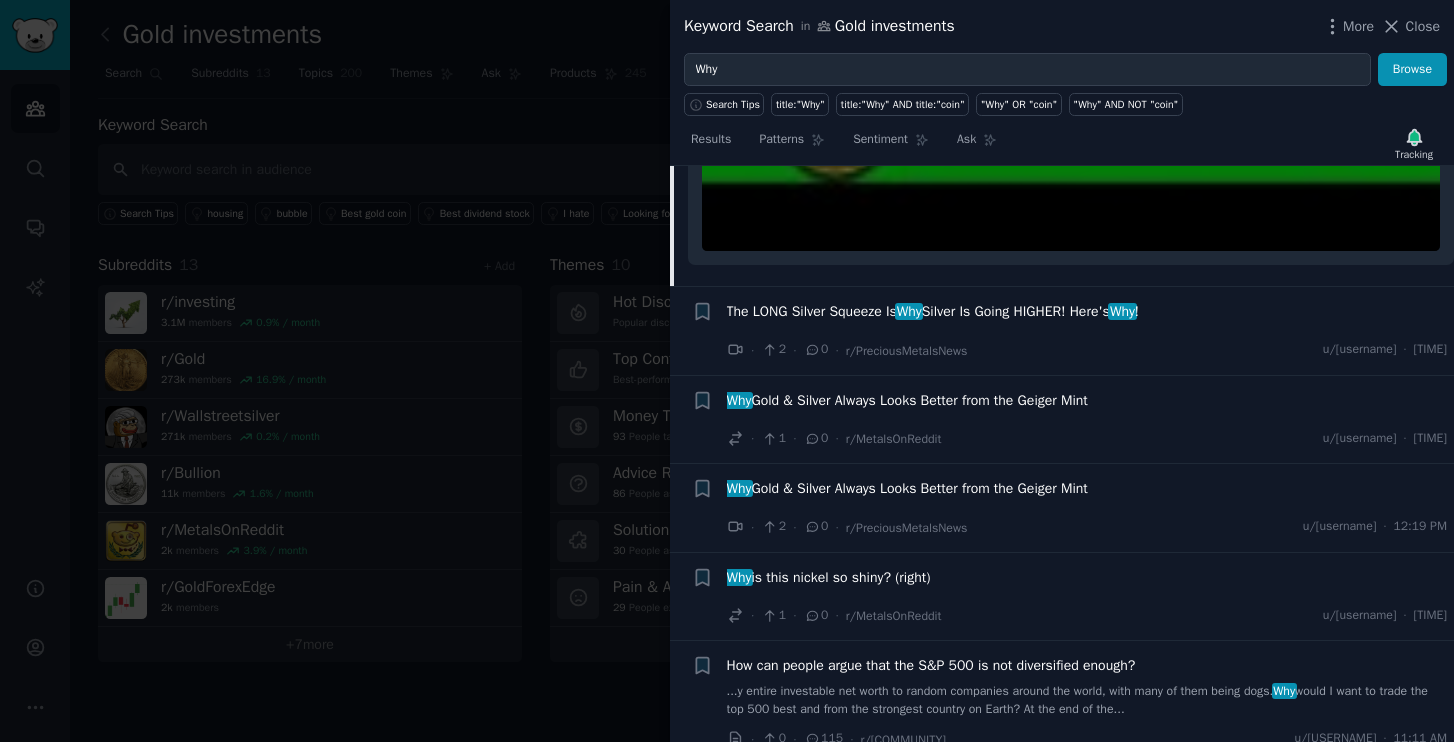 scroll, scrollTop: 1113, scrollLeft: 0, axis: vertical 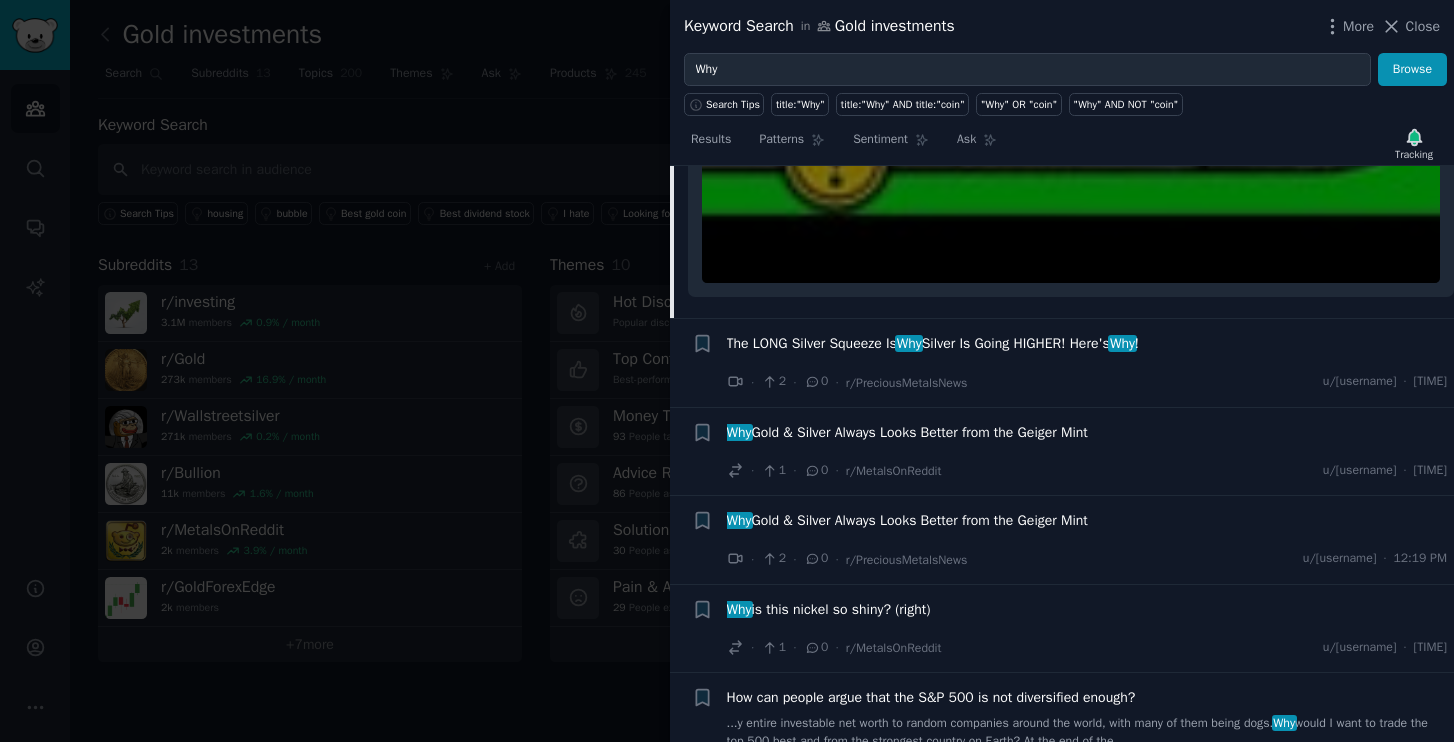 click on "The LONG Silver Squeeze Is  Why  Silver Is Going HIGHER! Here's  Why !" at bounding box center [933, 343] 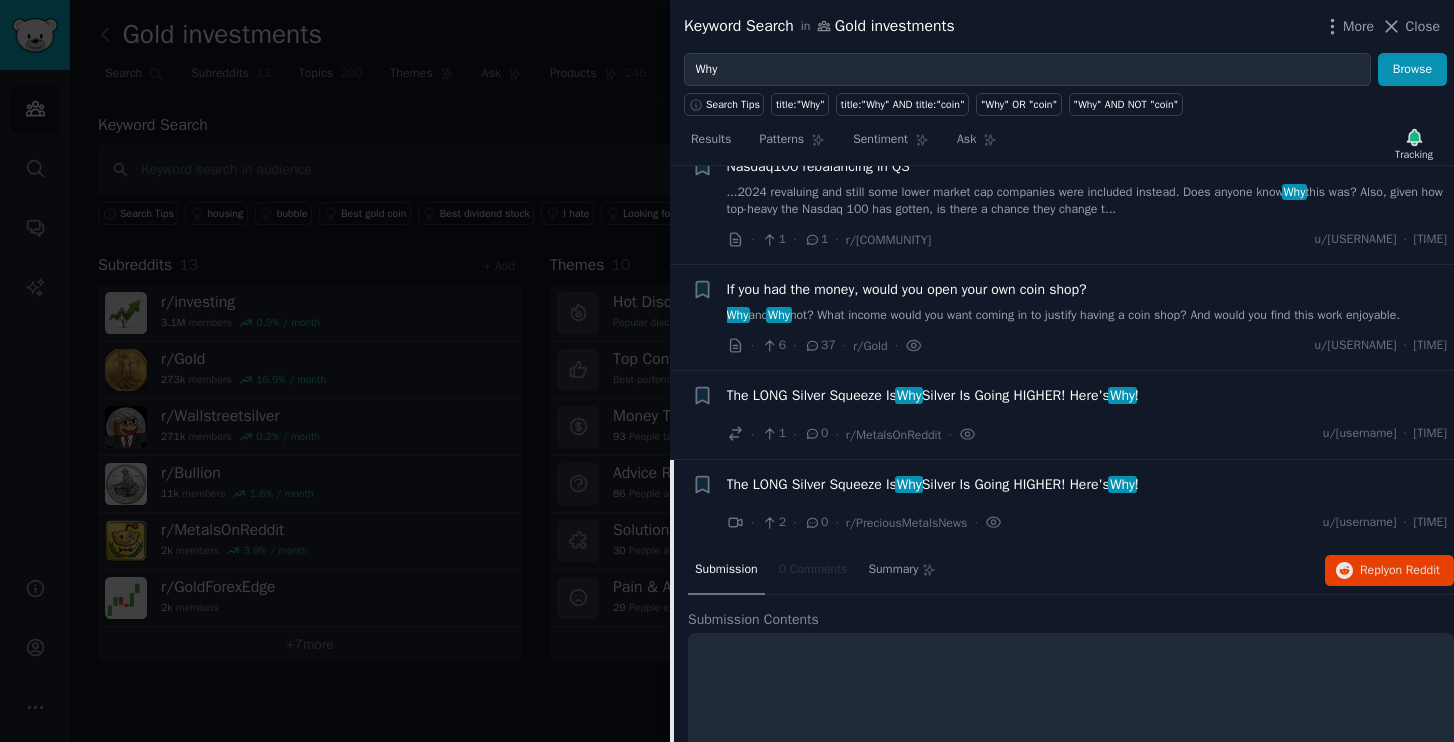 scroll, scrollTop: 53, scrollLeft: 0, axis: vertical 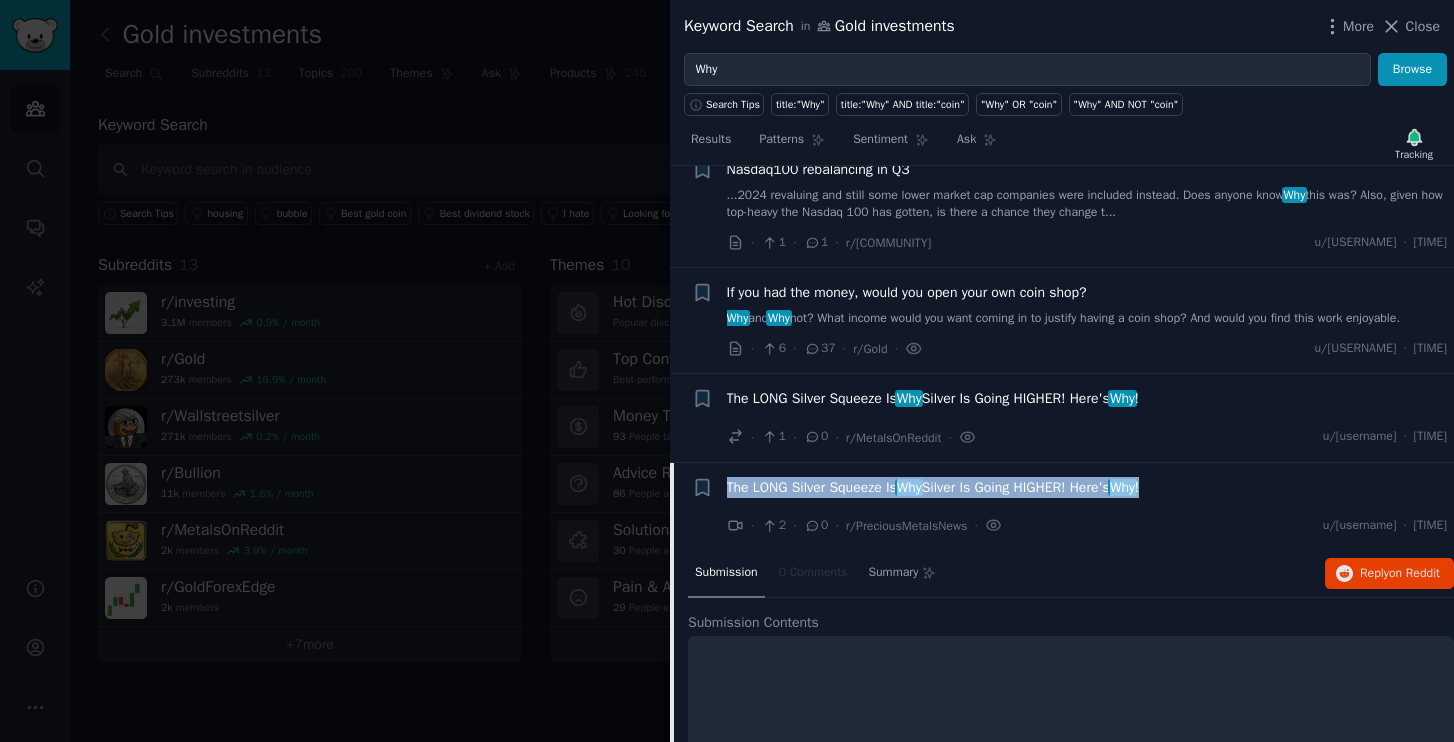 drag, startPoint x: 722, startPoint y: 502, endPoint x: 1195, endPoint y: 520, distance: 473.34238 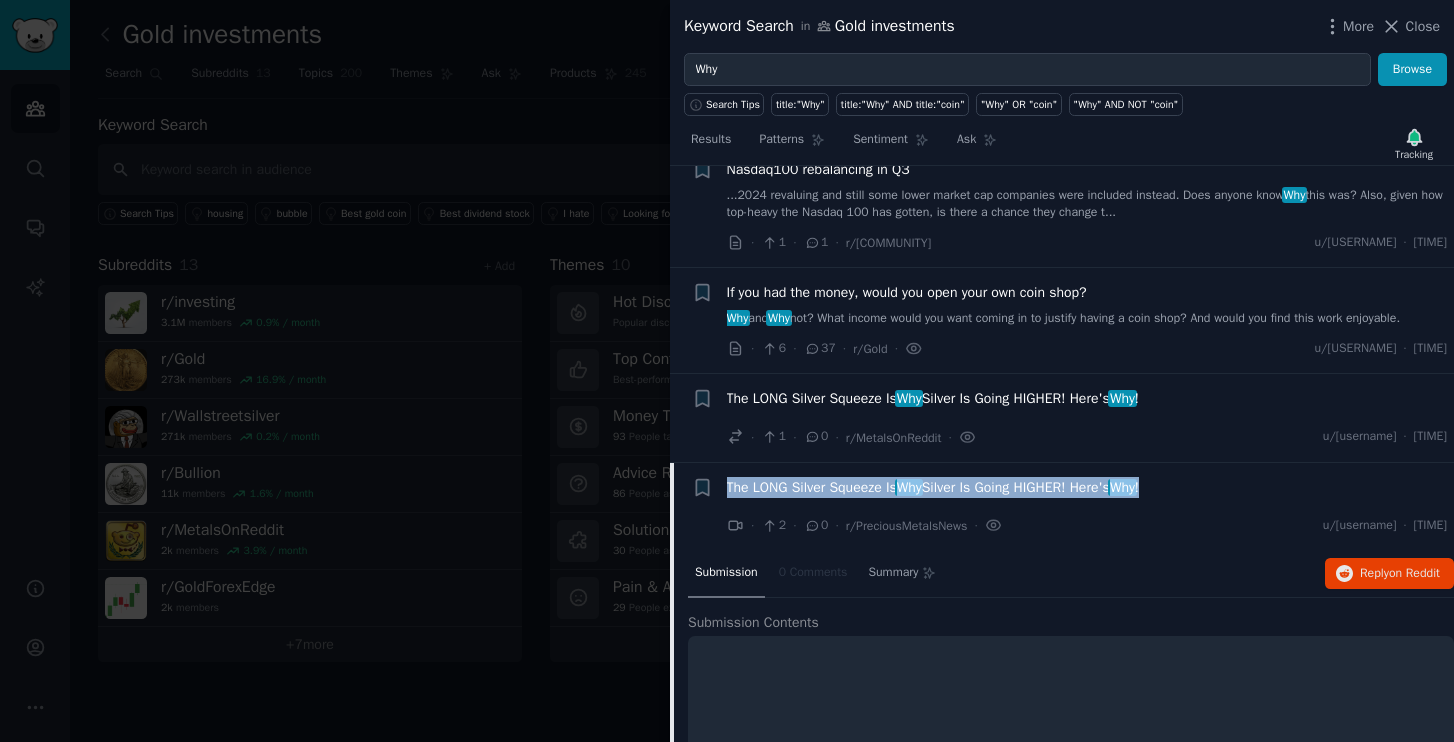 click on "+ The LONG Silver Squeeze Is Why Silver Is Going HIGHER! Here's Why ! · 2 · 0 · r/[COMMUNITY] · u/[USERNAME] · [TIME]" at bounding box center (1070, 507) 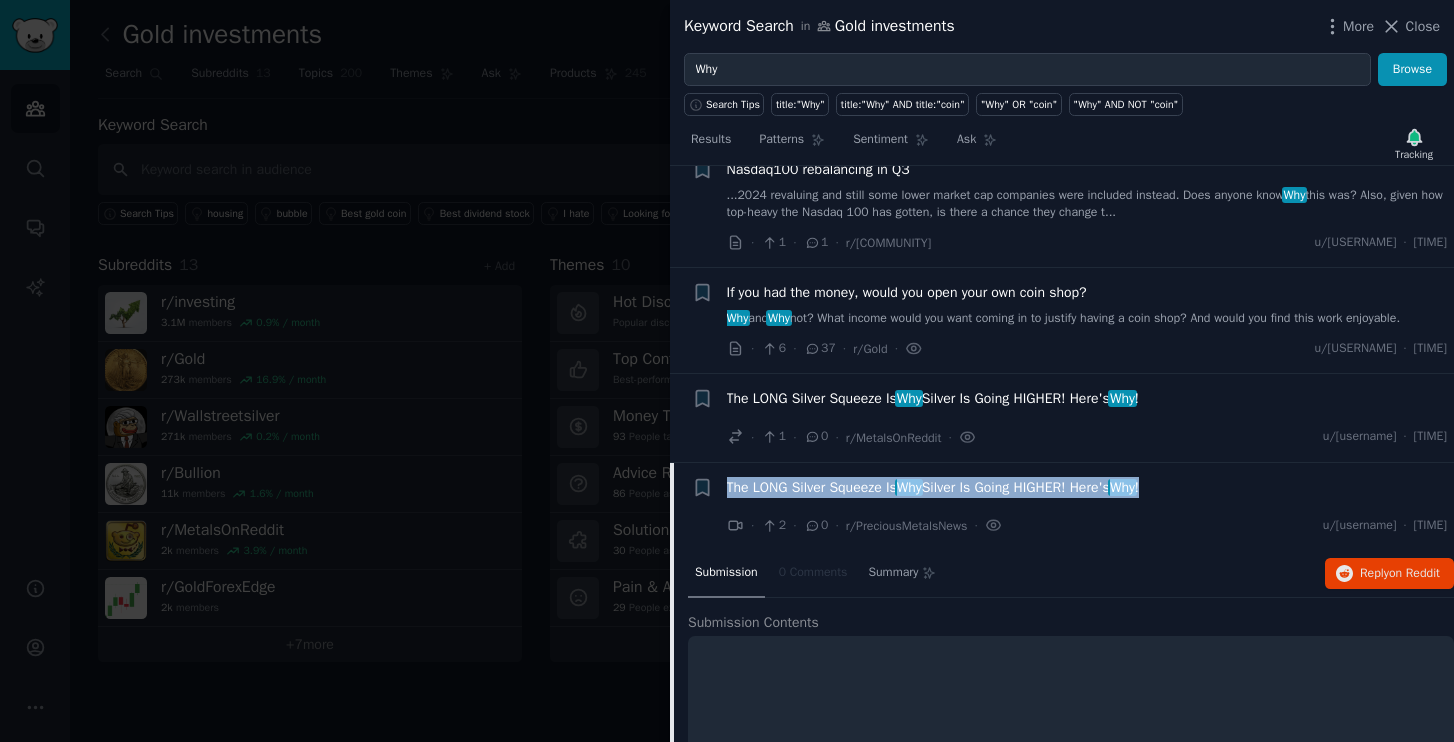 click at bounding box center [1182, 514] 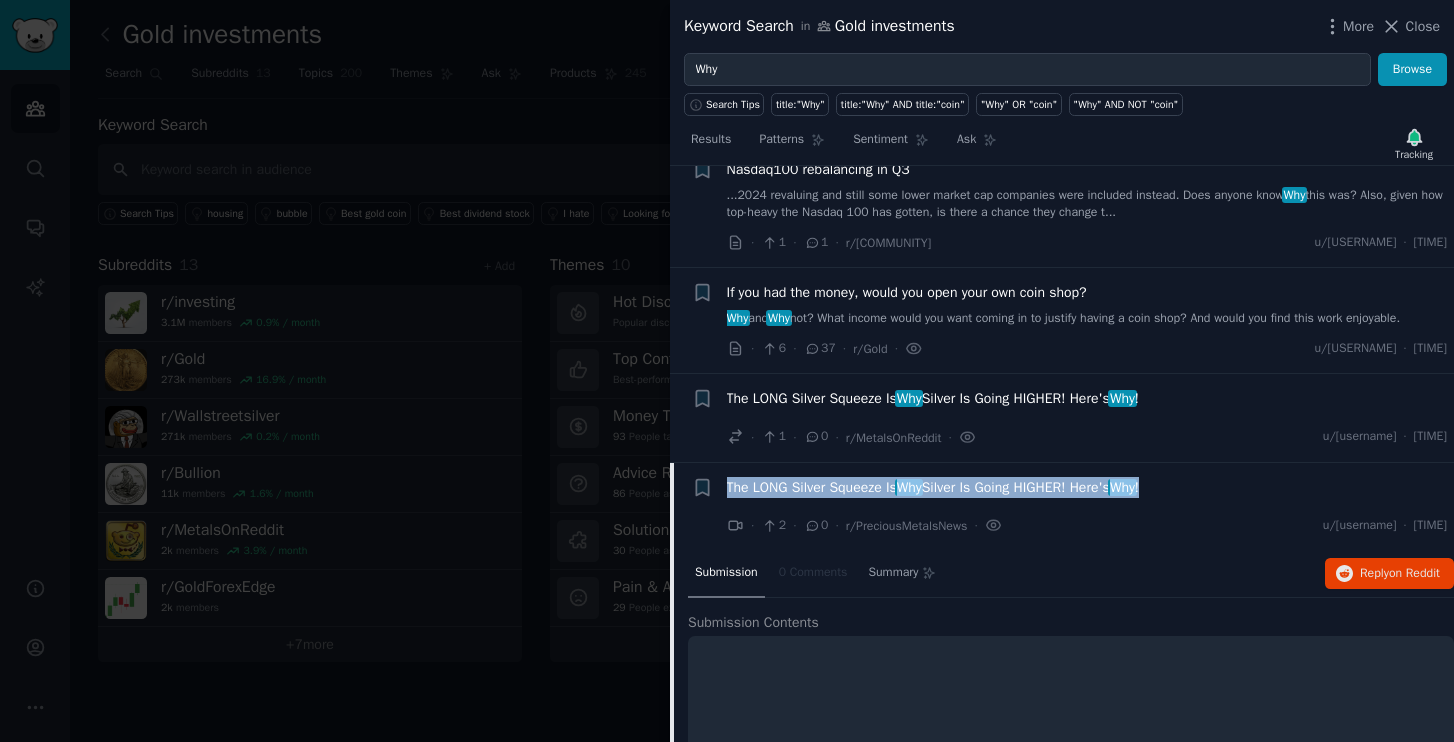 click on "The LONG Silver Squeeze Is  Why  Silver Is Going HIGHER! Here's  Why !" at bounding box center (1087, 491) 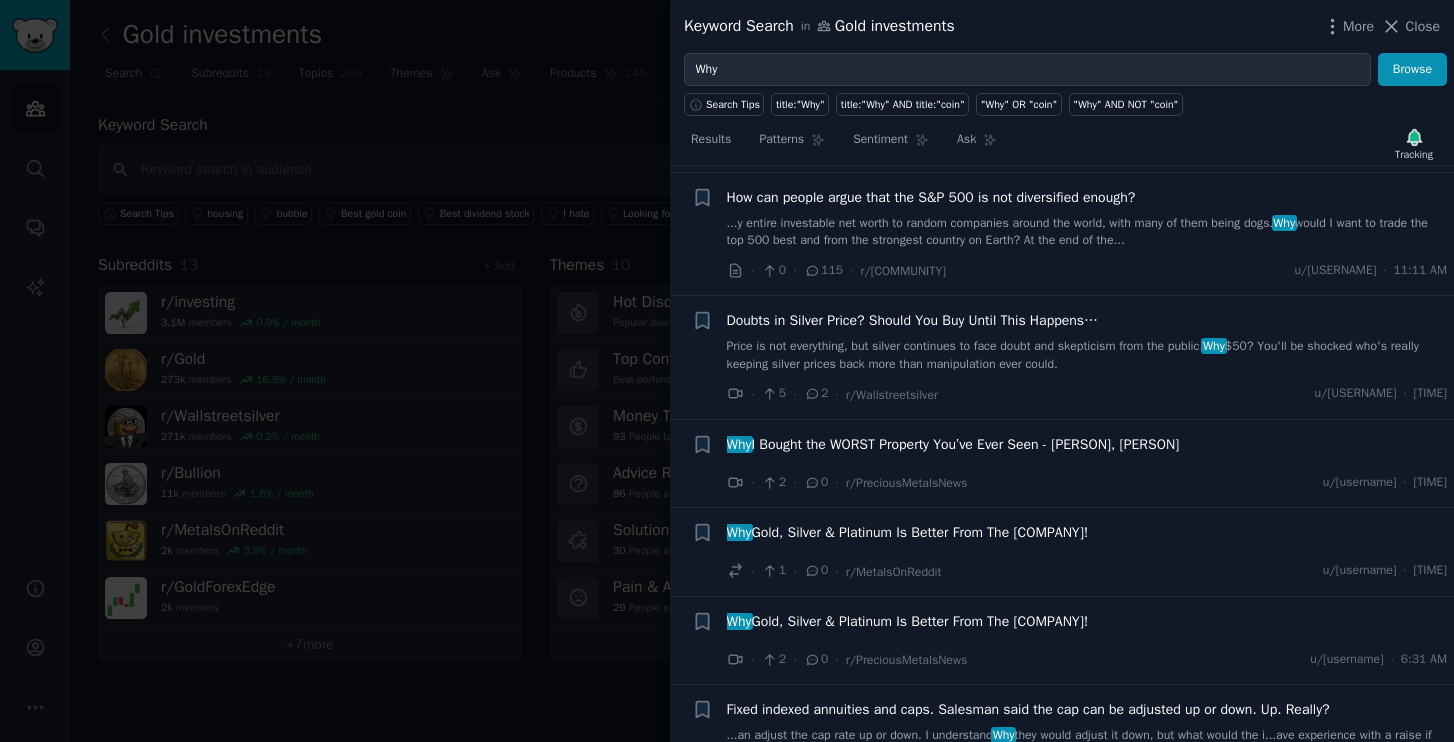 scroll, scrollTop: 1067, scrollLeft: 0, axis: vertical 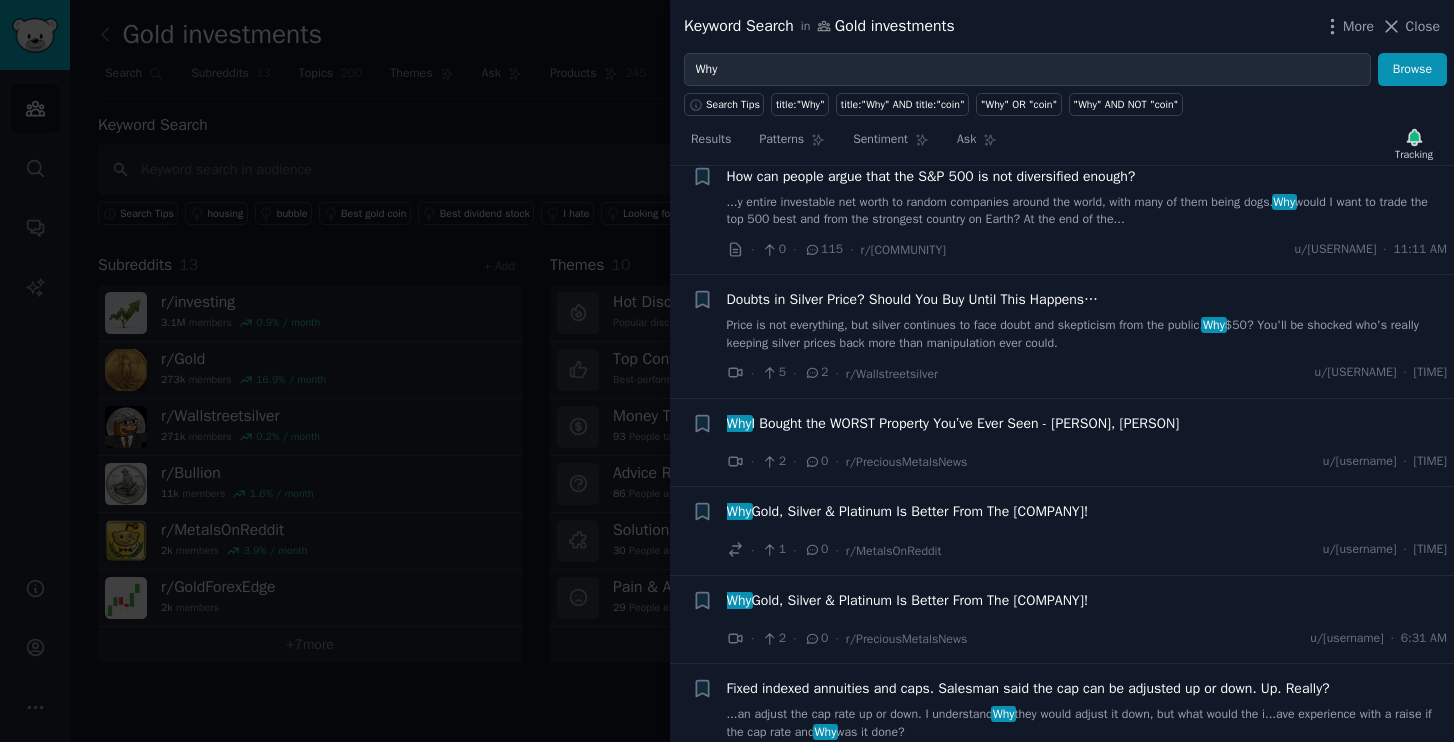 click on "Why  I Bought the WORST Property You’ve Ever Seen - Robert Kiyosaki, Ken McElroy" at bounding box center (953, 423) 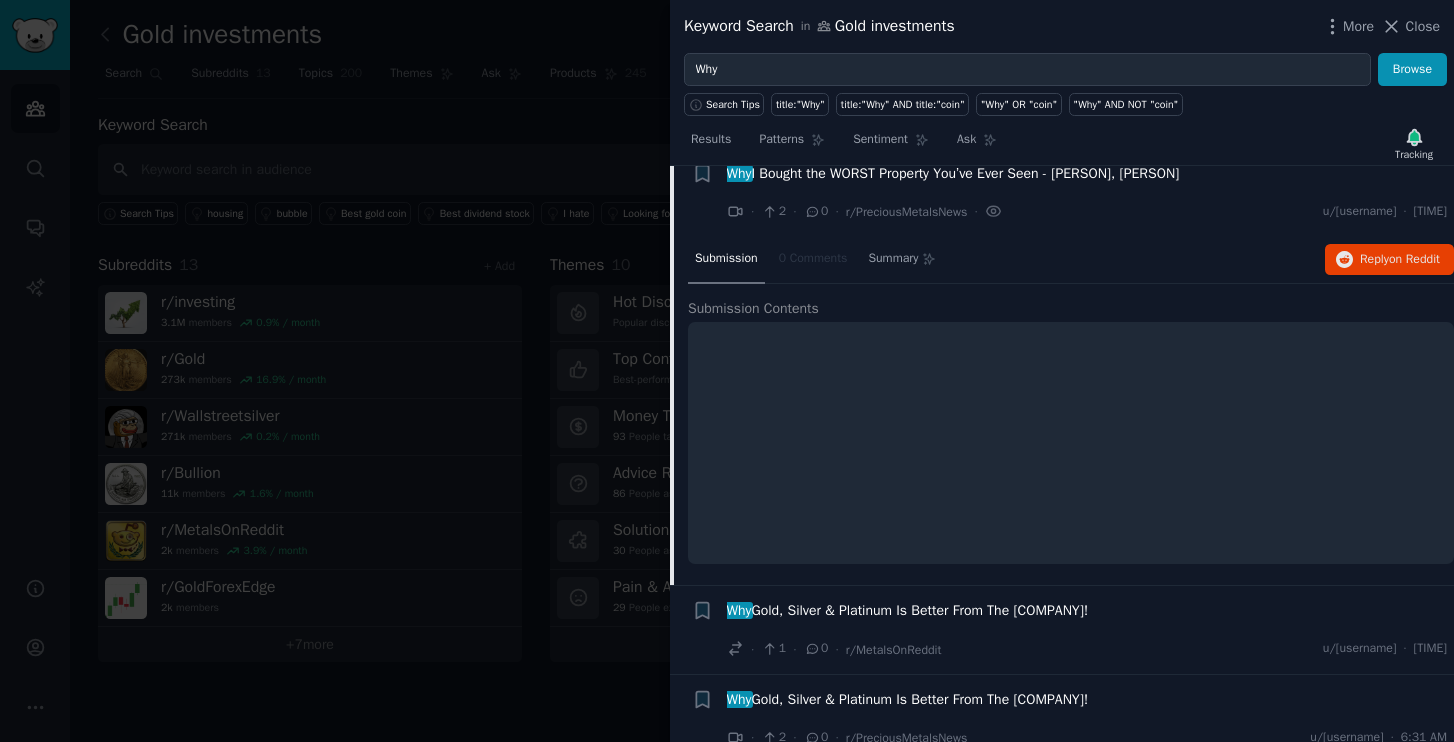 scroll, scrollTop: 0, scrollLeft: 0, axis: both 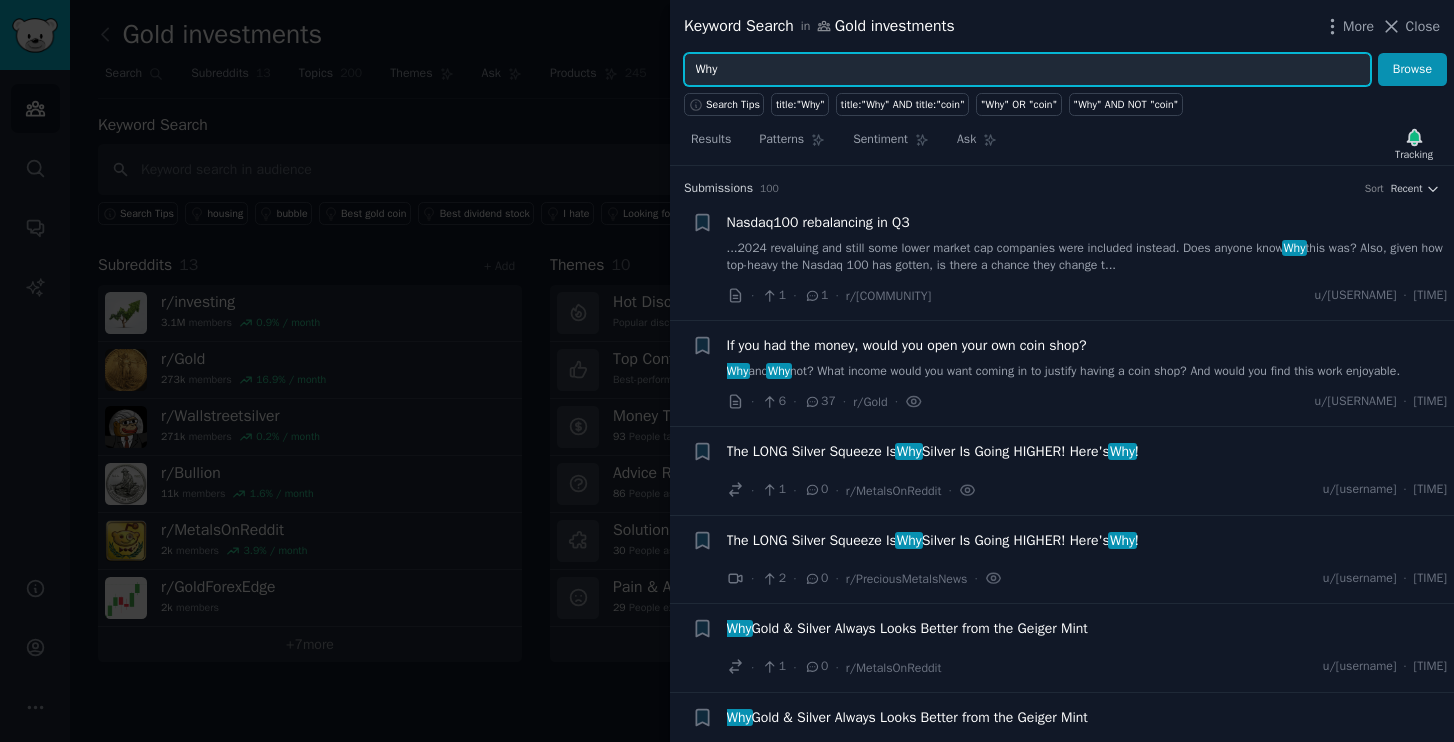 click on "Why" at bounding box center [1027, 70] 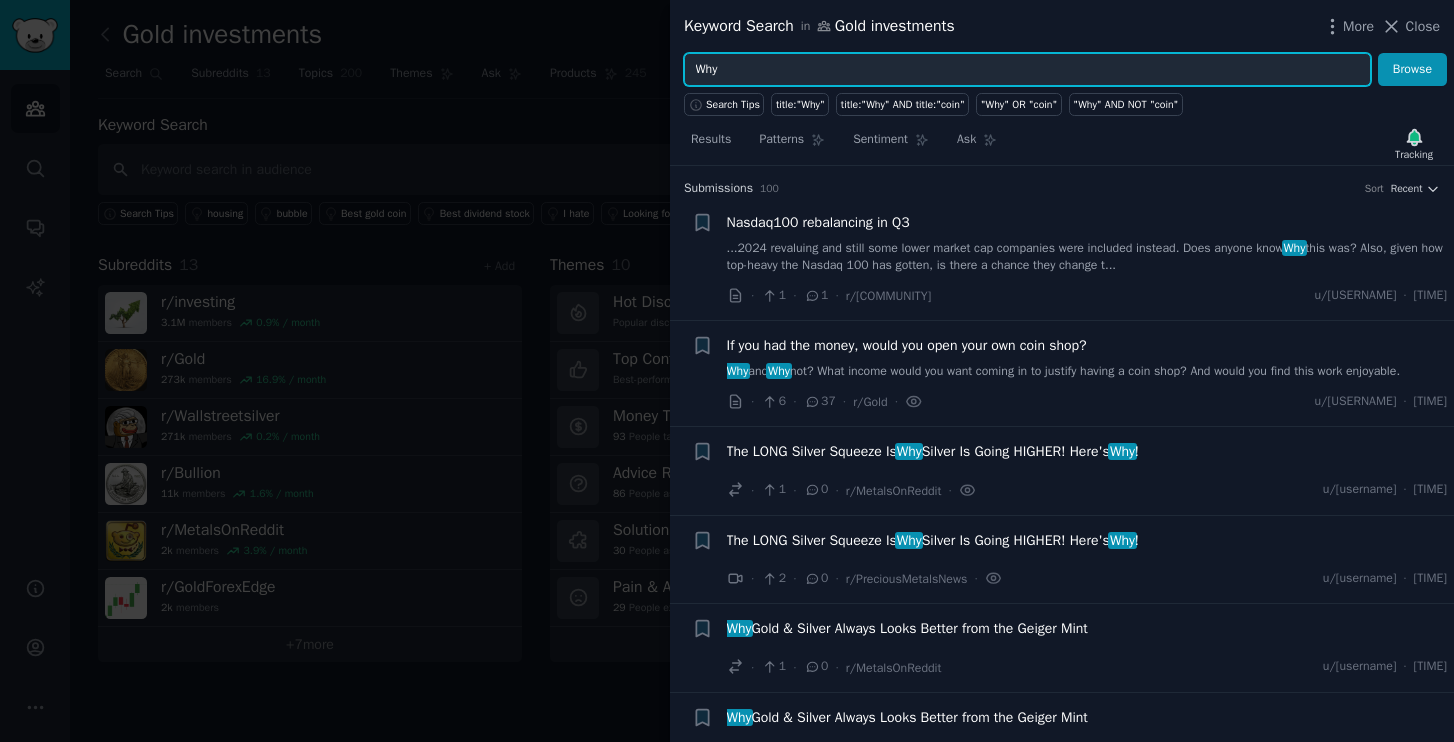 click on "Why" at bounding box center [1027, 70] 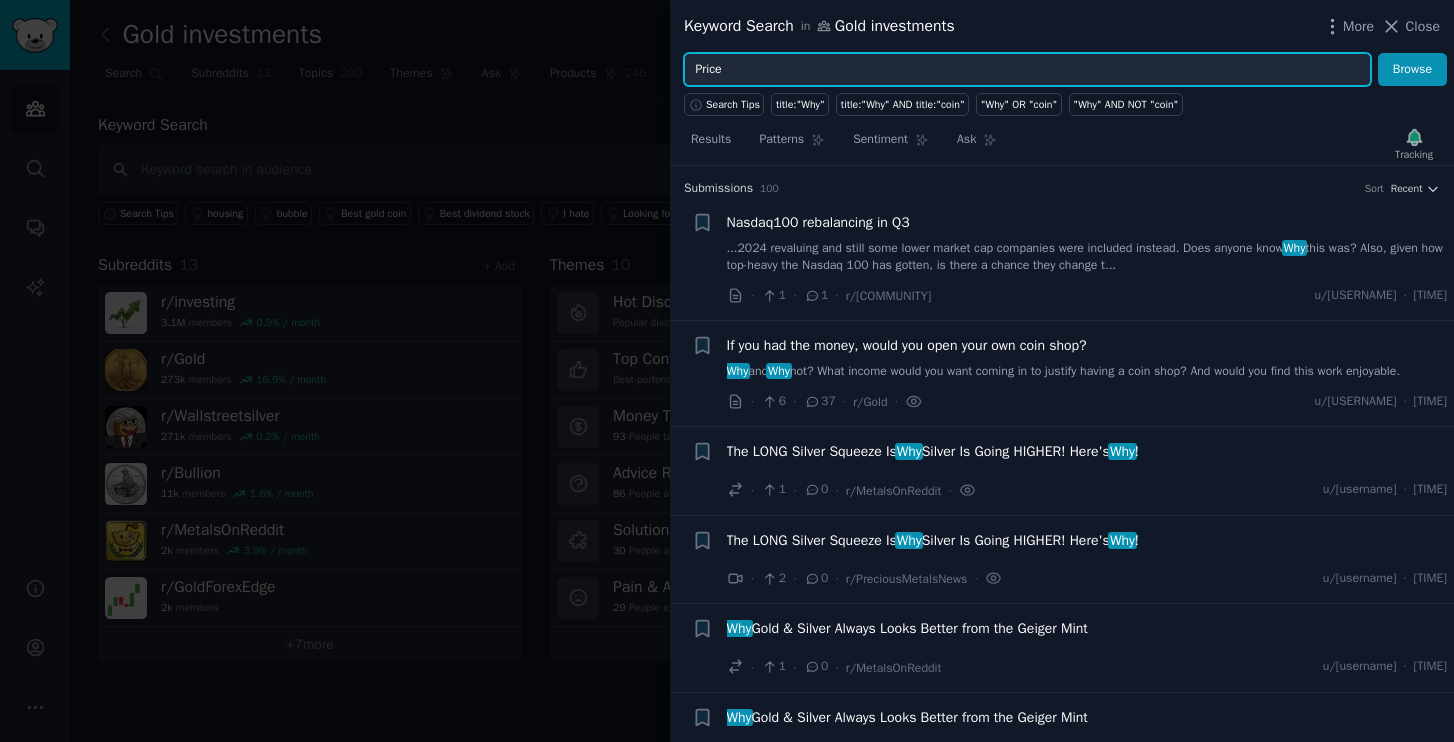 click on "Browse" at bounding box center (1412, 70) 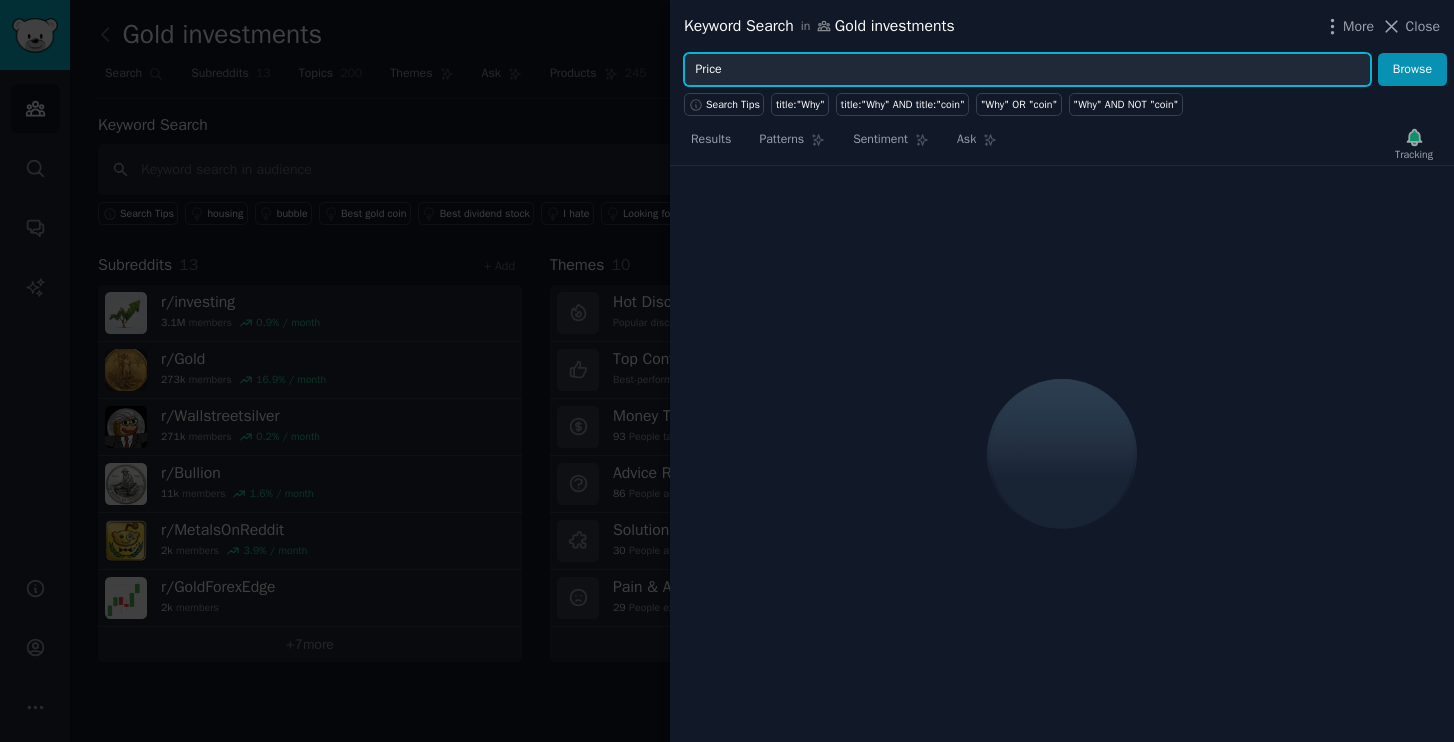 click on "Price" at bounding box center [1027, 70] 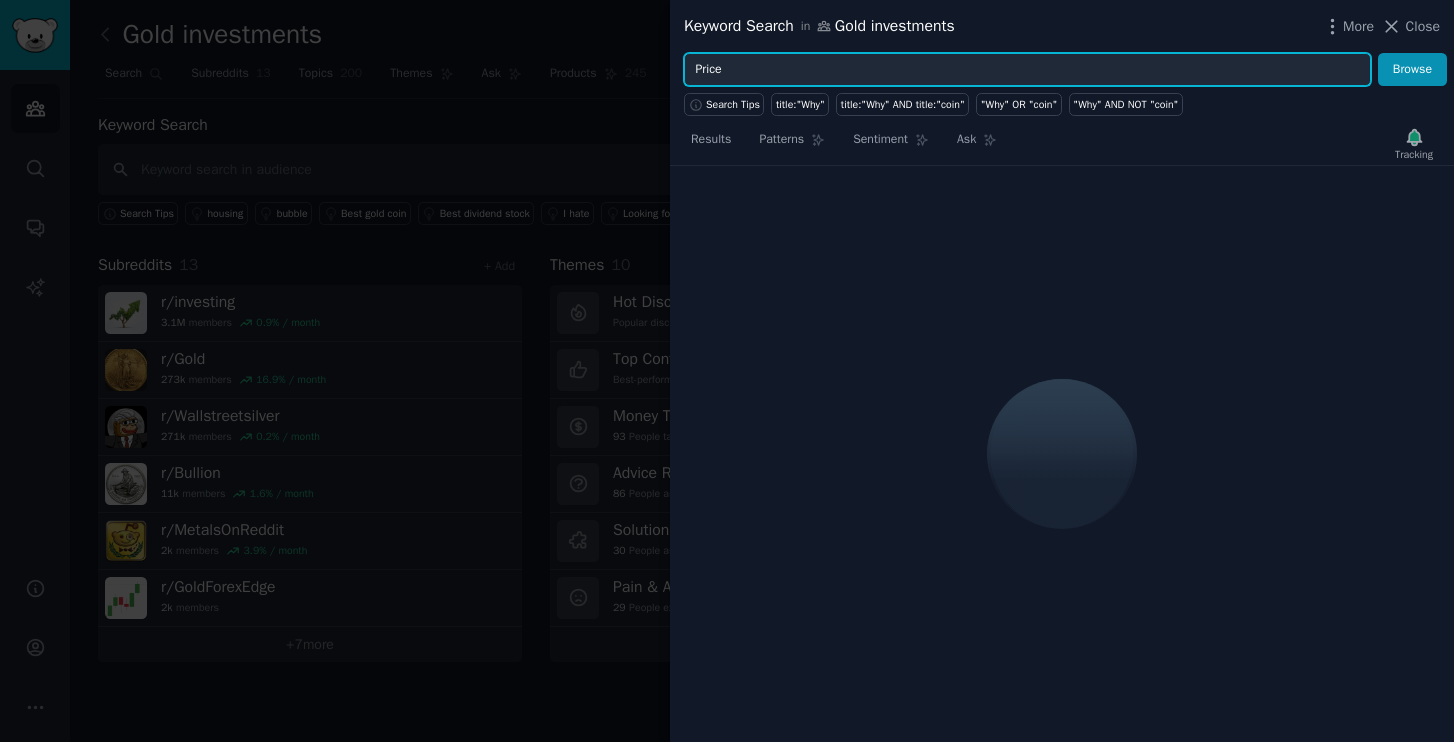 click on "Price" at bounding box center (1027, 70) 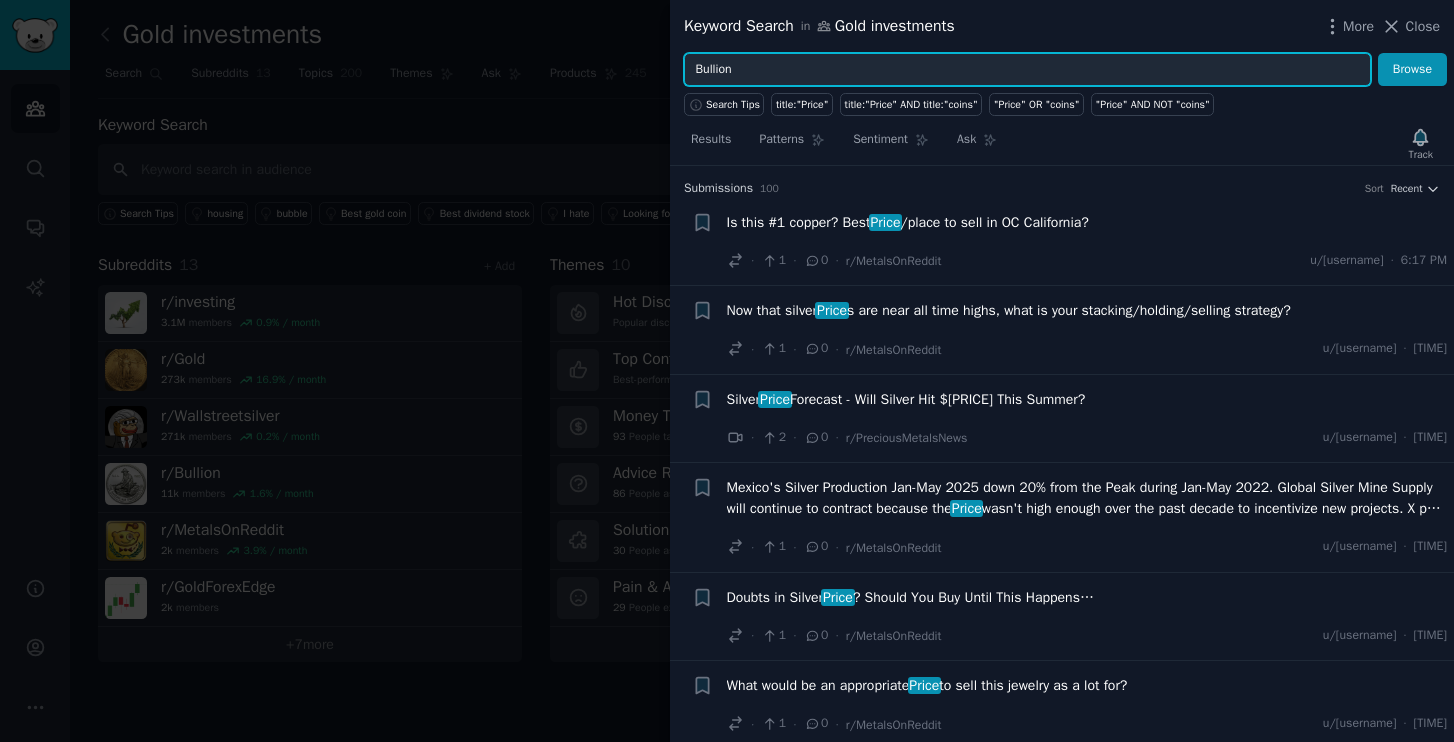 type on "Bullion" 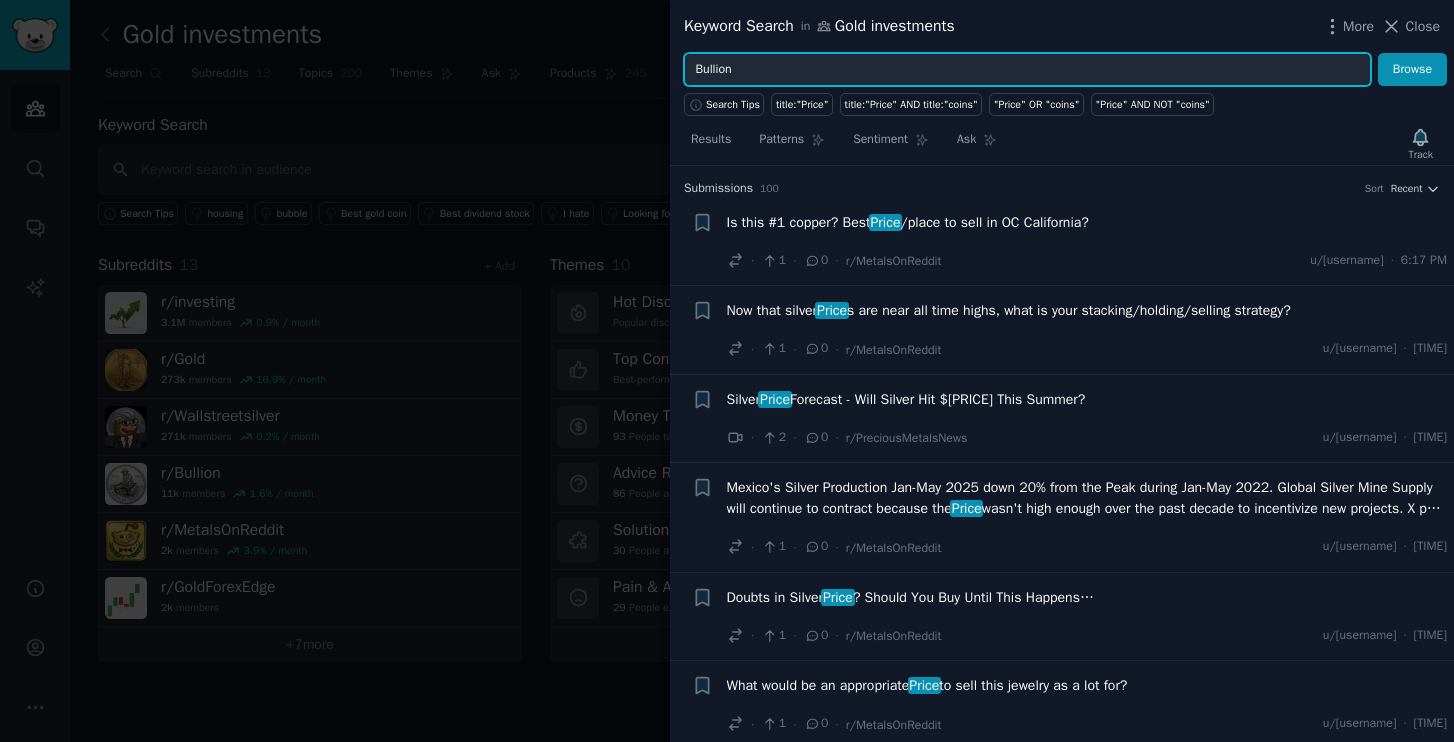 click on "Browse" at bounding box center (1412, 70) 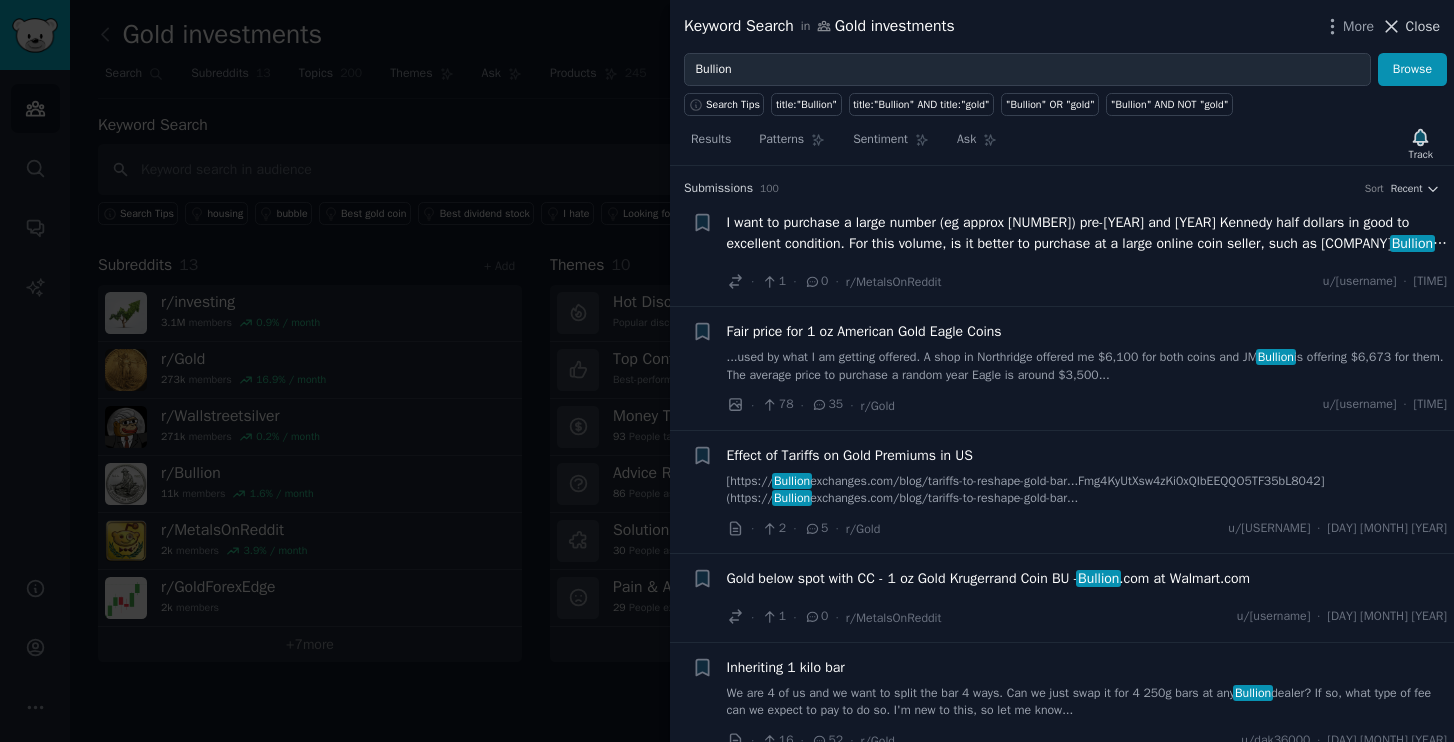 click on "Close" at bounding box center (1423, 26) 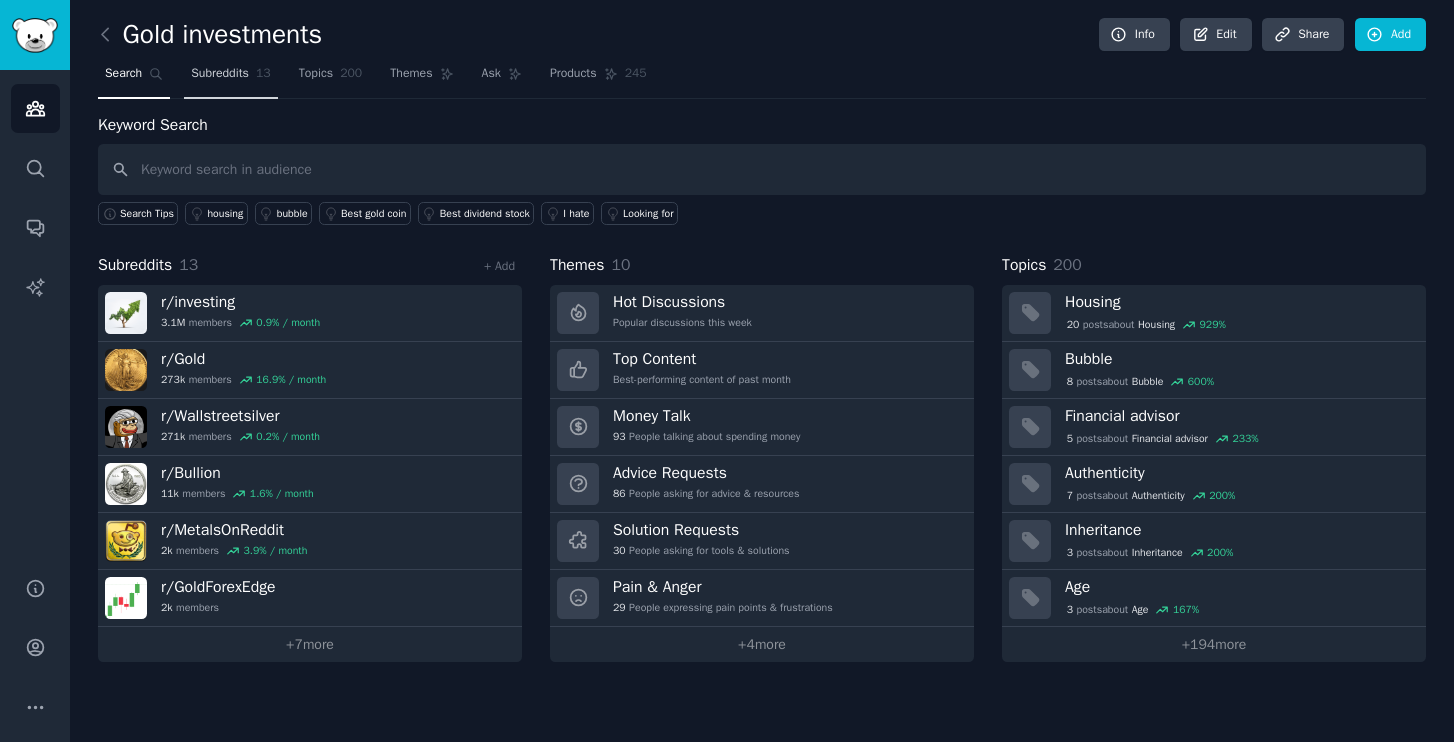 click on "Subreddits 13" at bounding box center (230, 78) 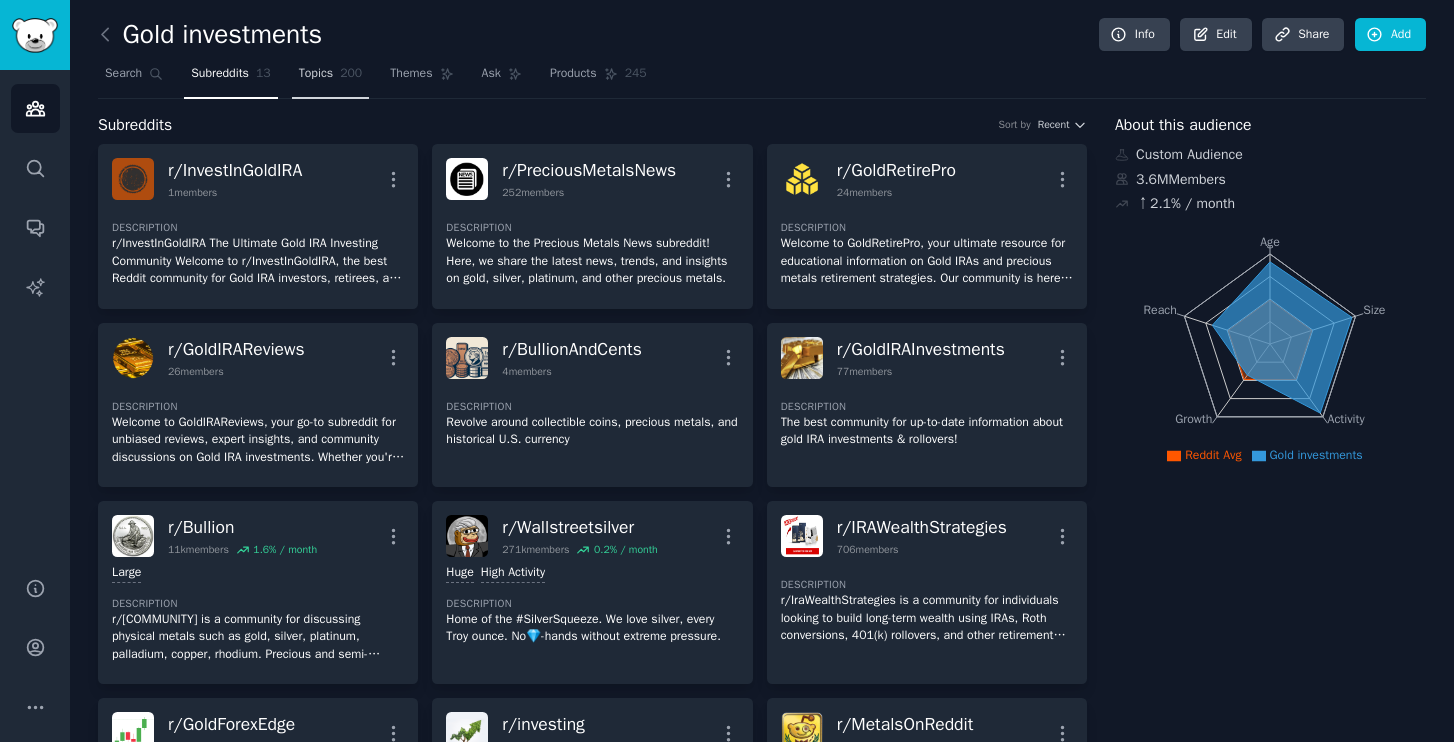 click on "Topics 200" at bounding box center (331, 78) 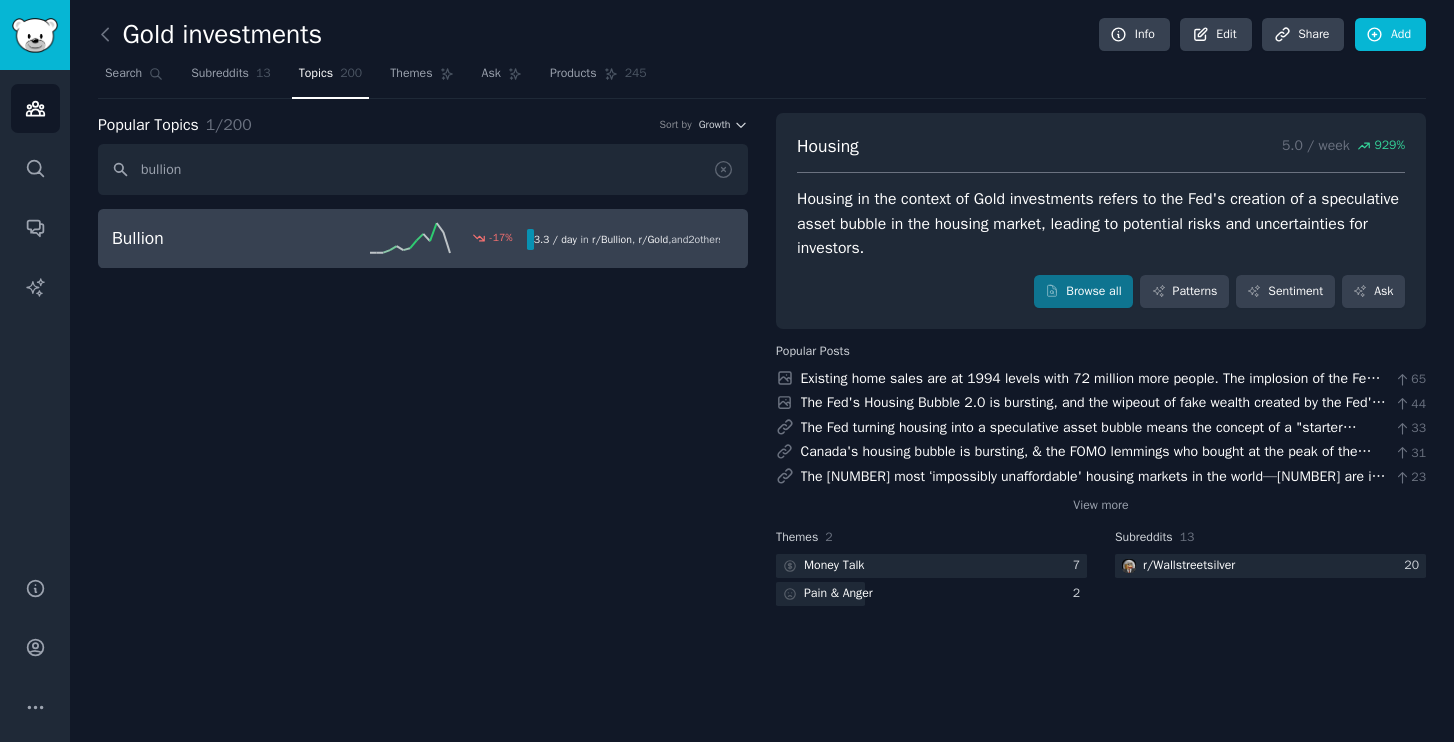type on "bullion" 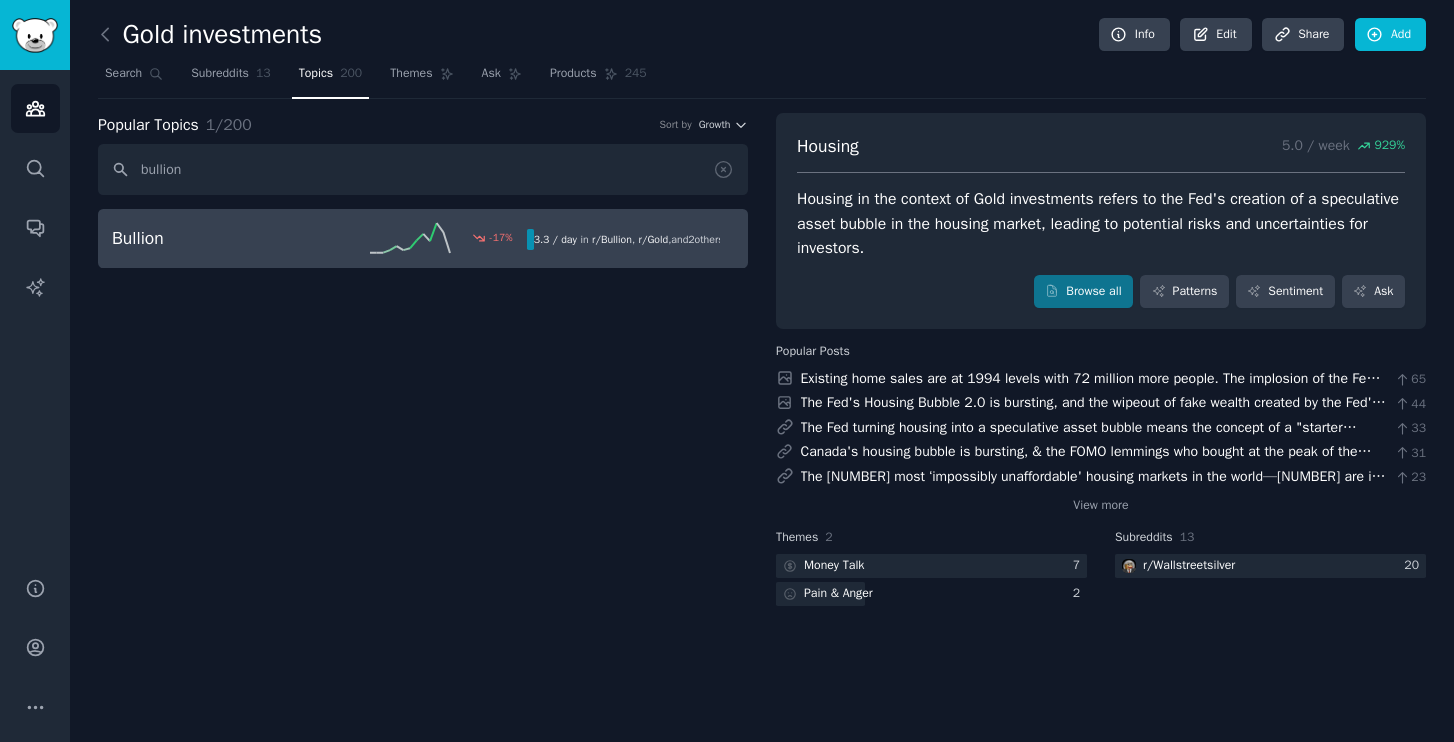 click on "Bullion" at bounding box center [215, 238] 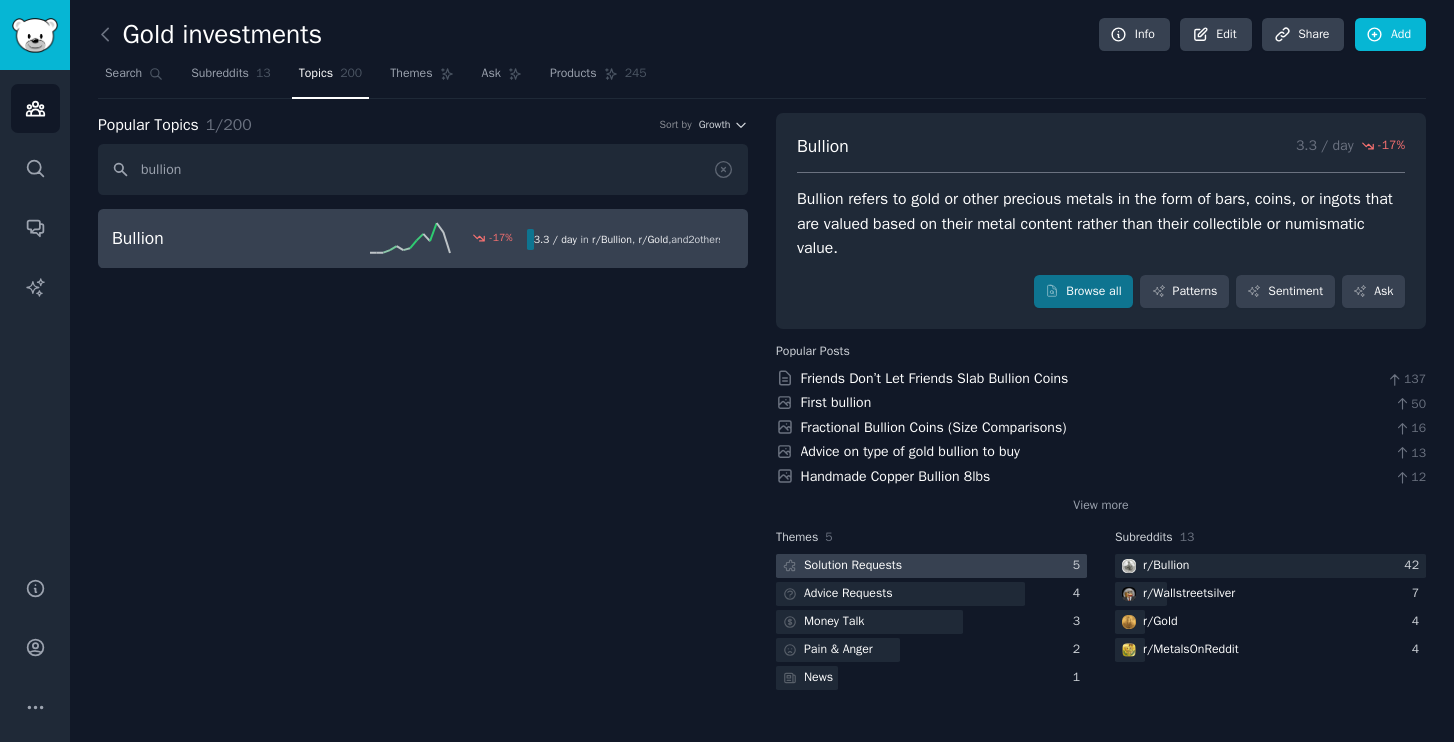 click on "Solution Requests" at bounding box center [853, 566] 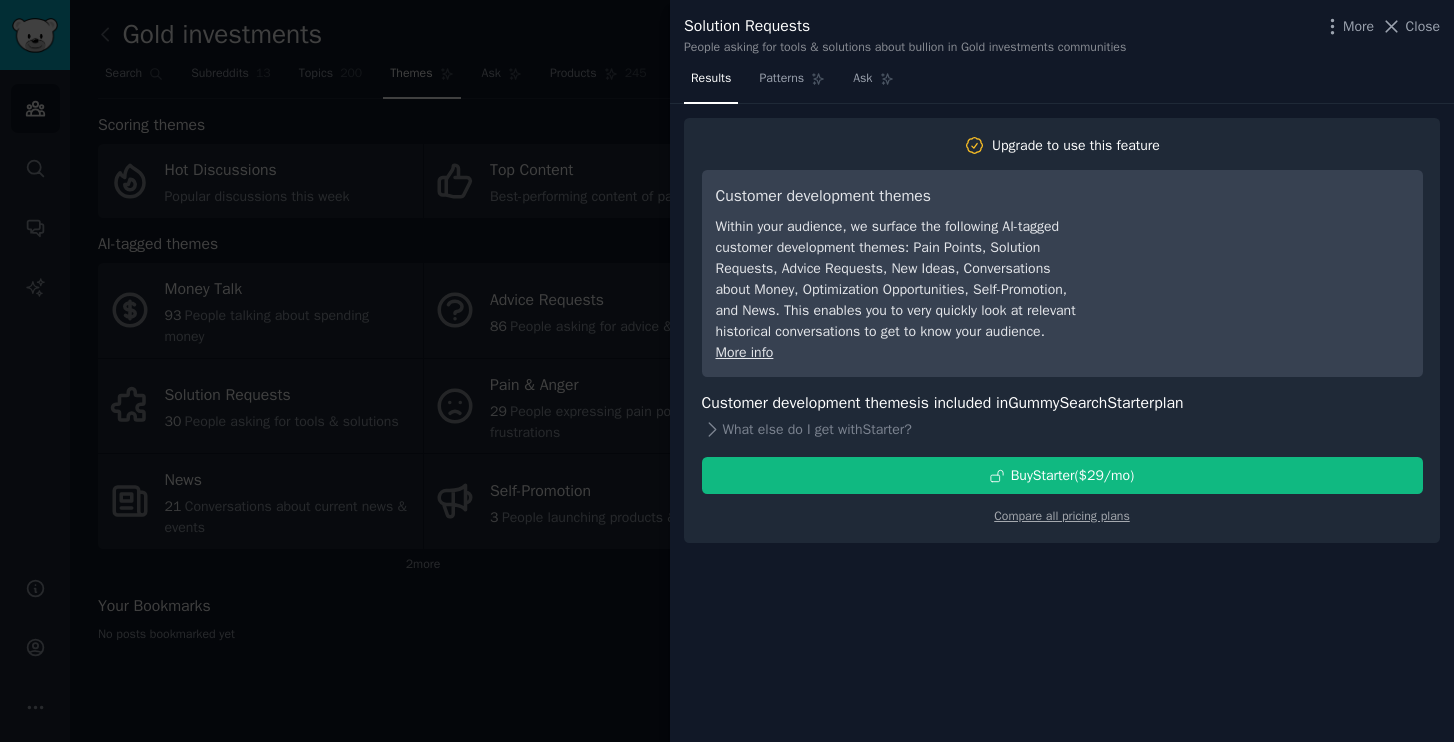 click at bounding box center [727, 371] 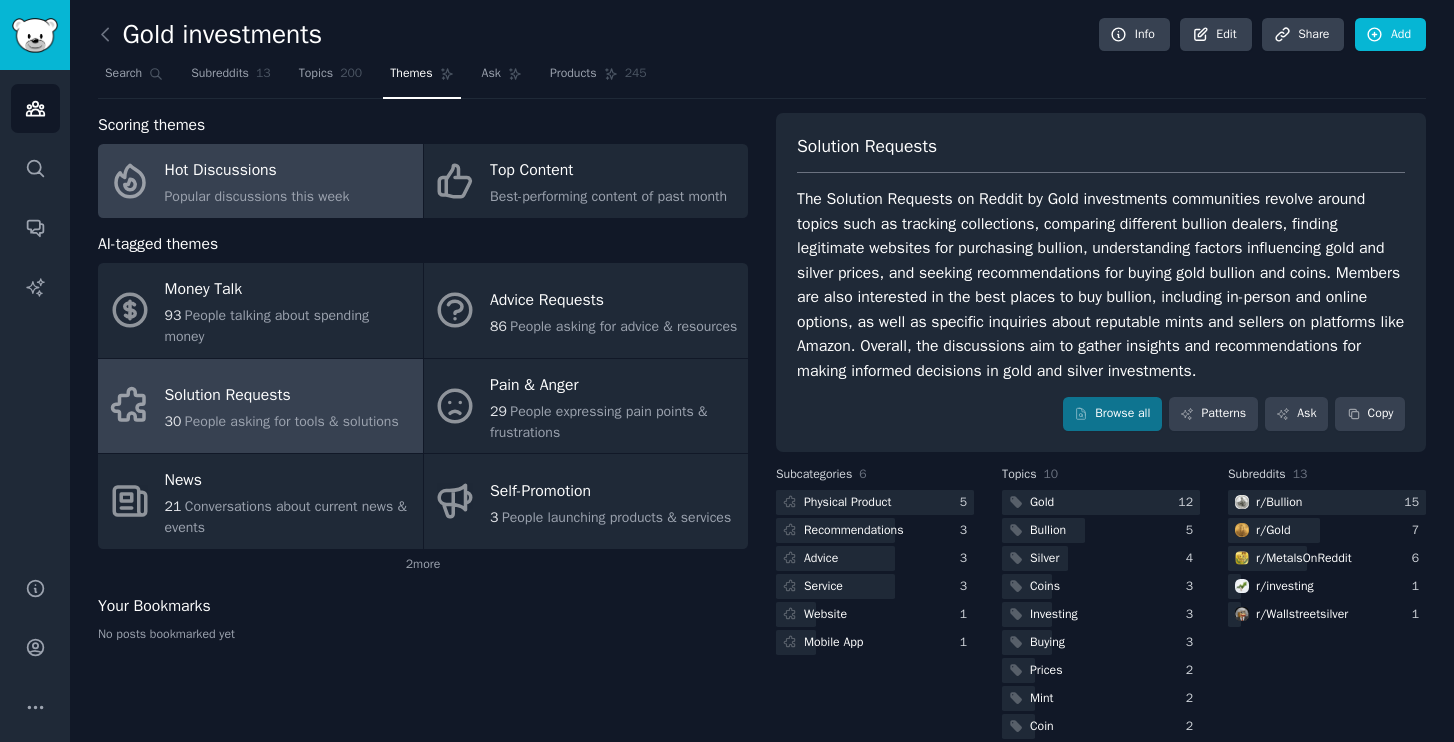 click on "Popular discussions this week" 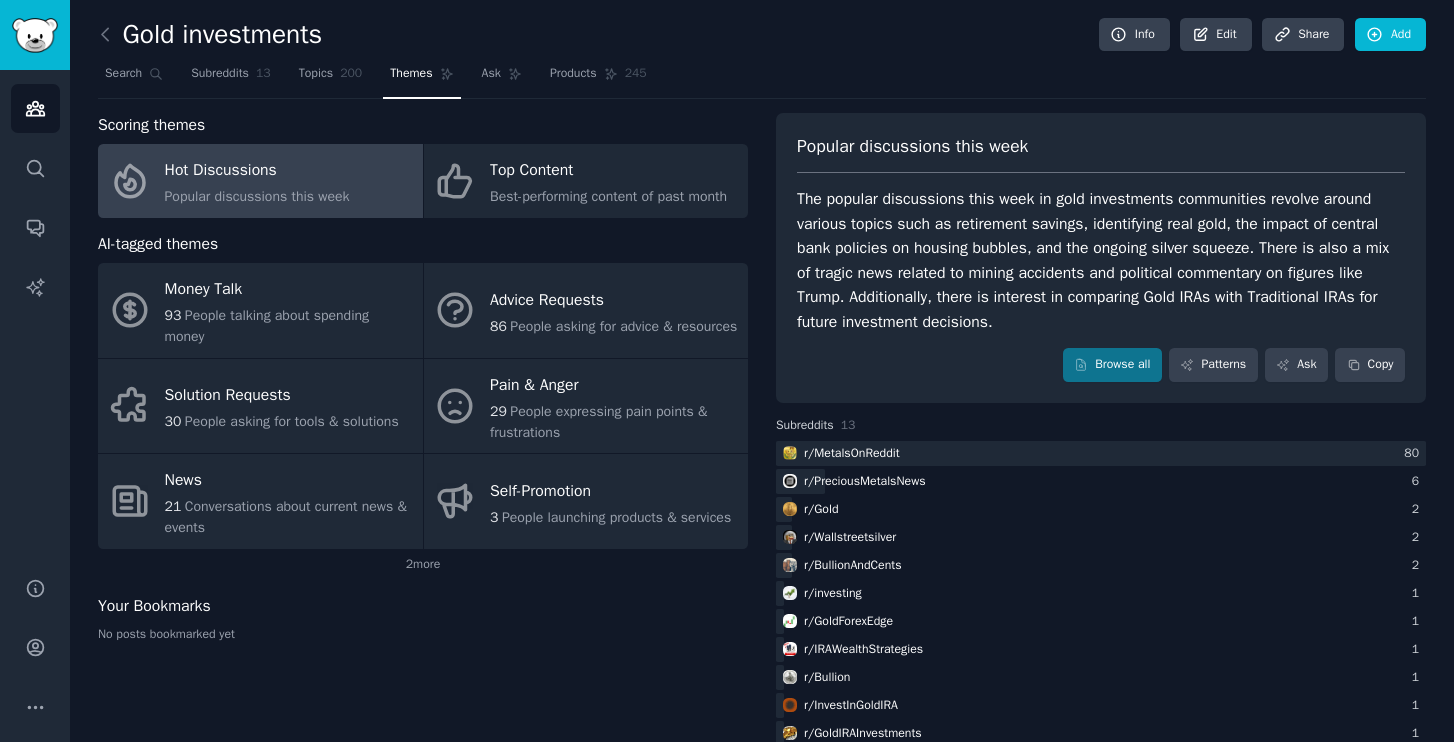 scroll, scrollTop: 91, scrollLeft: 0, axis: vertical 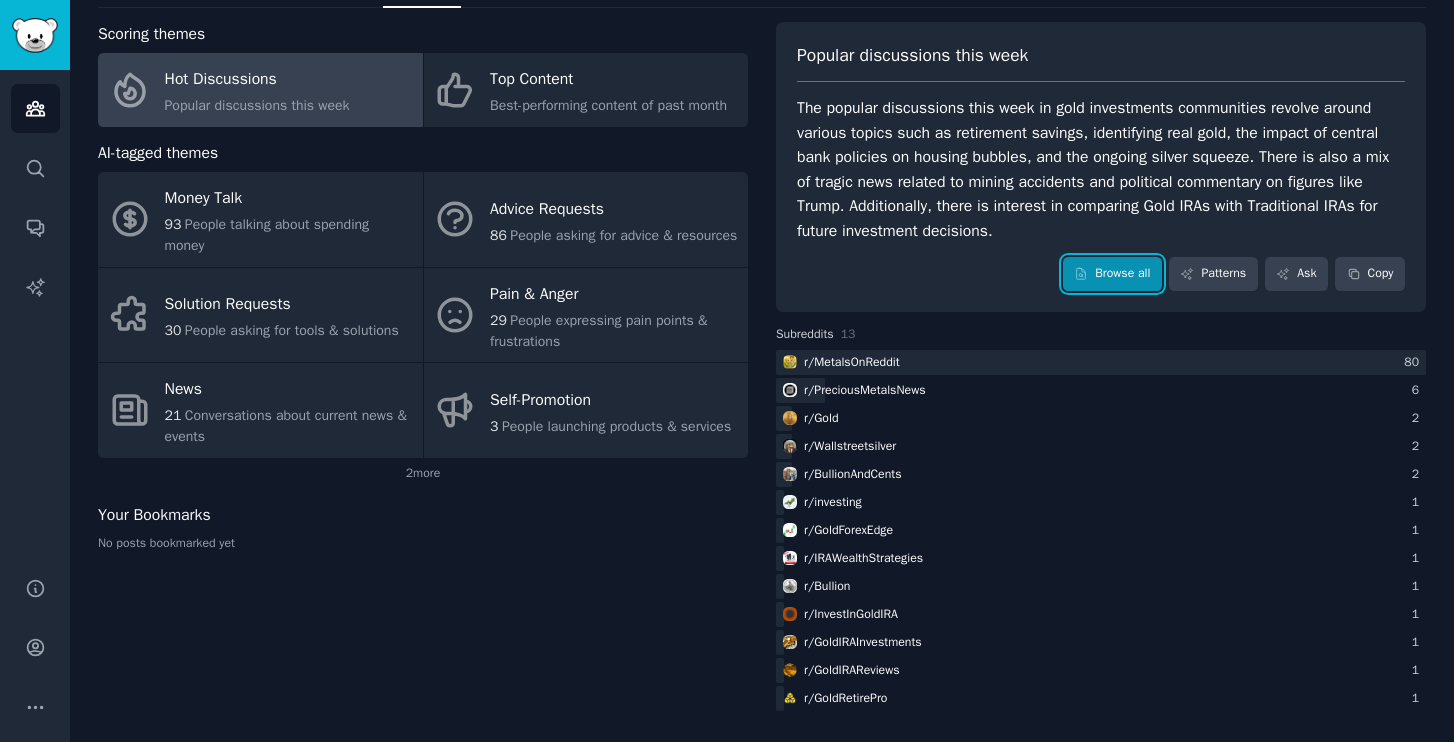 click on "Browse all" at bounding box center (1112, 274) 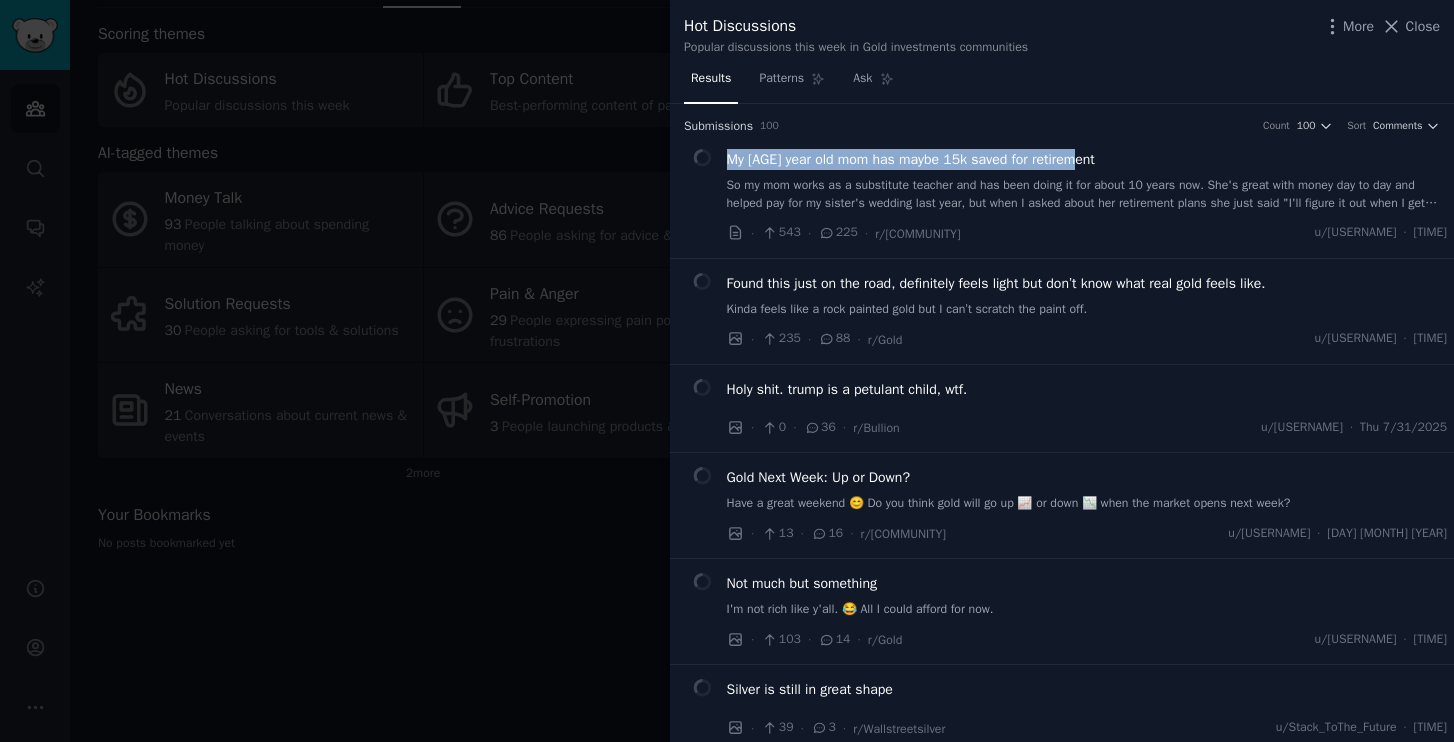 drag, startPoint x: 1133, startPoint y: 158, endPoint x: 719, endPoint y: 161, distance: 414.01086 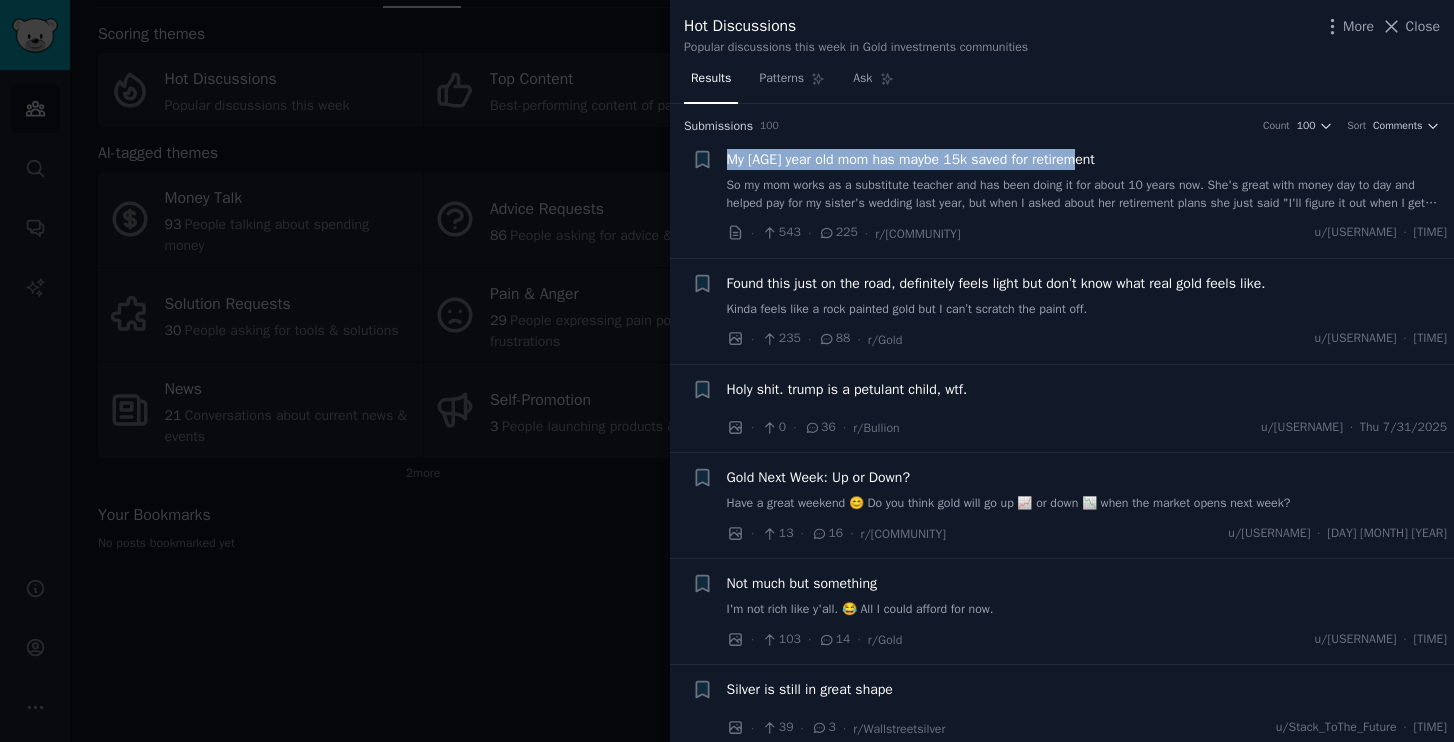 click on "My [AGE] year old mom has maybe 15k saved for retirement" at bounding box center [1087, 159] 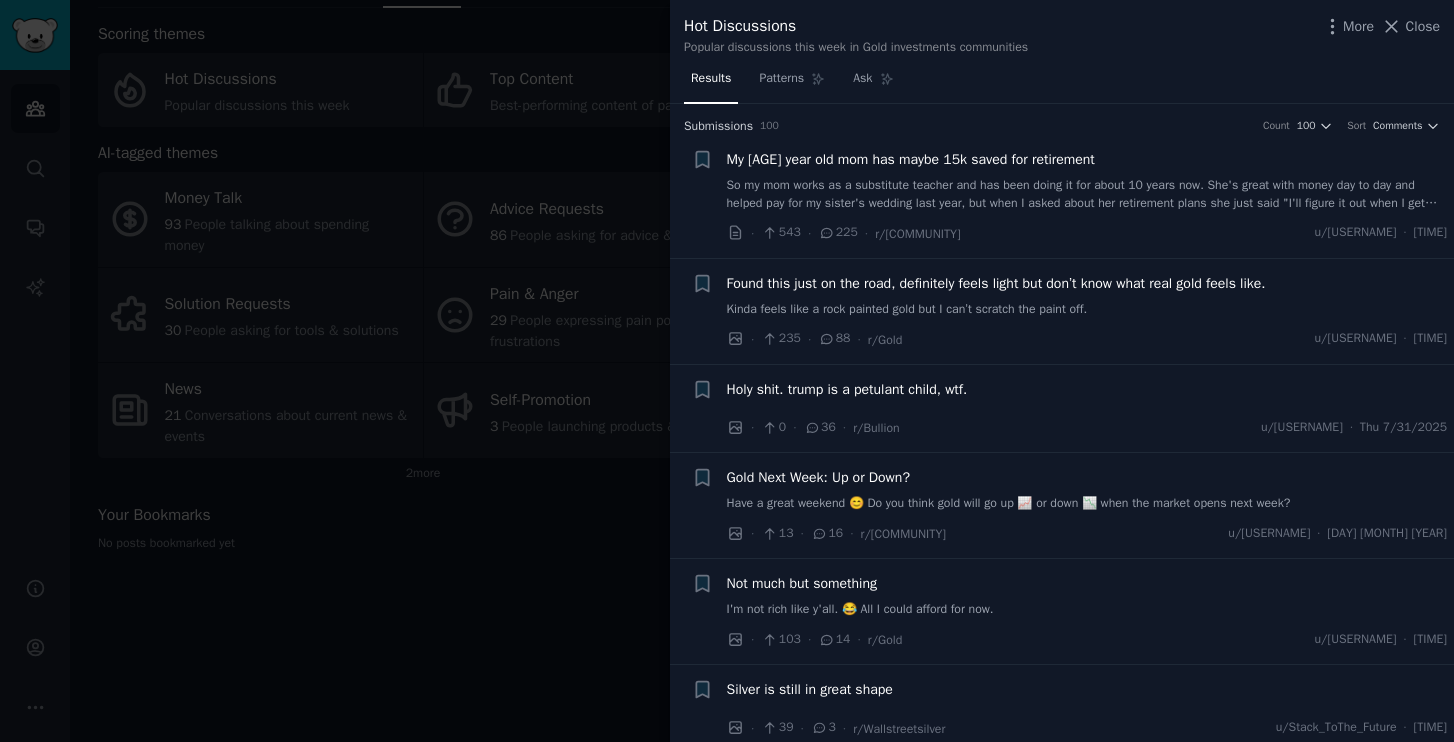 click on "So my mom works as a substitute teacher and has been doing it for about 10 years now. She's great with money day to day and helped pay for my sister's wedding last year, but when I asked about her retirement plans she just said "I'll figure it out when I get there."
She has maybe $[AMOUNT] in a savings account earning like [PERCENTAGE]% interest and that's literally it. No 401k, no IRA, nothing. Should I help her set up a Roth IRA and maybe get her into some index funds? I'm worried she's going to have to work until she's 80 at this rate. Any suggestions would be awesome.
Edit: Should mention I'm [AGE] and my sister is [AGE]. We're both just starting our careers but we want to help however we can. My goal is to get her thinking about this stuff before it's too late.
Edit 2: Thanks for all the advice! Just to clarify my mom is super independent and doesn't like asking for help with money stuff. She grew up pretty poor so I think she's just happy to have any savings at all. But I know she deserves to actually retire someday." at bounding box center [1087, 194] 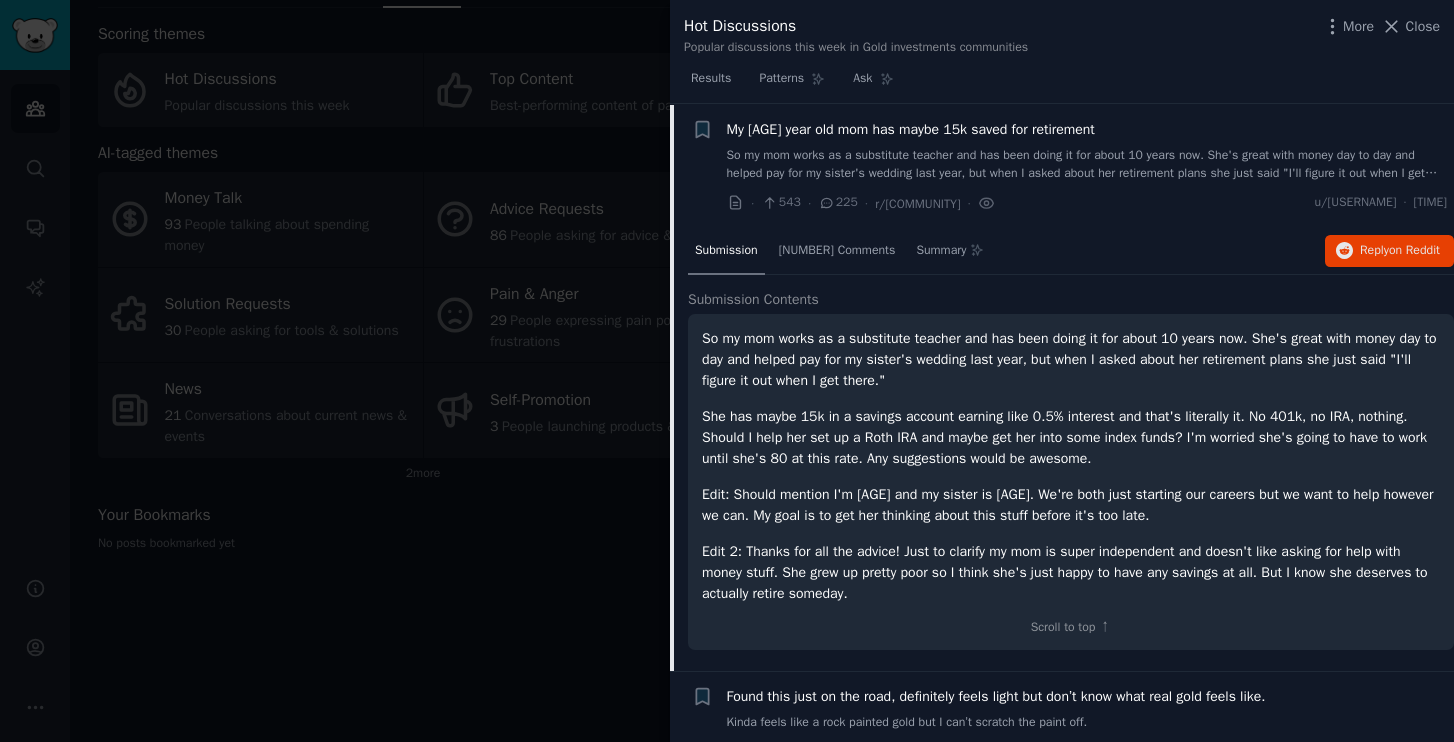 scroll, scrollTop: 31, scrollLeft: 0, axis: vertical 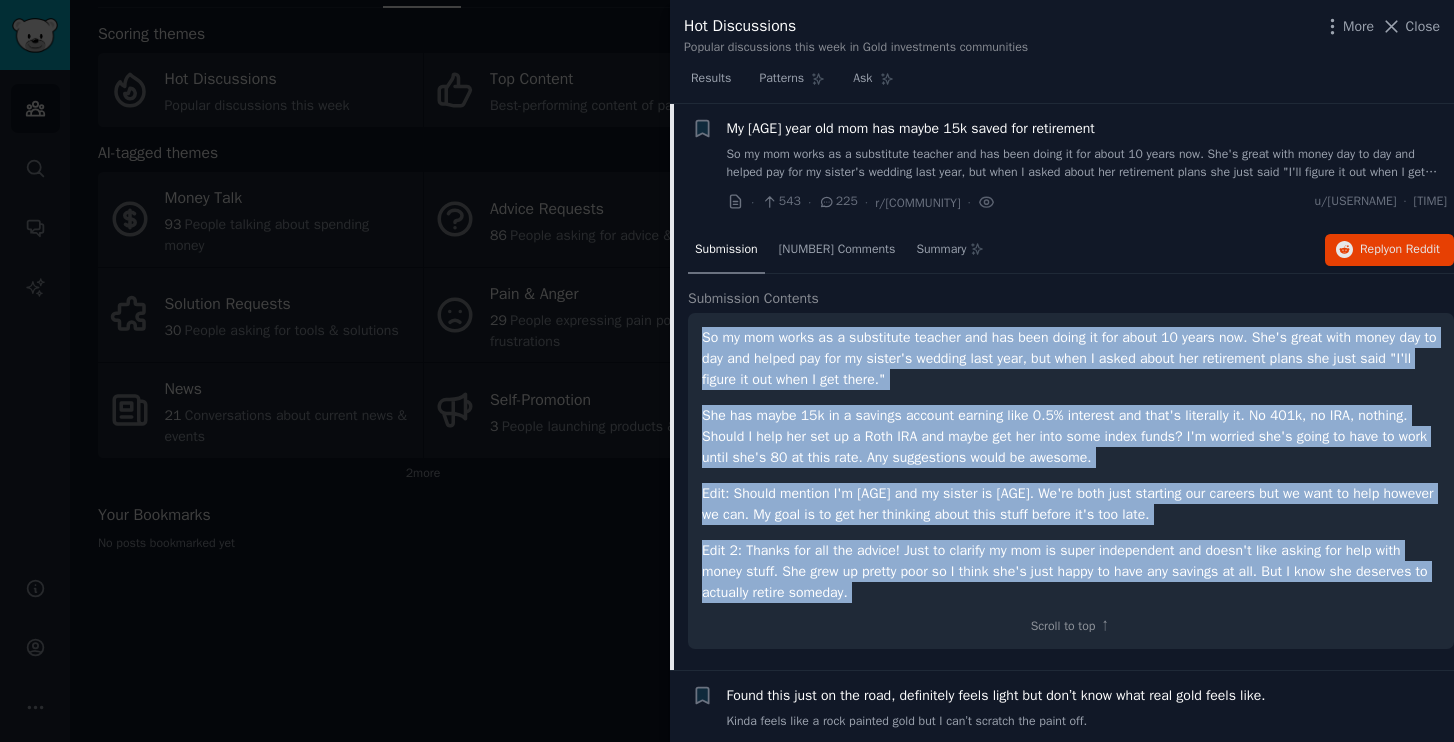 drag, startPoint x: 701, startPoint y: 334, endPoint x: 1288, endPoint y: 603, distance: 645.7012 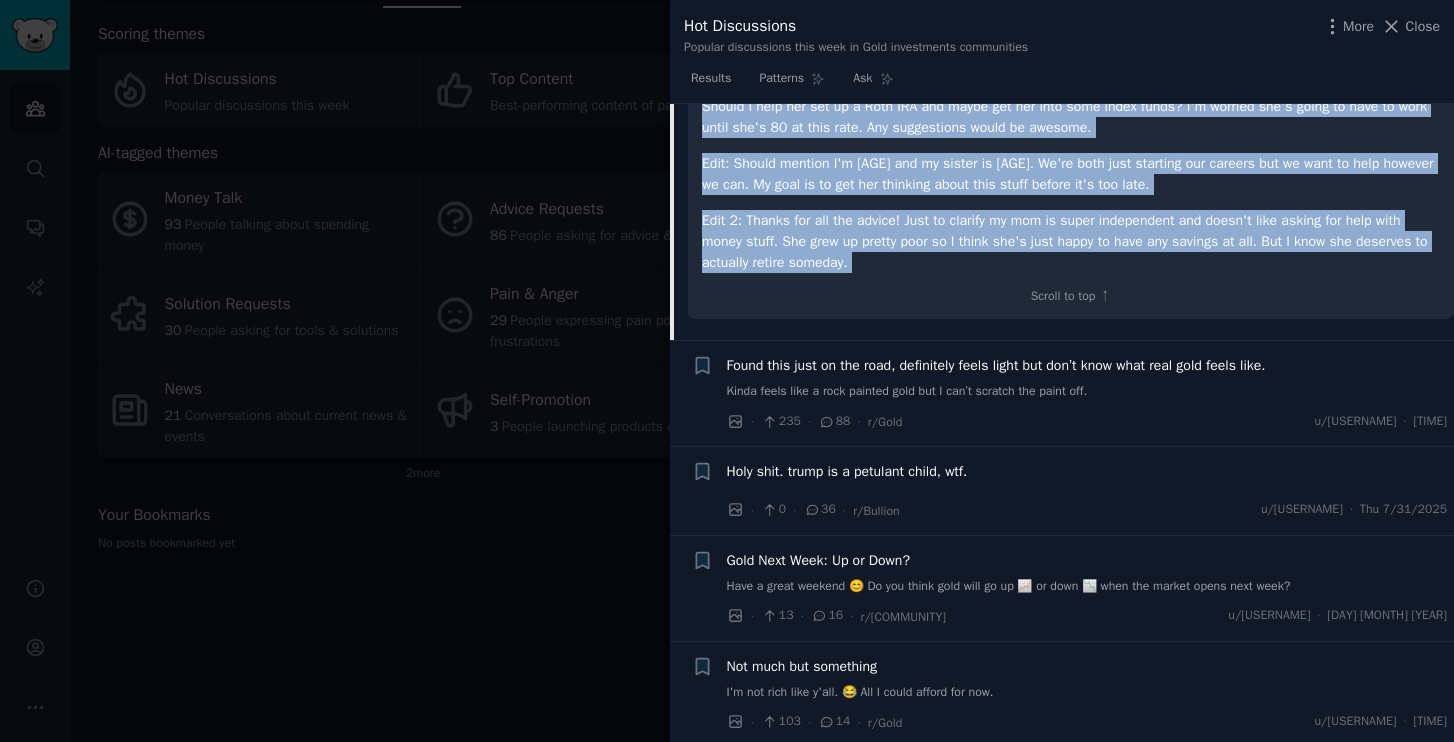 scroll, scrollTop: 363, scrollLeft: 0, axis: vertical 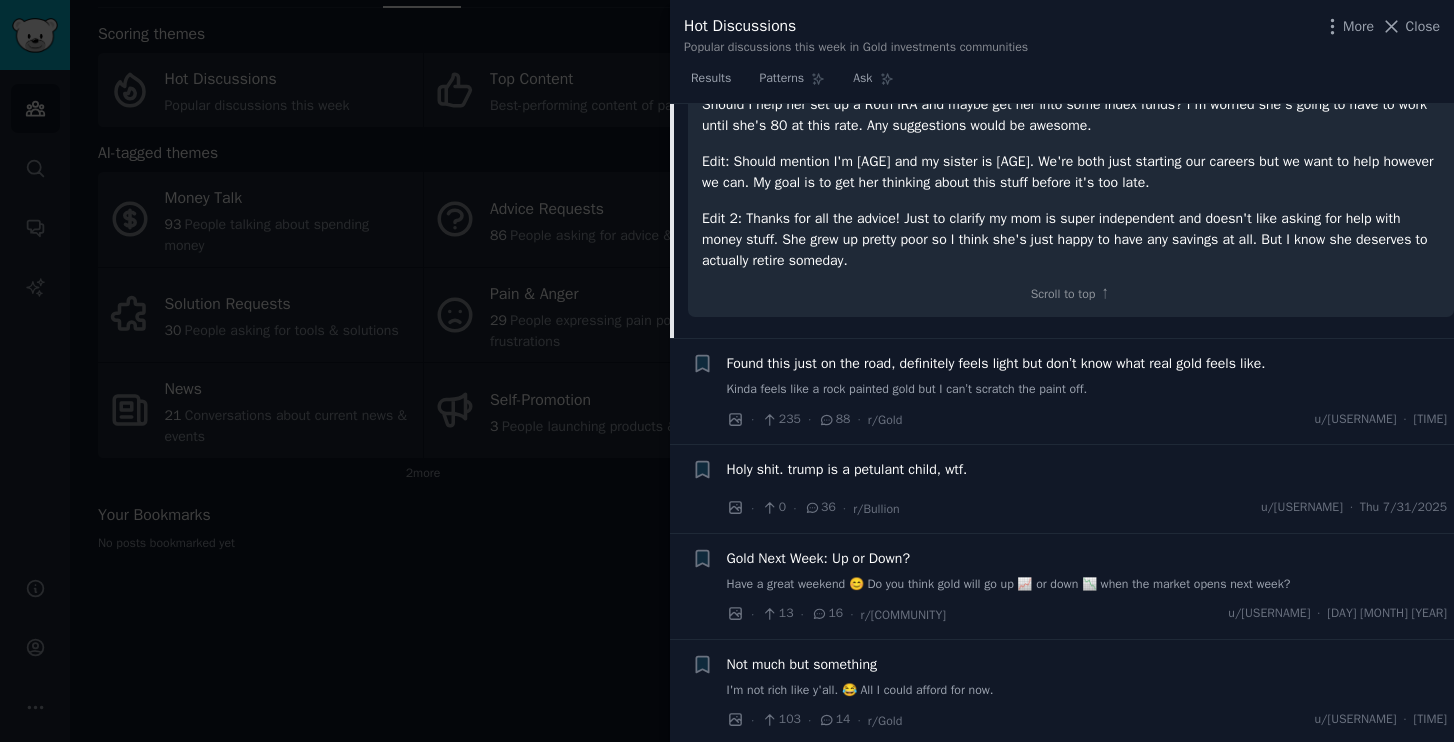 click at bounding box center (727, 371) 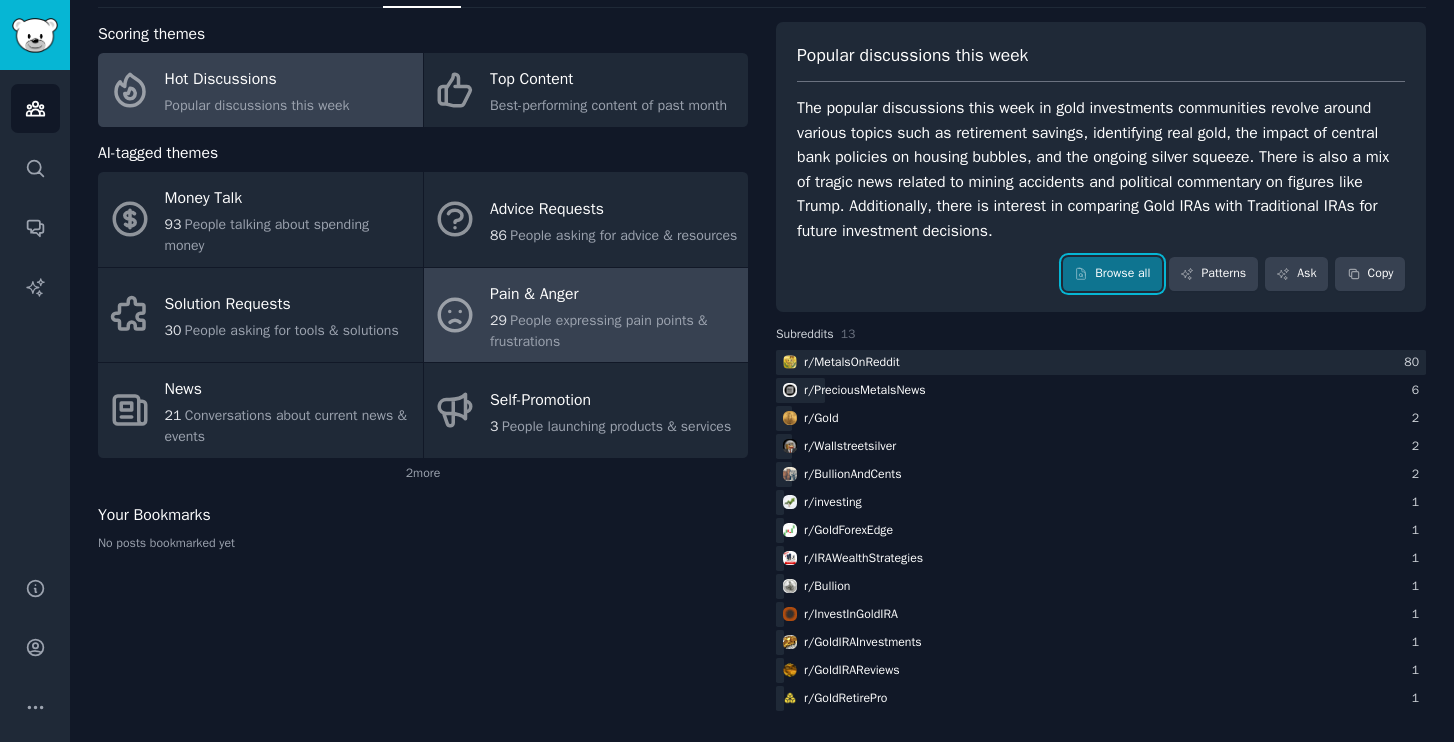 scroll, scrollTop: 0, scrollLeft: 0, axis: both 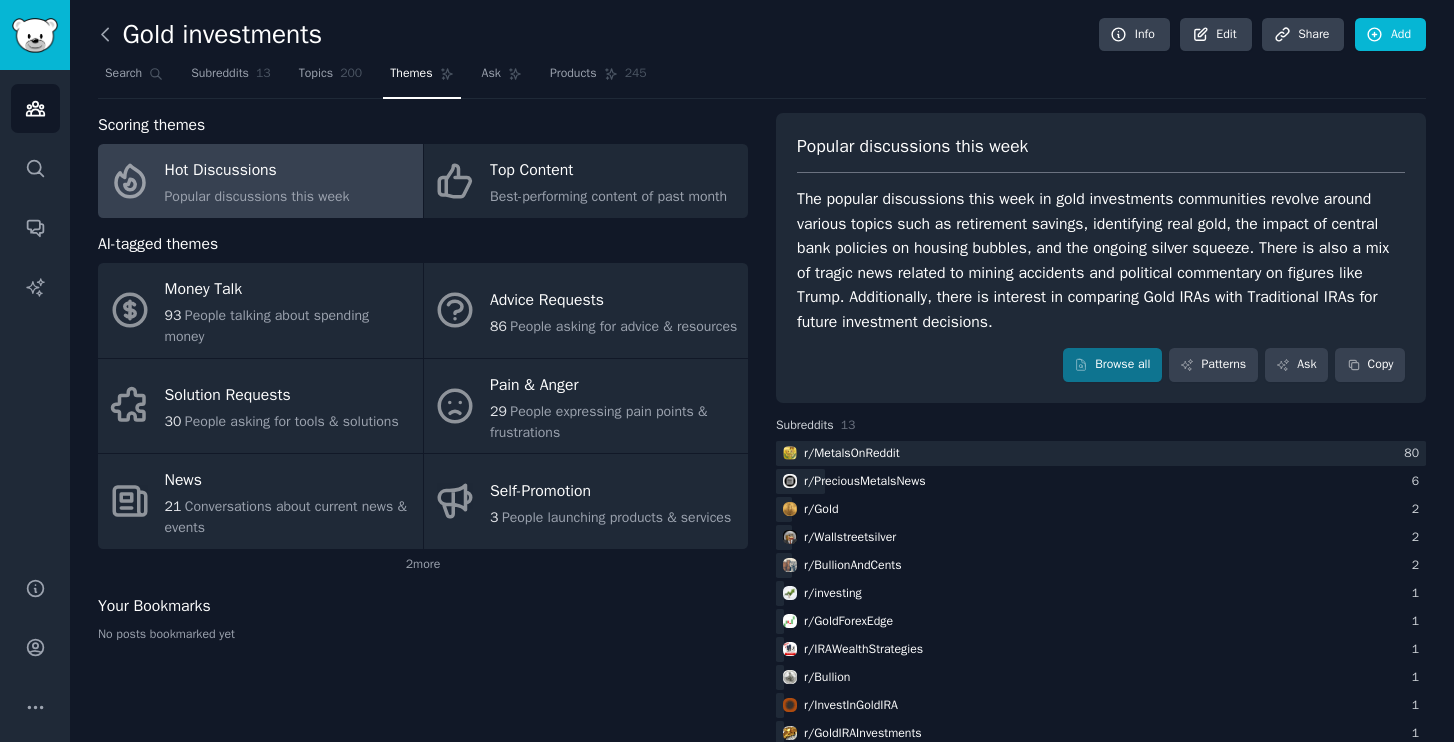 click 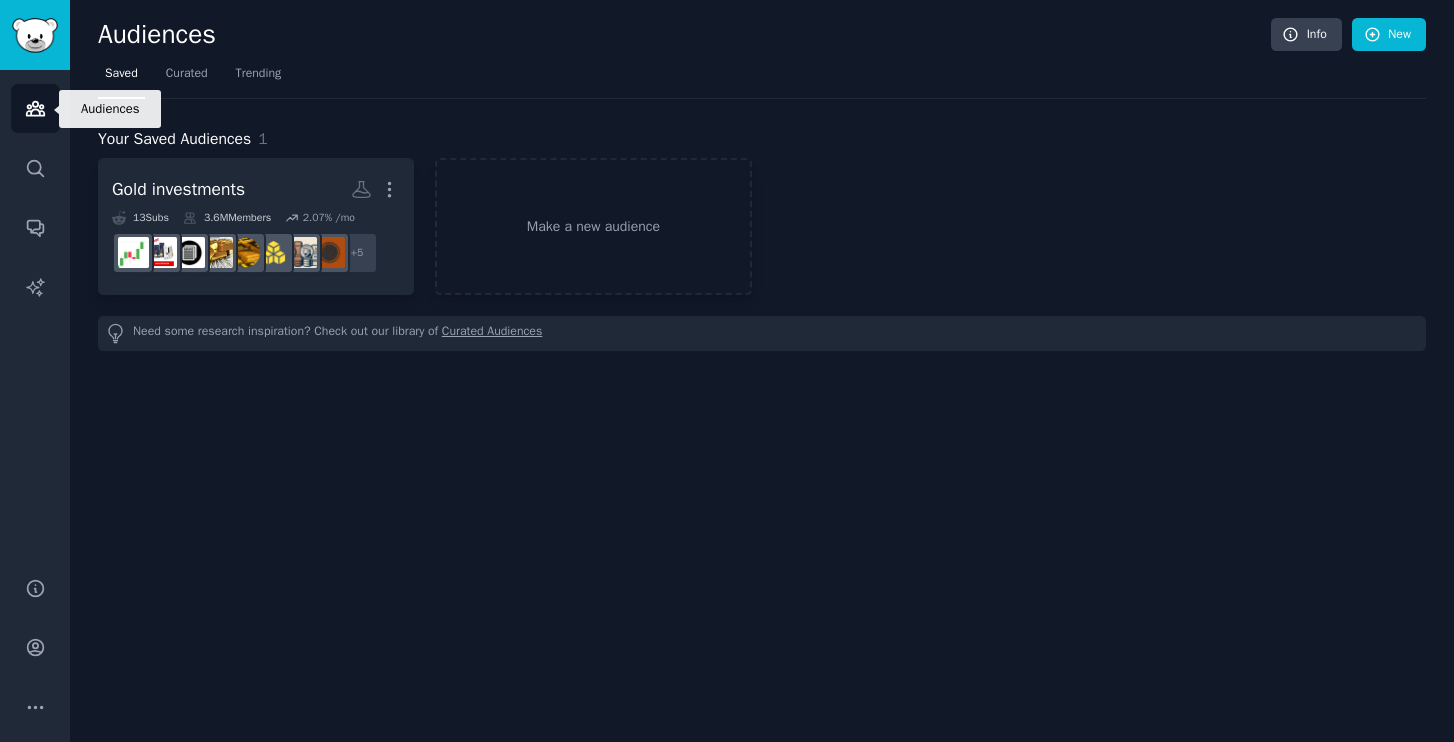 click 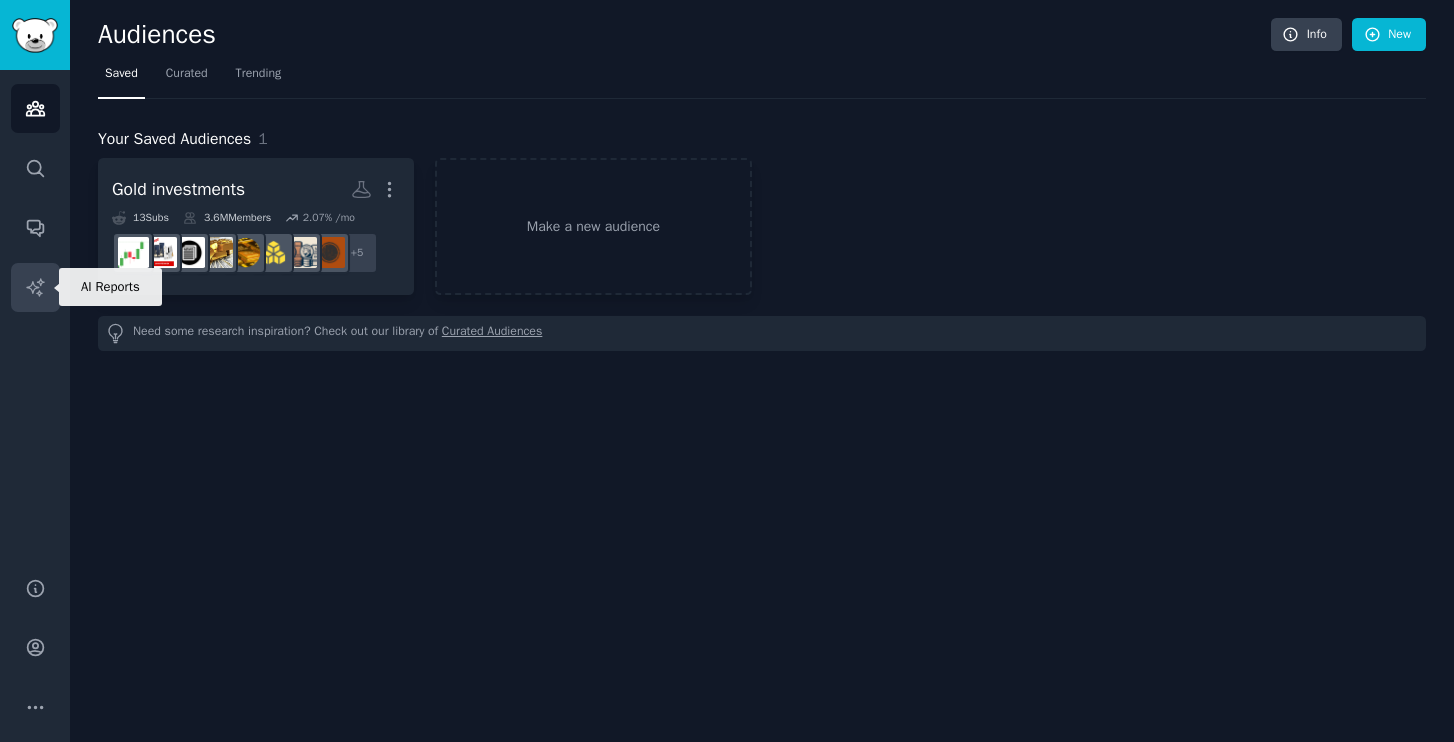 click on "AI Reports" at bounding box center (35, 287) 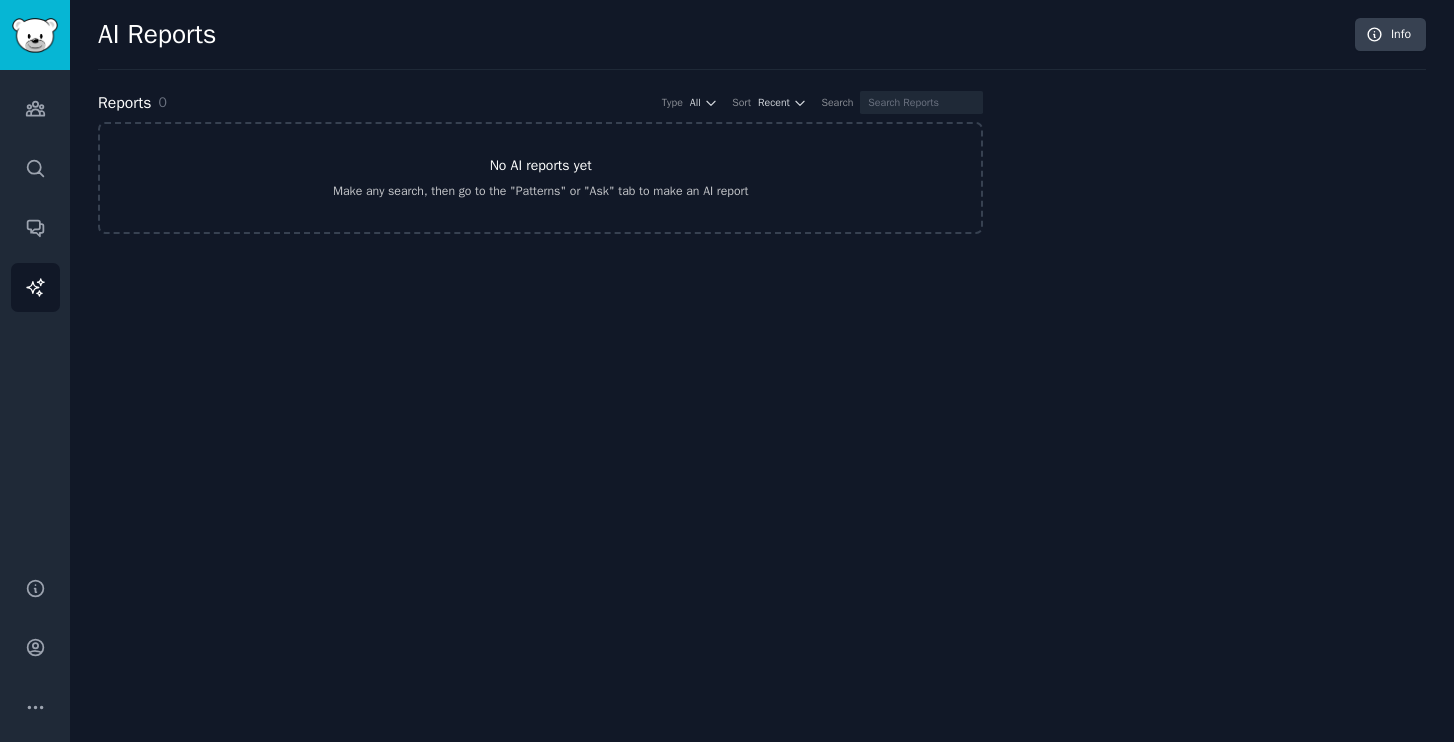click on "No AI reports yet  Make any search, then go to the "Patterns" or "Ask" tab to make an AI report" at bounding box center (540, 178) 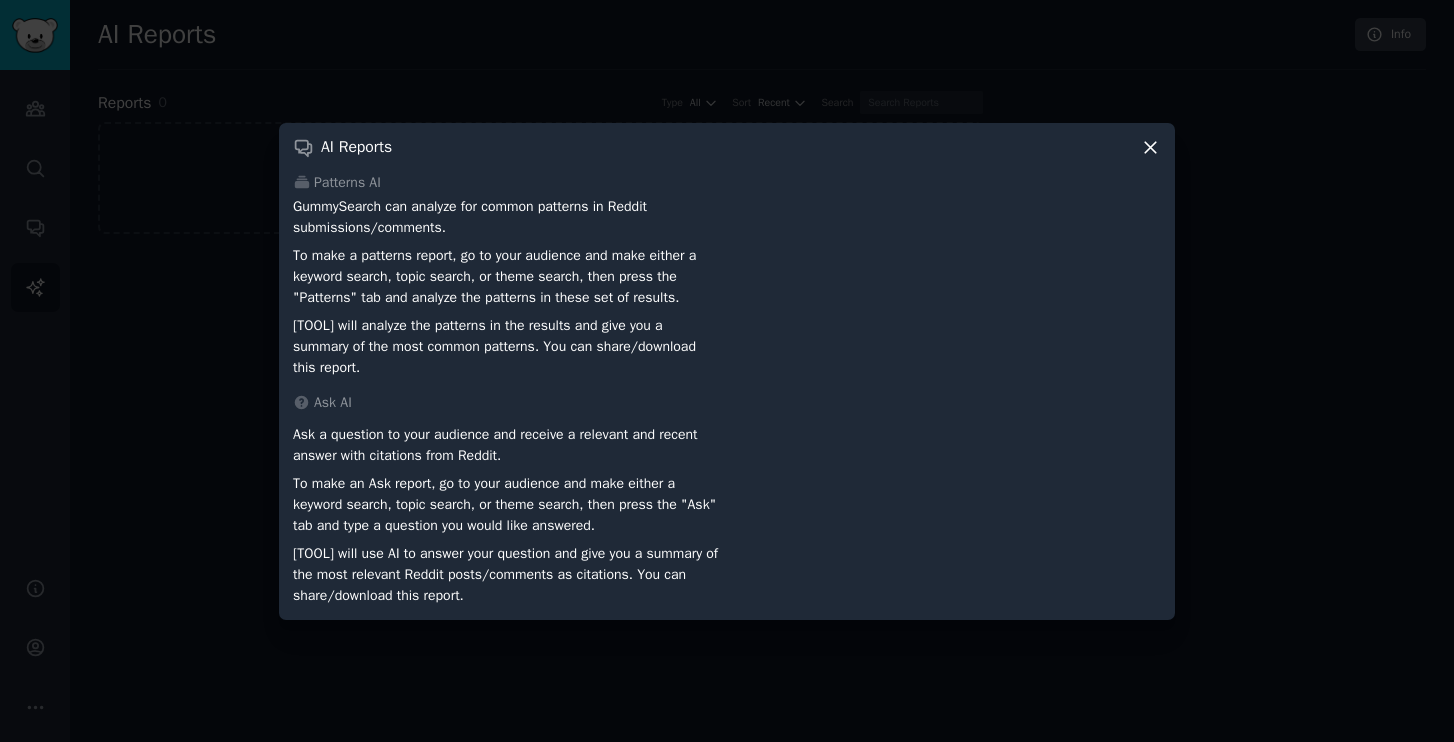 click 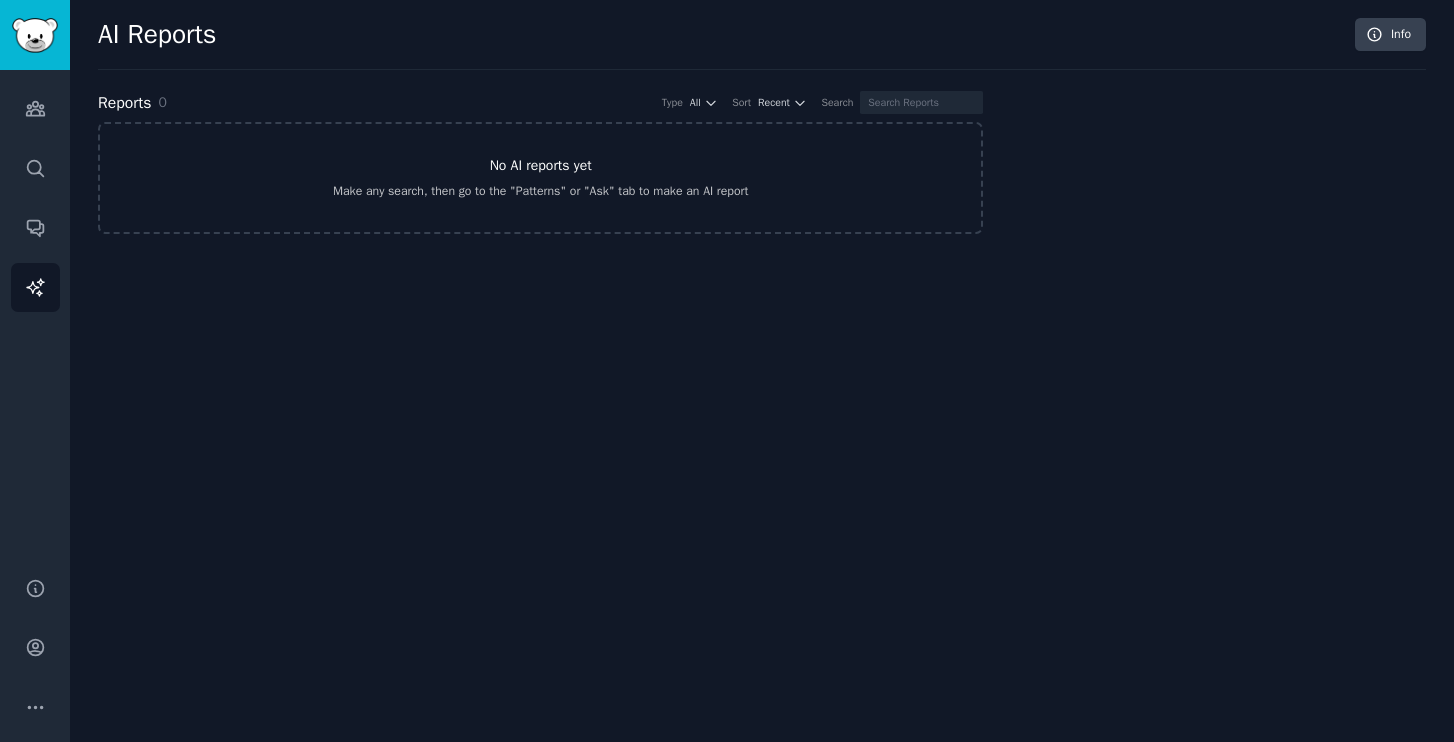 click on "No AI reports yet" at bounding box center [541, 165] 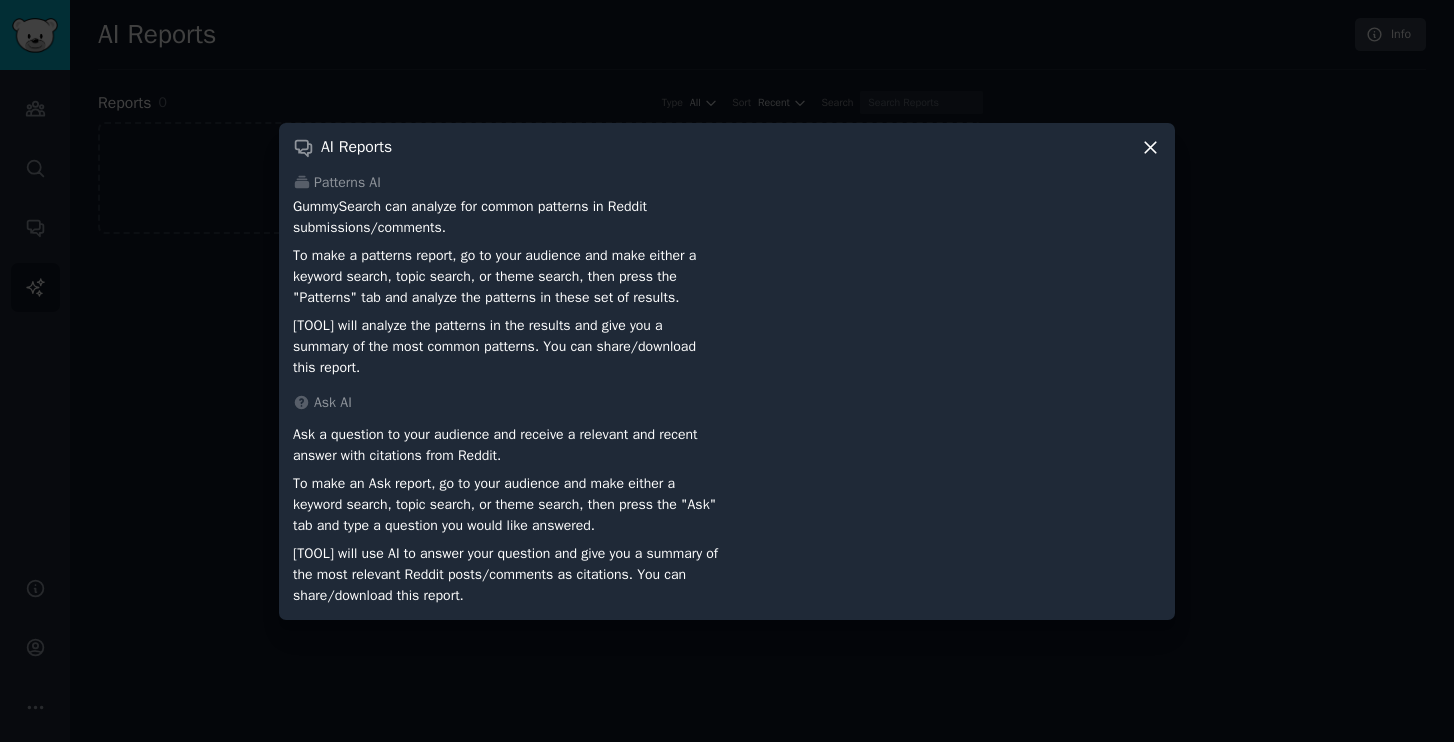 click 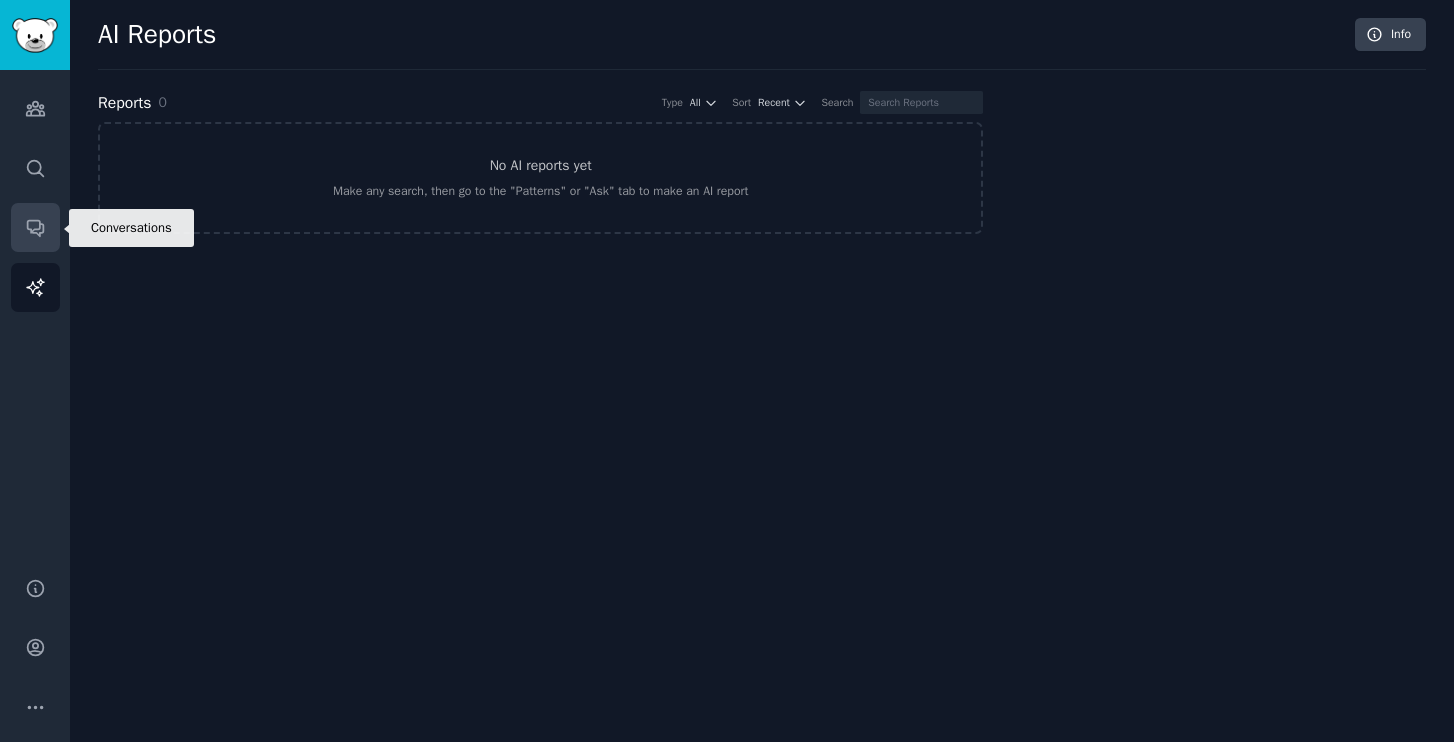 click on "Conversations" at bounding box center (35, 227) 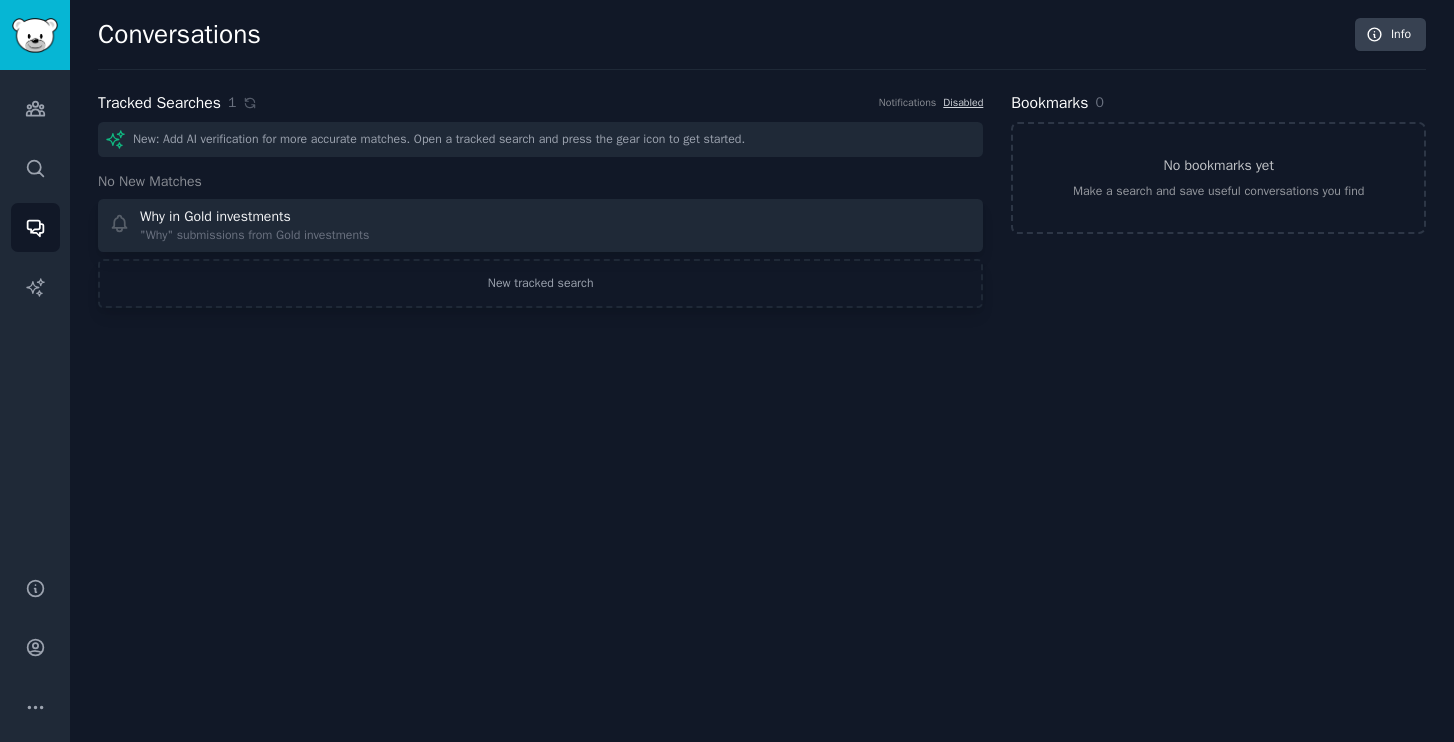 click on "New: Add AI verification for more accurate matches. Open a tracked search and press the gear icon to get started." at bounding box center (540, 139) 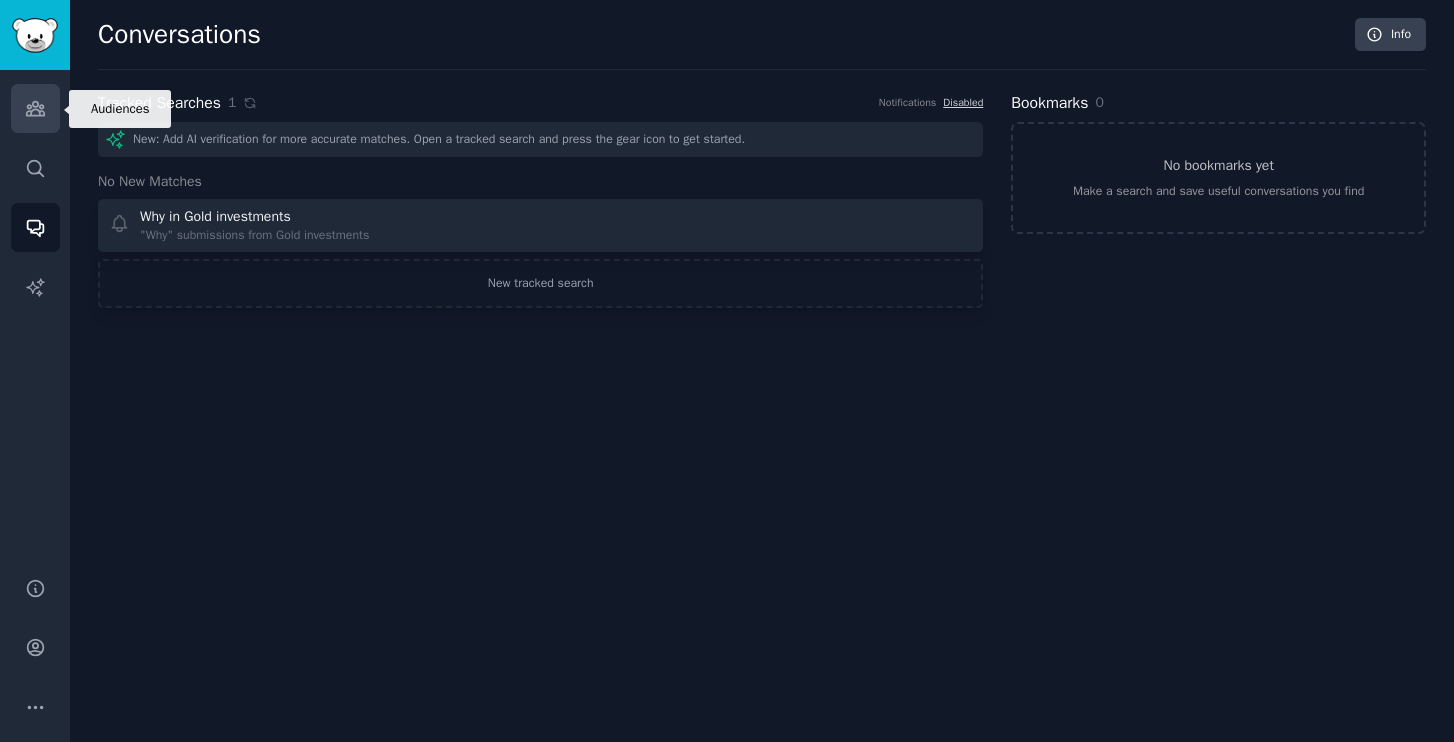 click 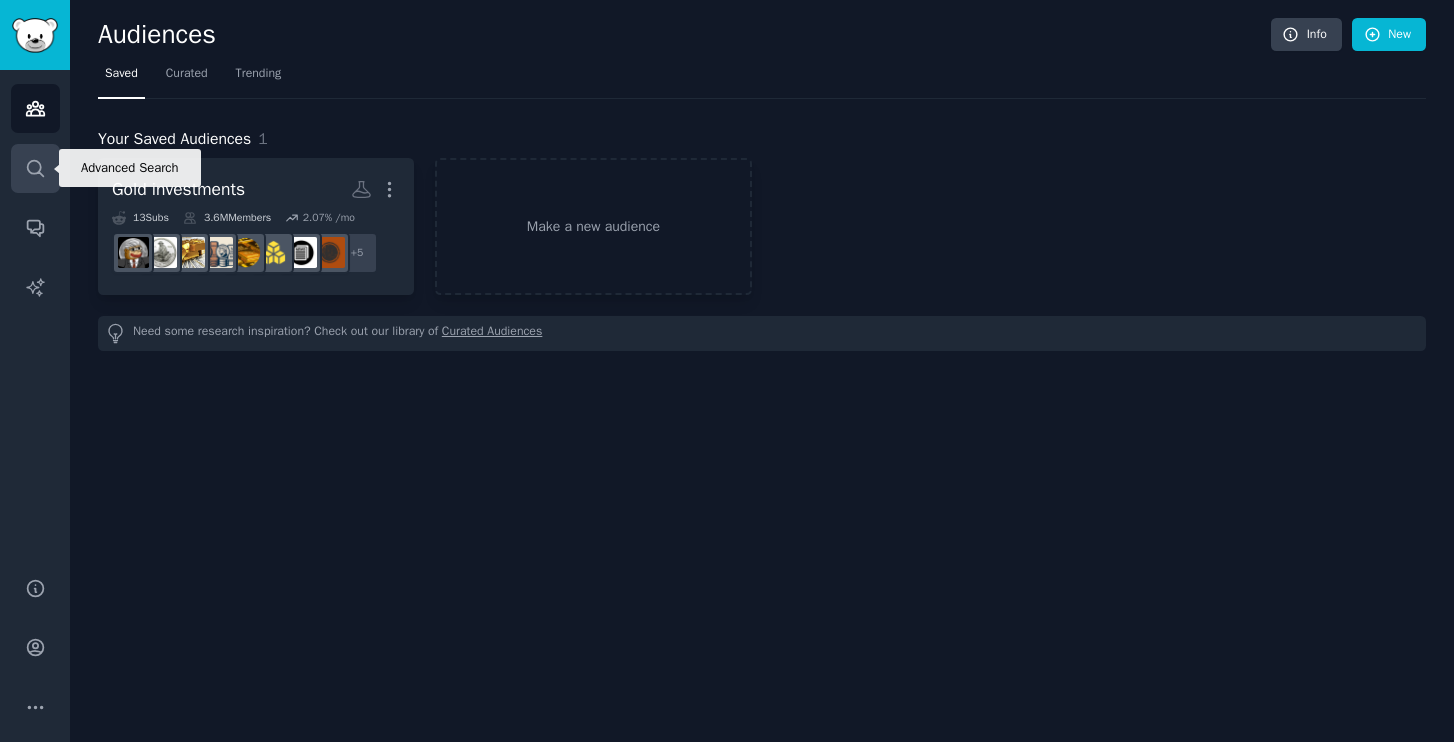 click 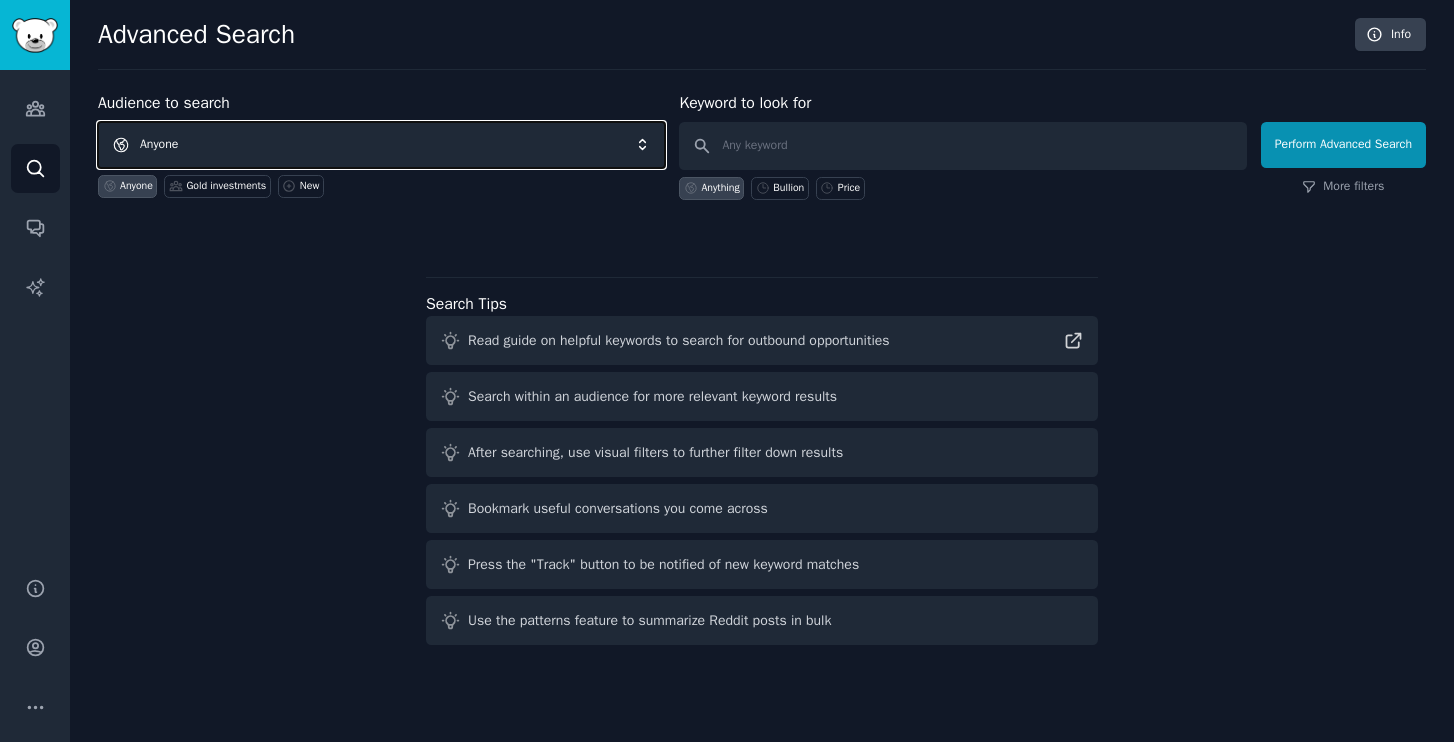 click on "Anyone" at bounding box center [381, 145] 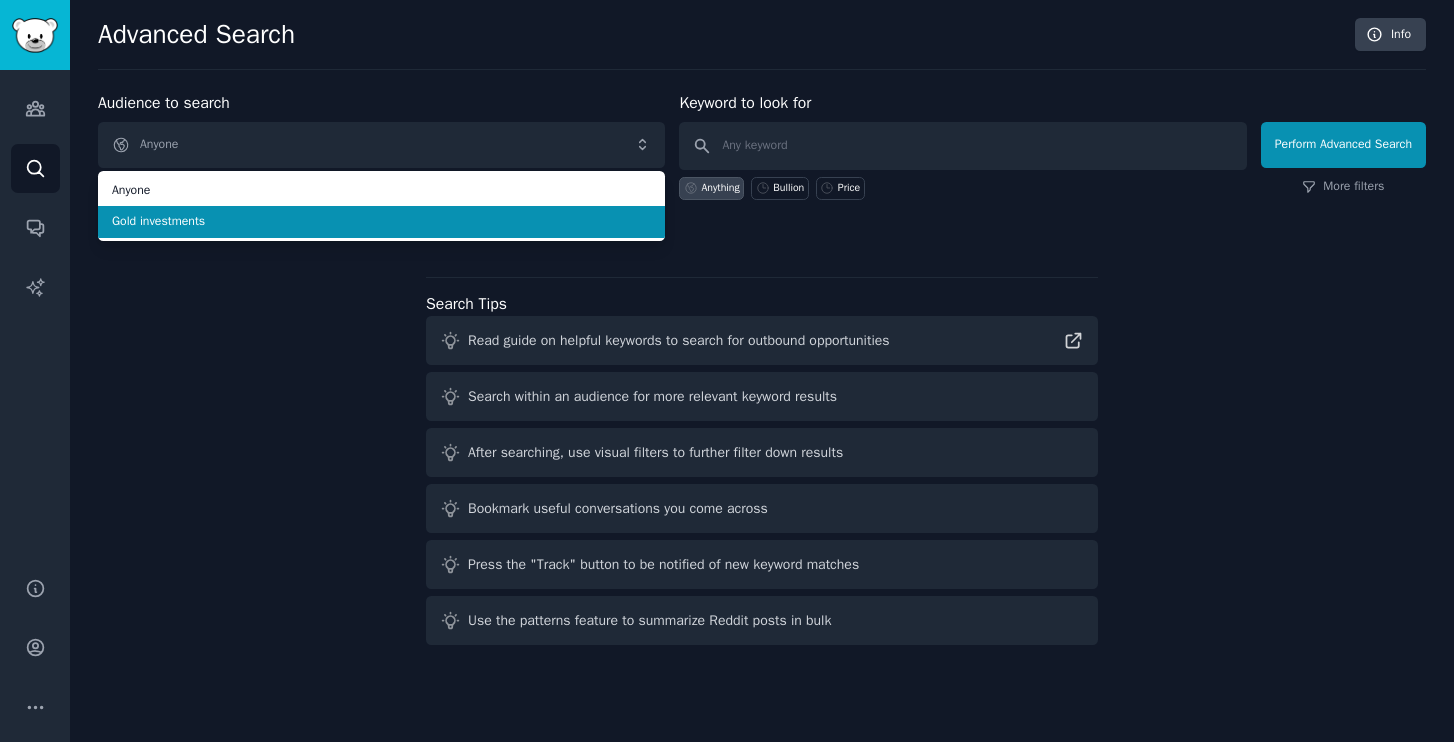 click on "Gold investments" at bounding box center [381, 222] 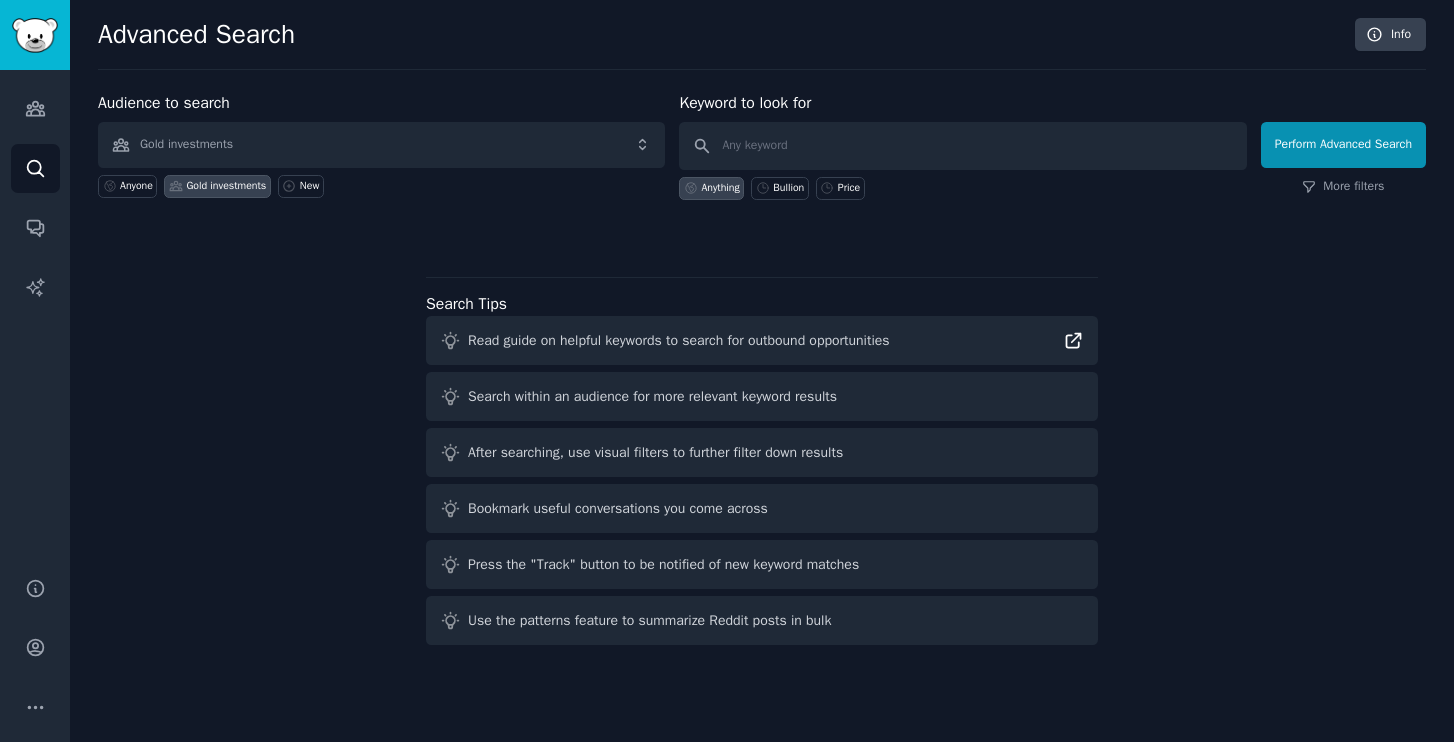 click 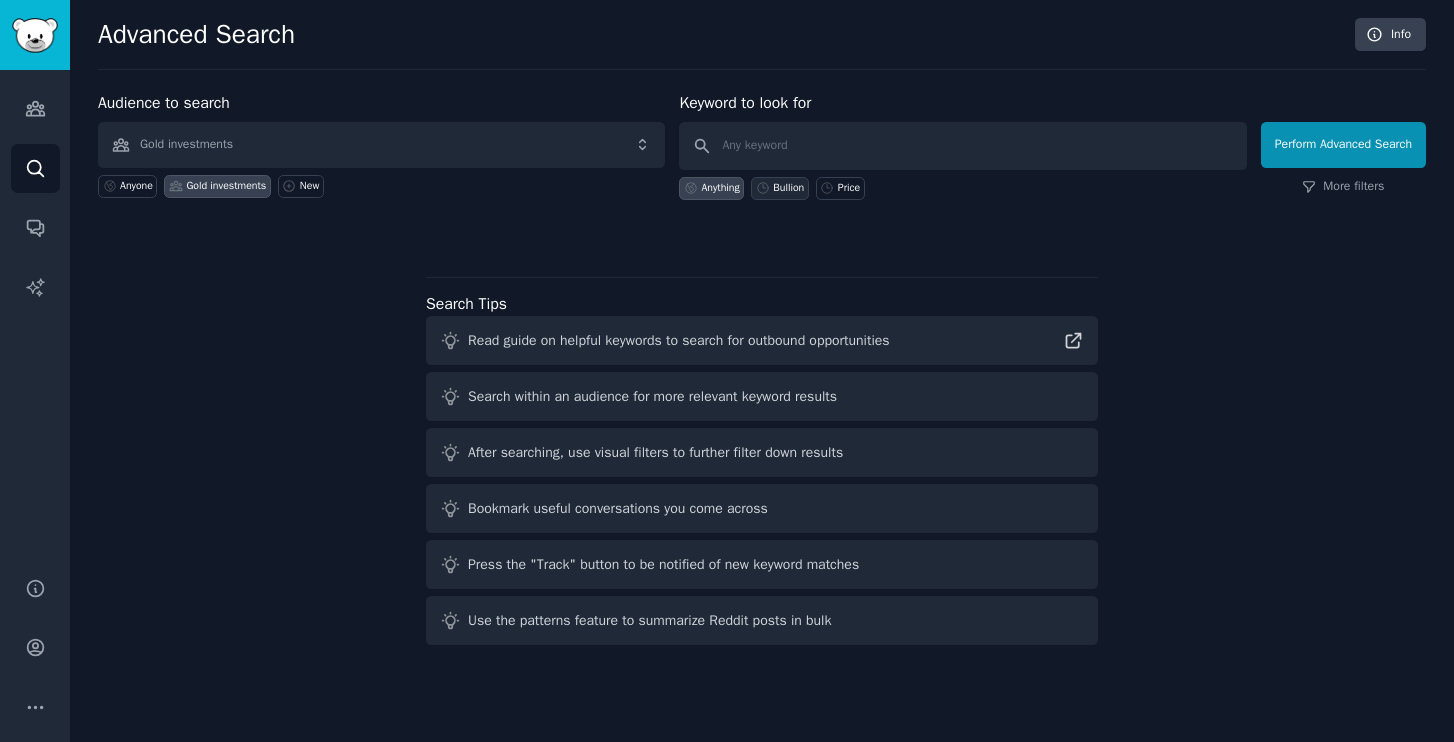 click on "Bullion" at bounding box center (788, 188) 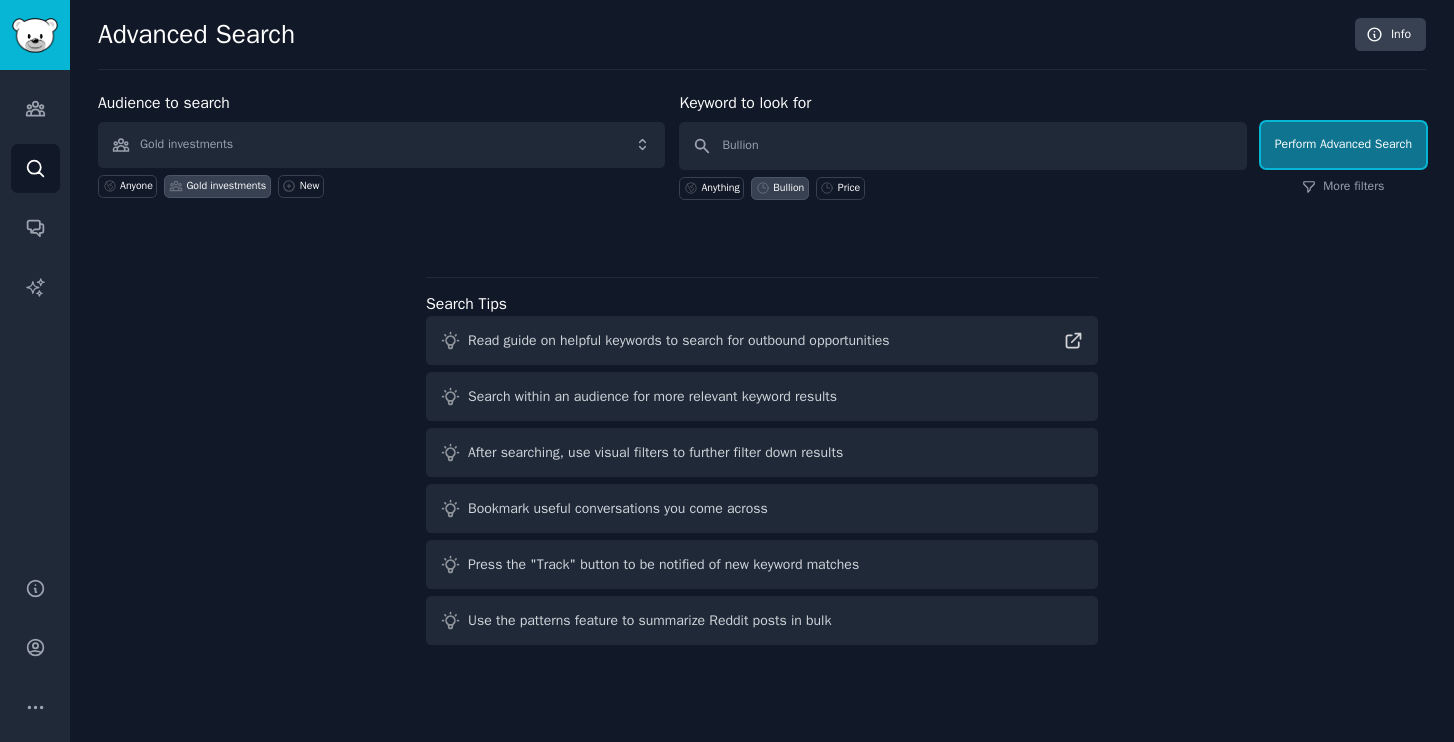 click on "Perform Advanced Search" at bounding box center [1343, 145] 